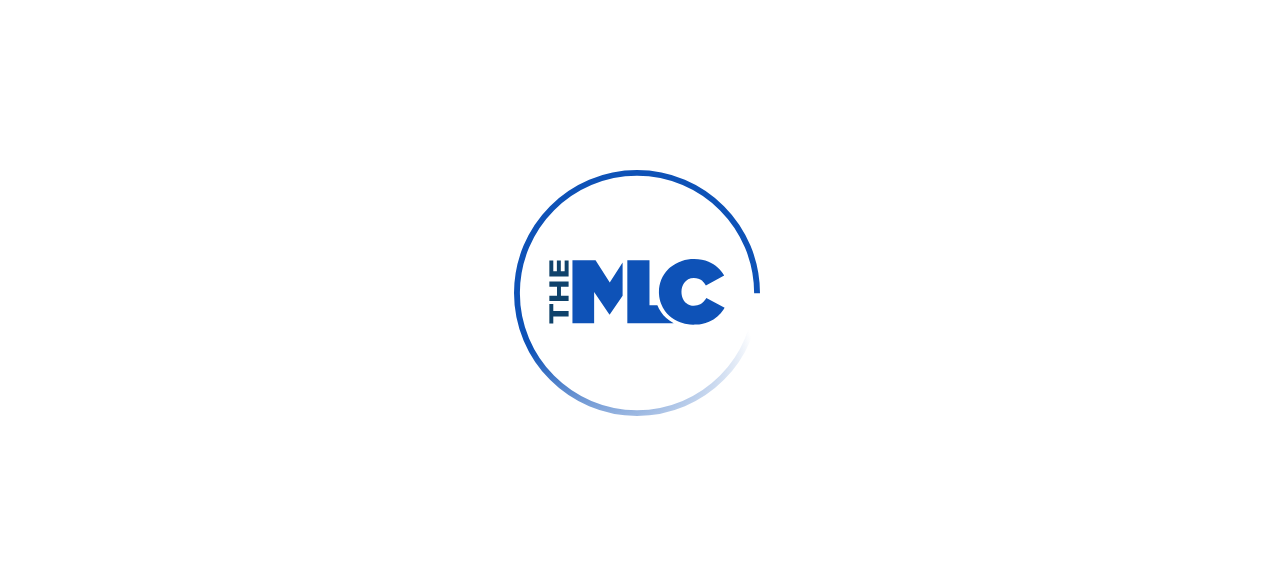 scroll, scrollTop: 0, scrollLeft: 0, axis: both 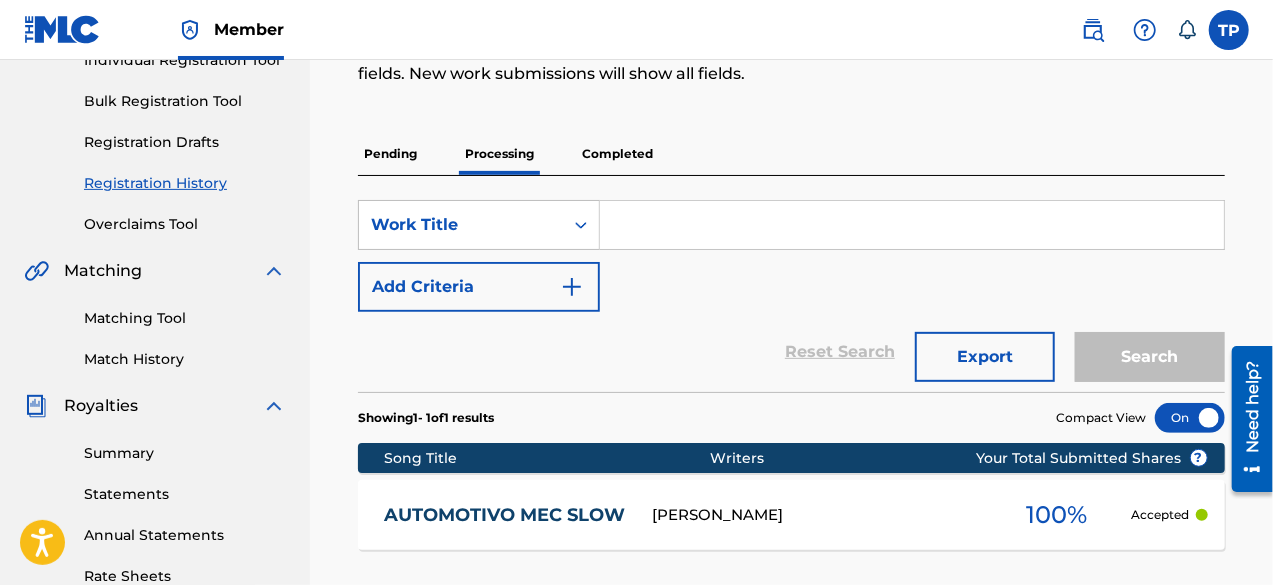 click on "Pending" at bounding box center [390, 154] 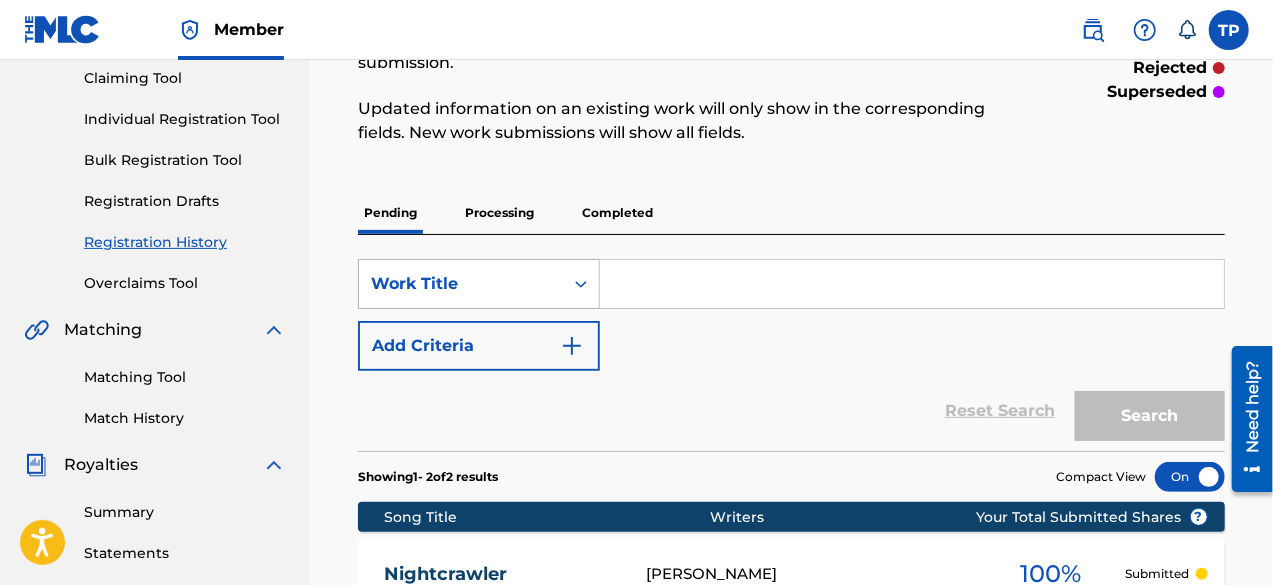 scroll, scrollTop: 213, scrollLeft: 0, axis: vertical 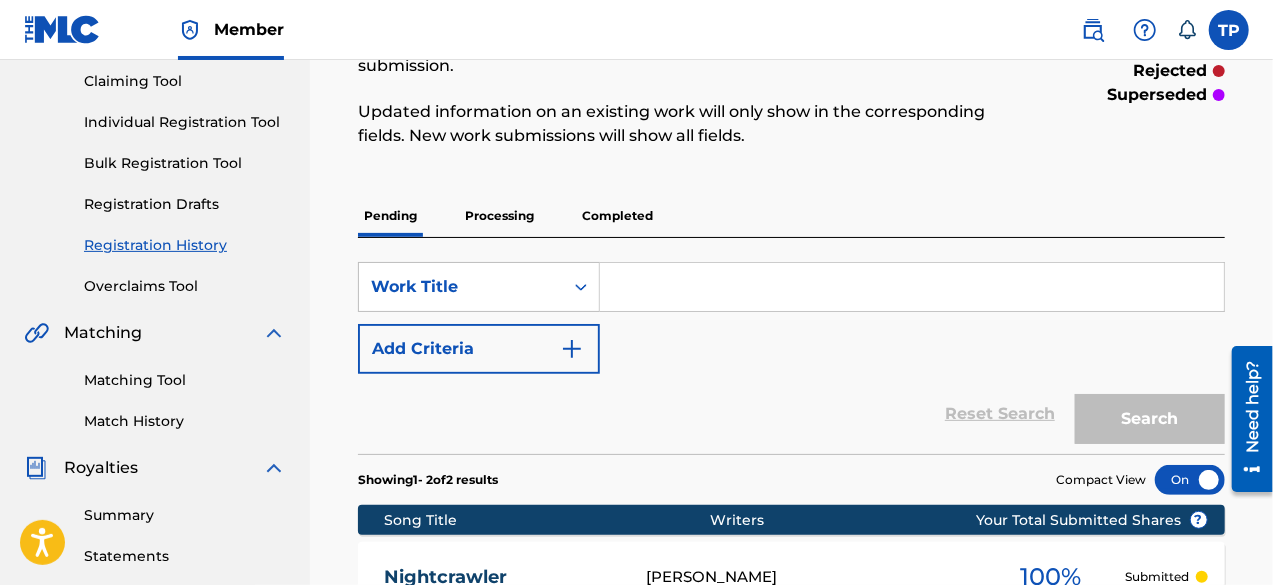 click on "Processing" at bounding box center (499, 216) 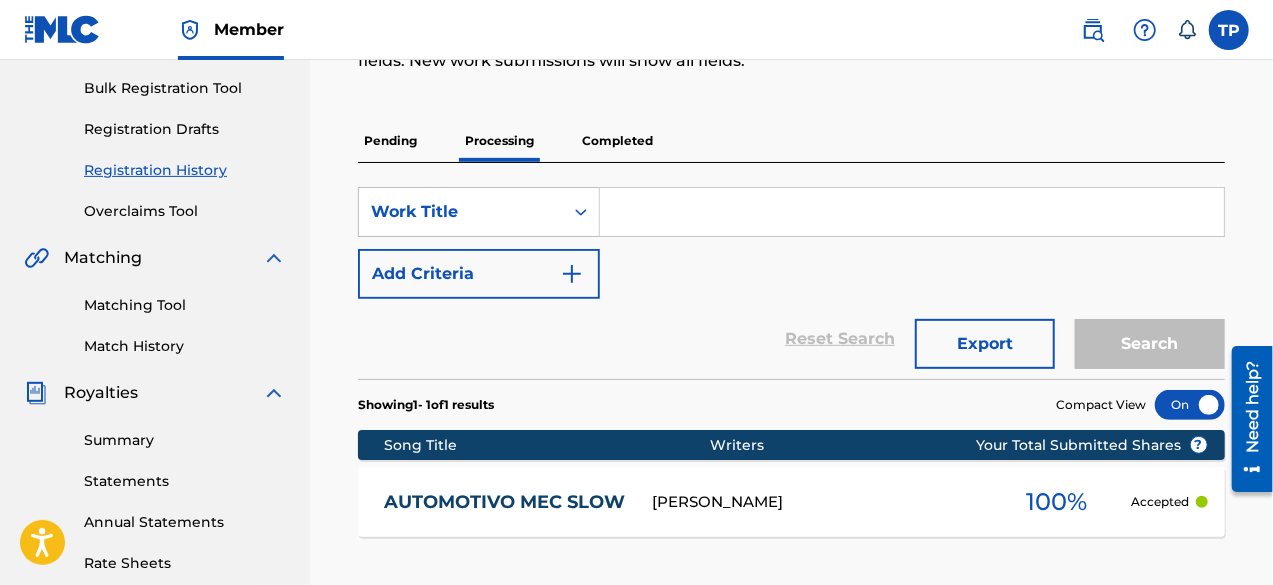 scroll, scrollTop: 287, scrollLeft: 0, axis: vertical 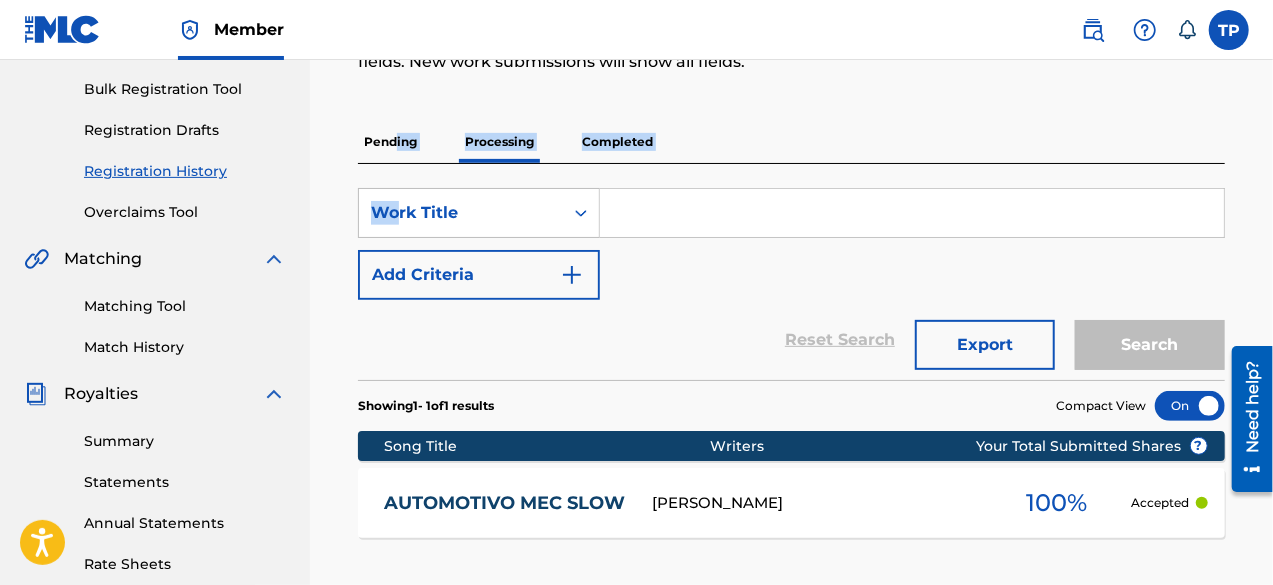 drag, startPoint x: 401, startPoint y: 167, endPoint x: 398, endPoint y: 137, distance: 30.149628 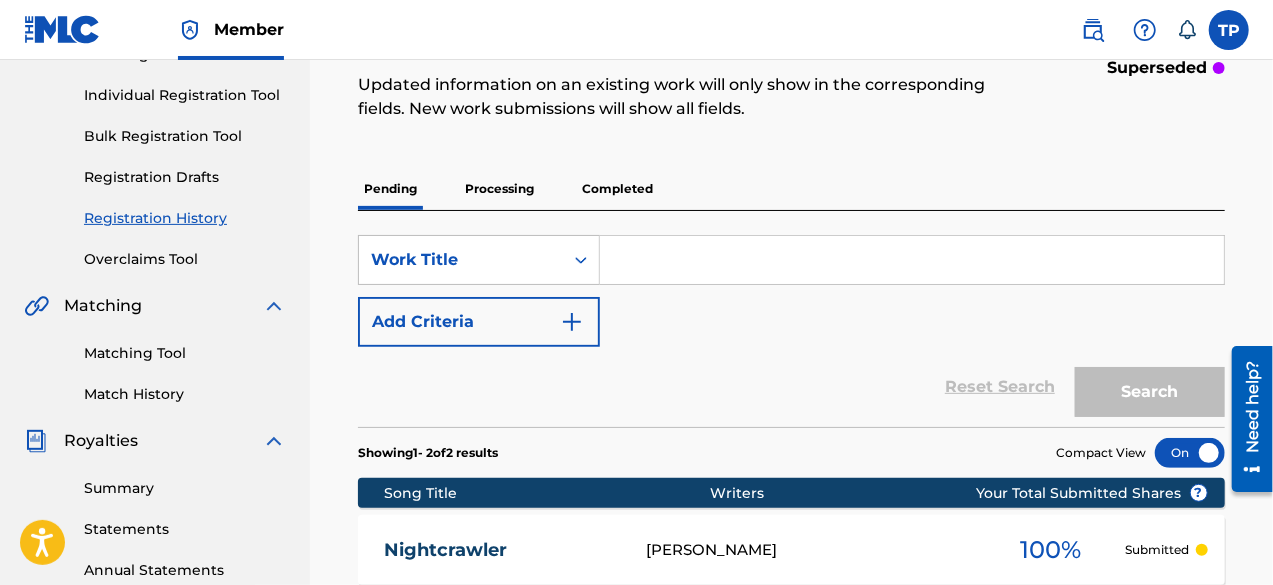 scroll, scrollTop: 149, scrollLeft: 0, axis: vertical 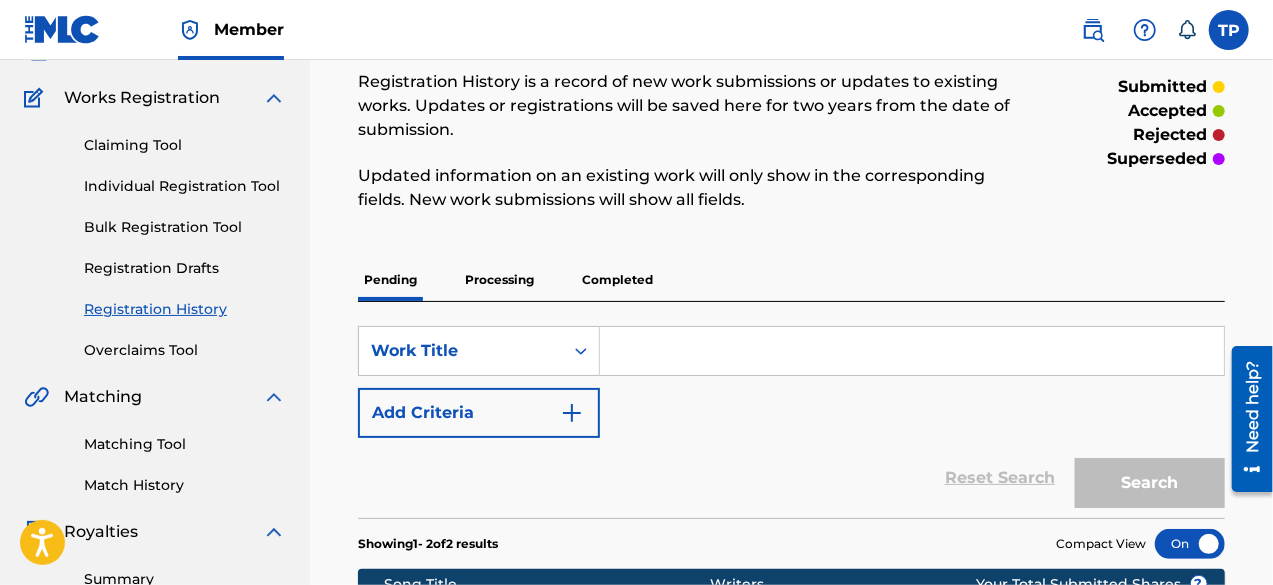 click on "Individual Registration Tool" at bounding box center [185, 186] 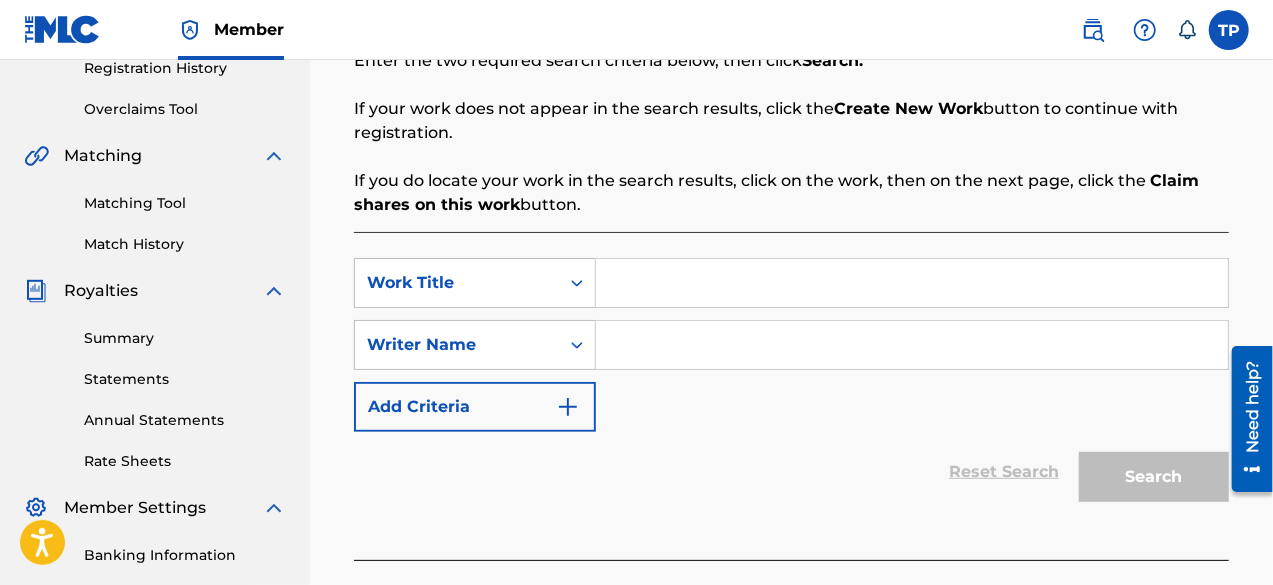scroll, scrollTop: 391, scrollLeft: 0, axis: vertical 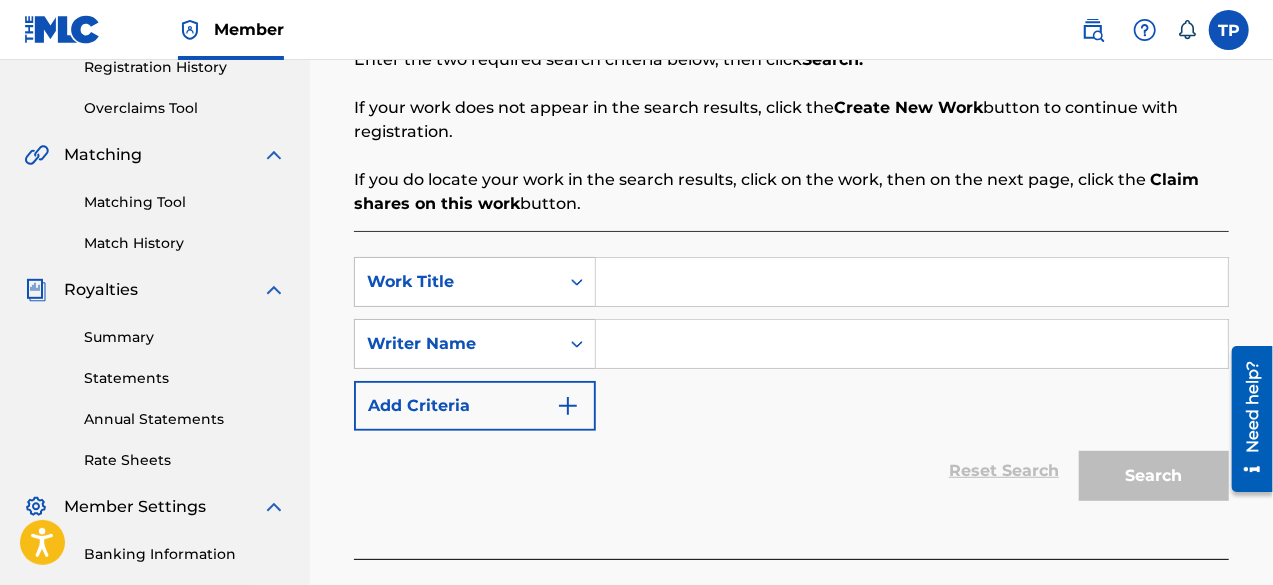 click on "Add Criteria" at bounding box center (475, 406) 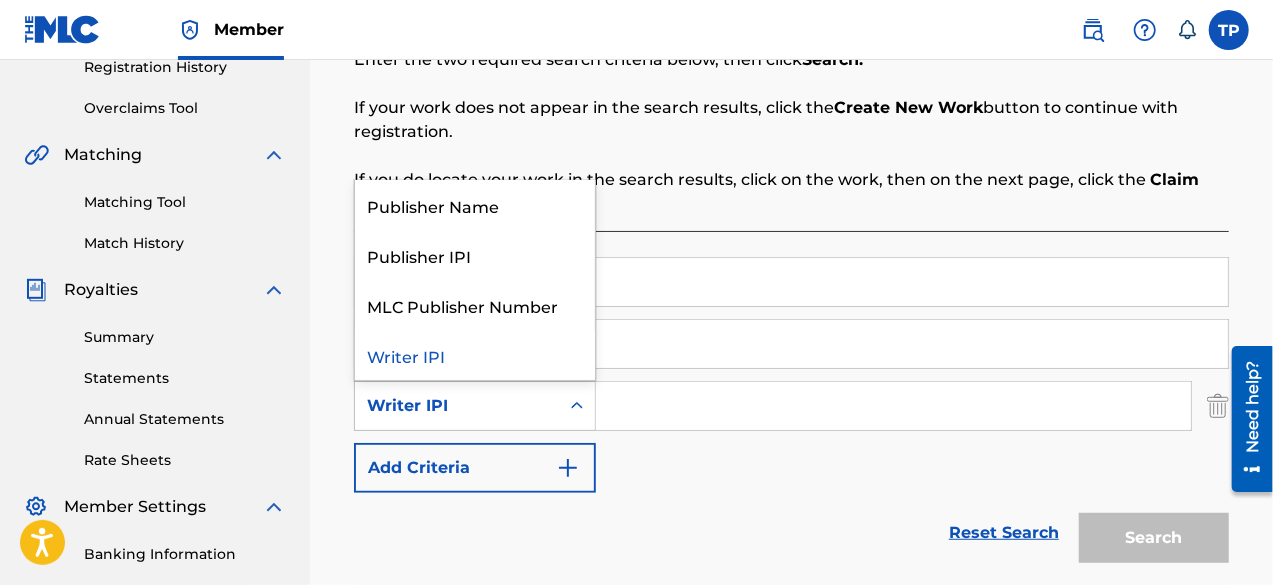 click on "Writer IPI" at bounding box center (457, 406) 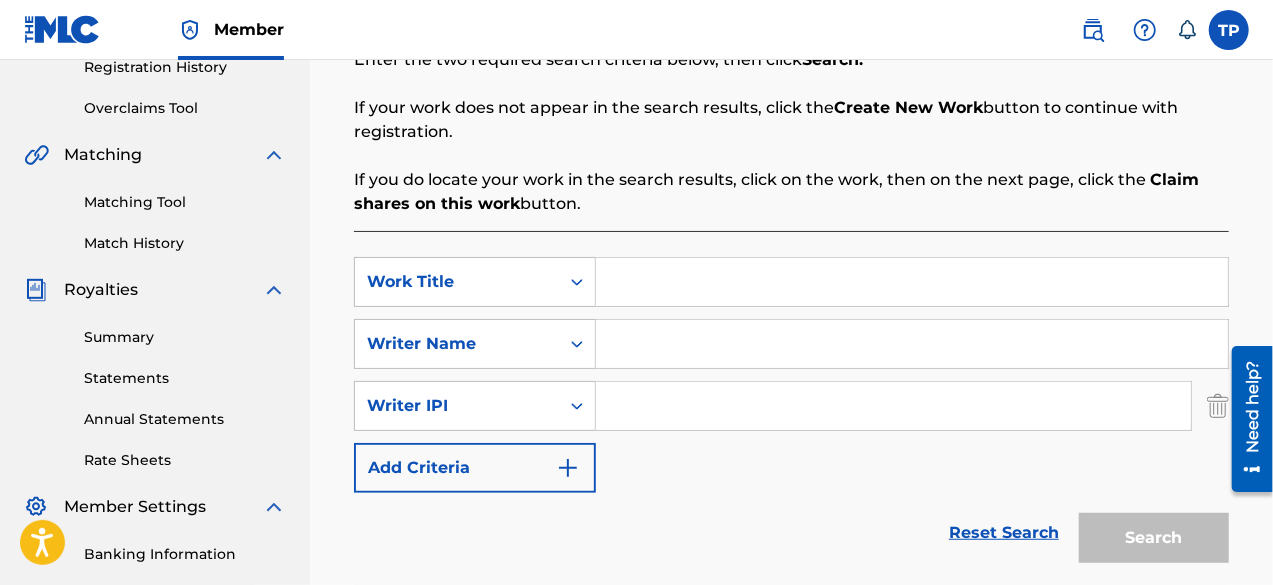 click on "Writer IPI" at bounding box center (457, 406) 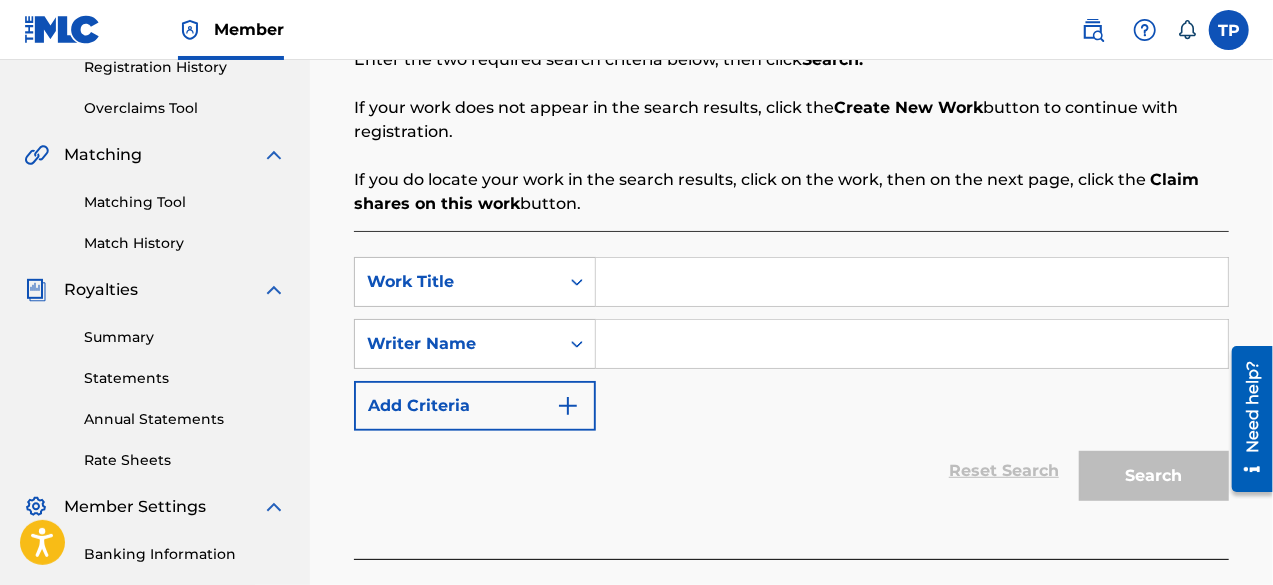 click at bounding box center [912, 282] 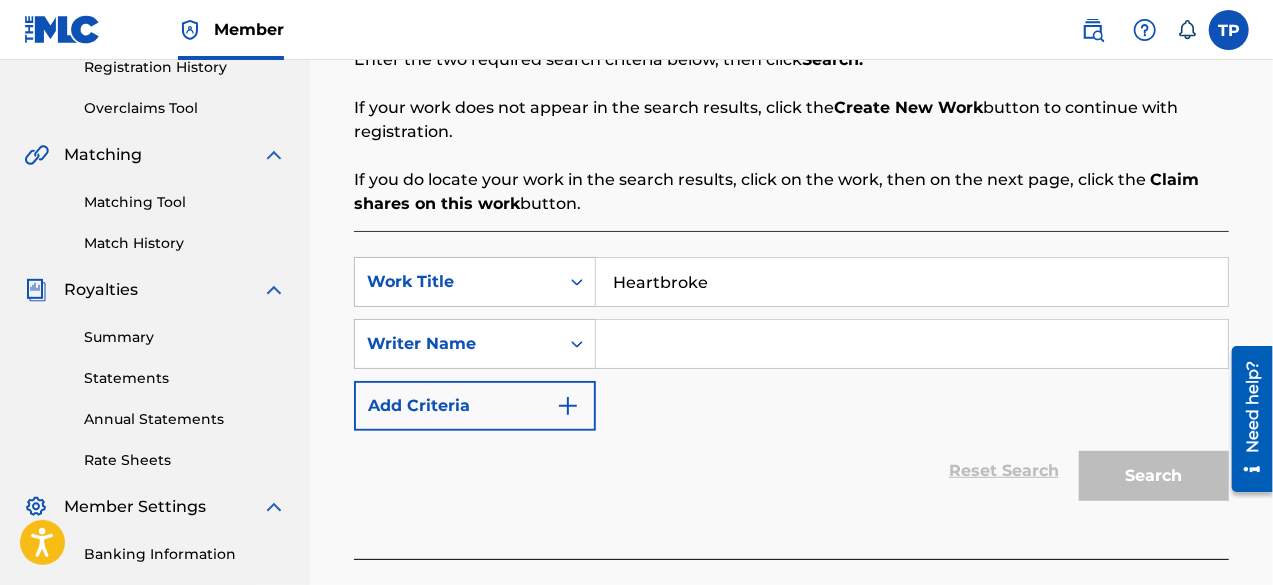 type on "Heartbroke" 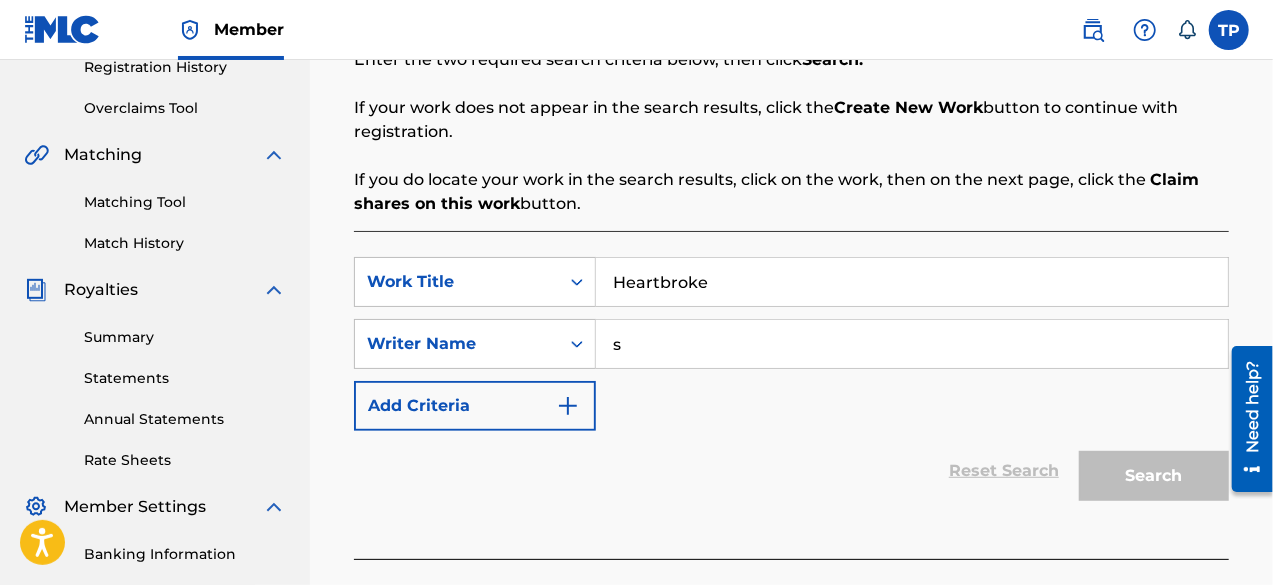click on "s" at bounding box center (912, 344) 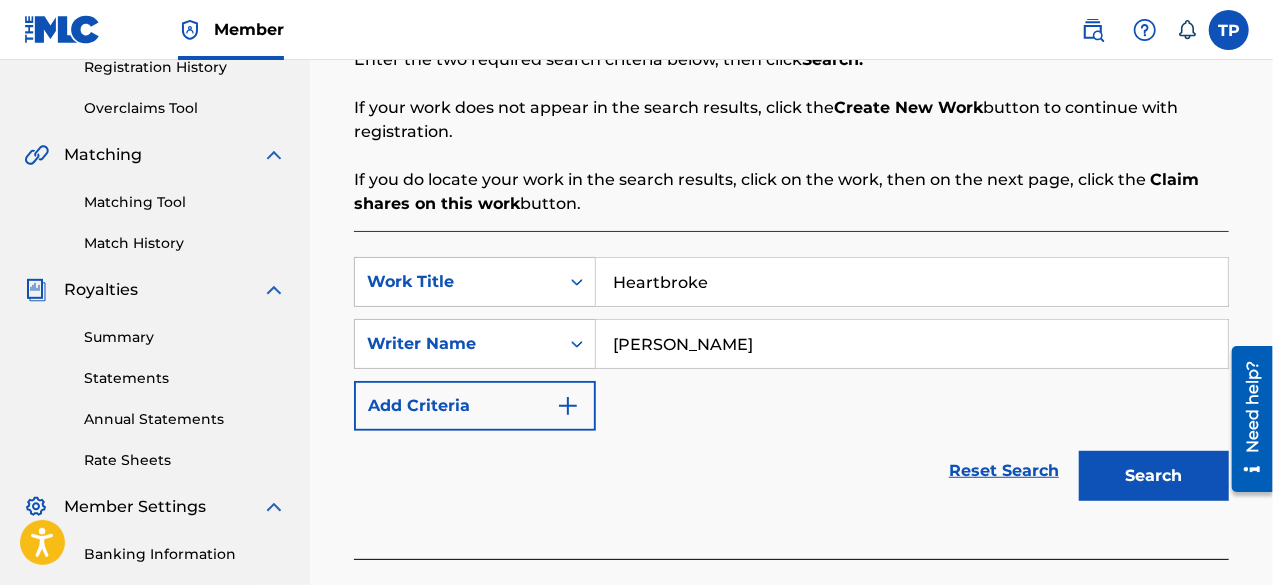 type on "[PERSON_NAME]" 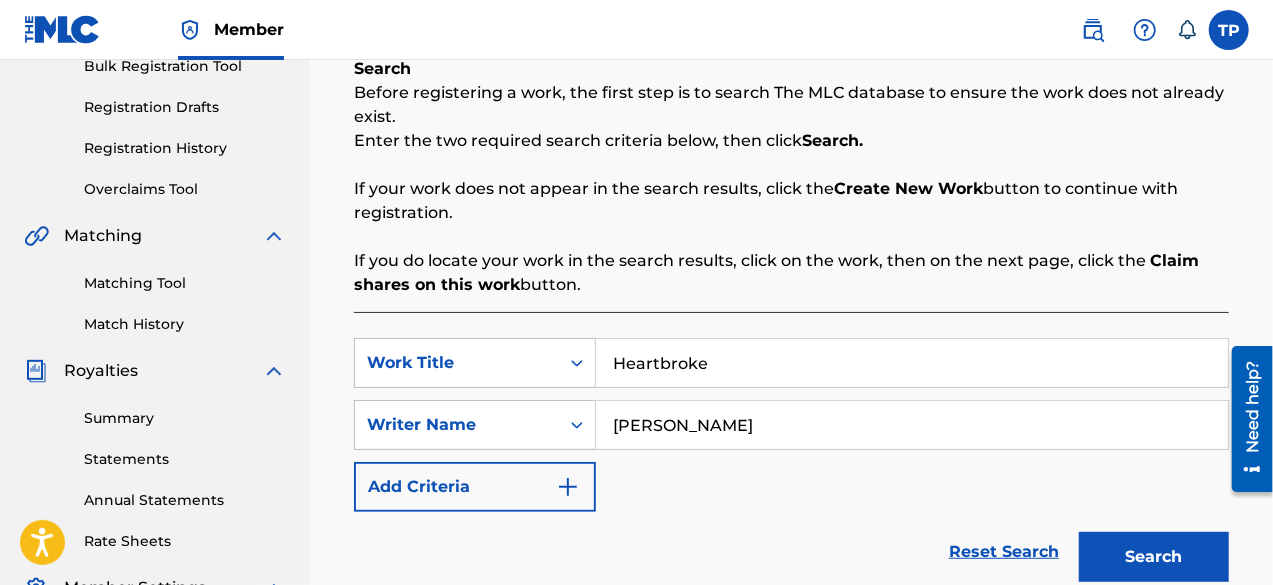 scroll, scrollTop: 308, scrollLeft: 0, axis: vertical 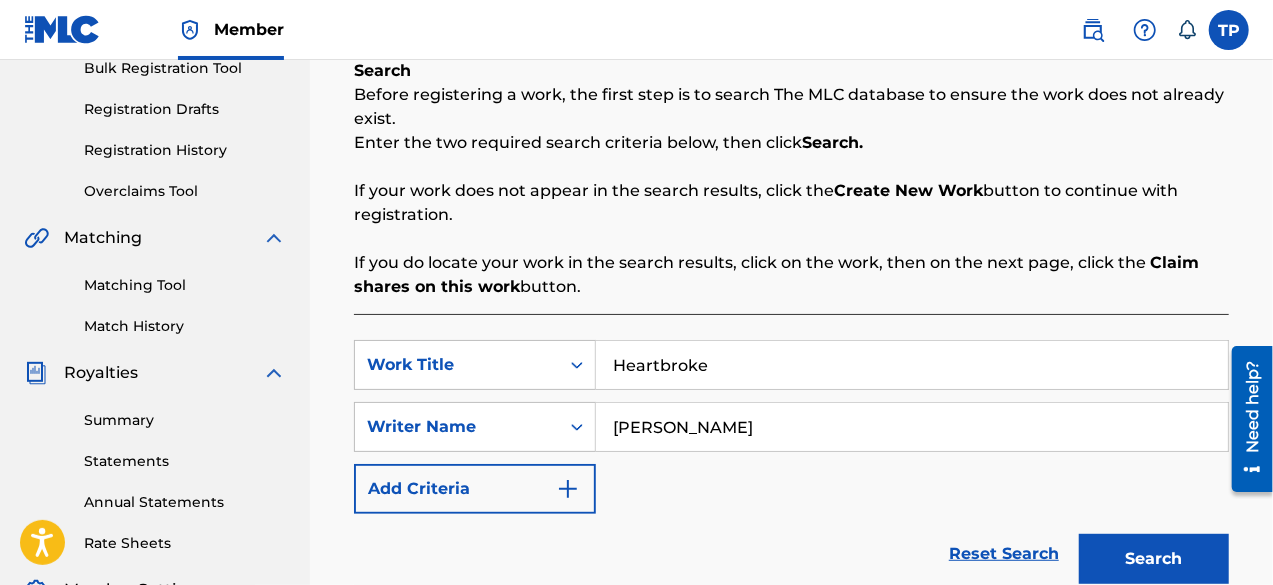 click on "Matching Tool" at bounding box center [185, 285] 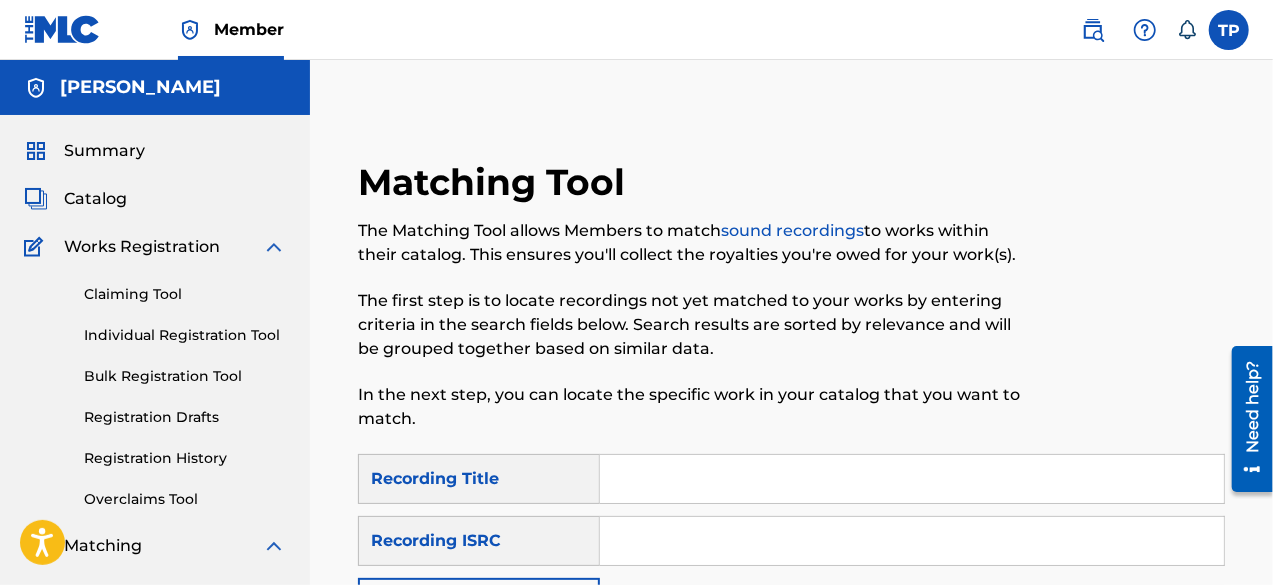 scroll, scrollTop: 153, scrollLeft: 0, axis: vertical 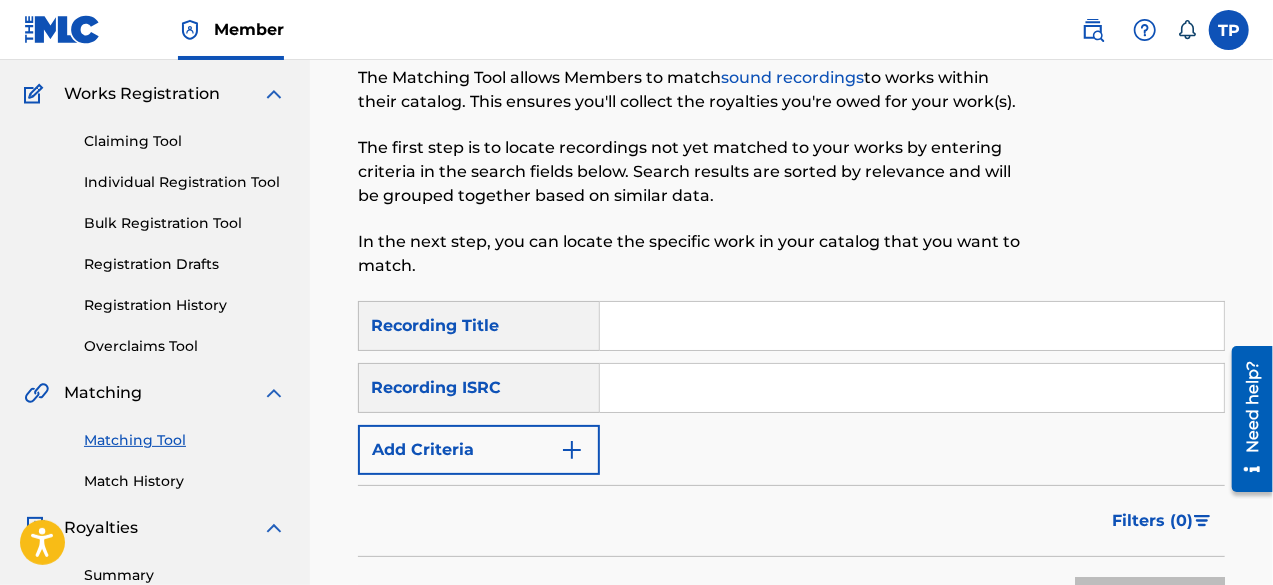 click at bounding box center (912, 326) 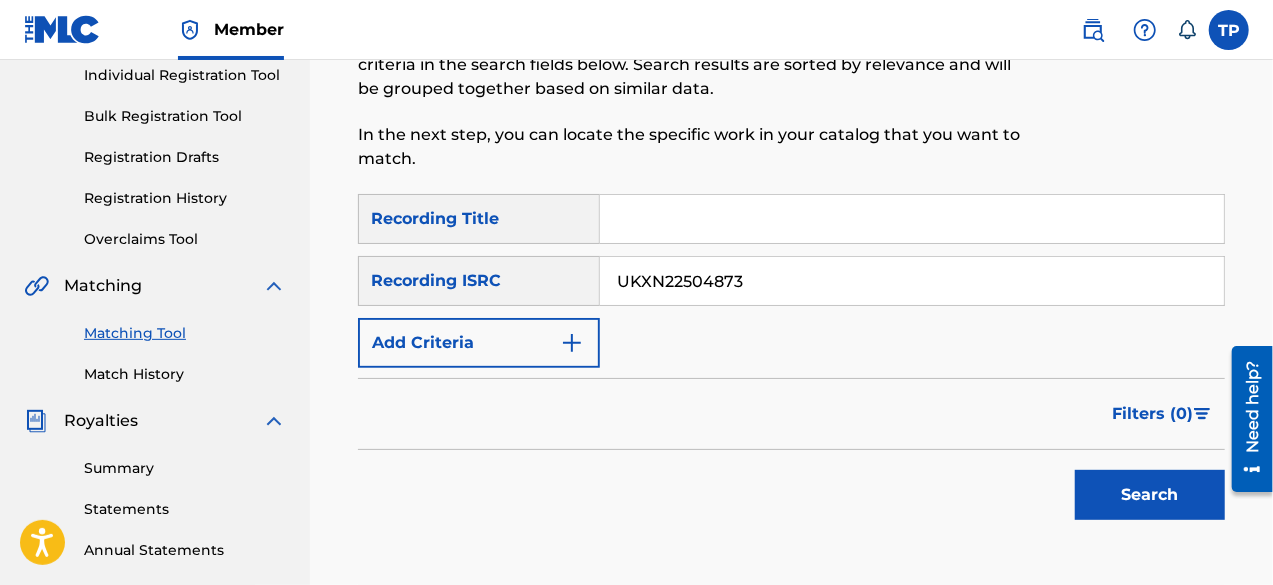 type on "UKXN22504873" 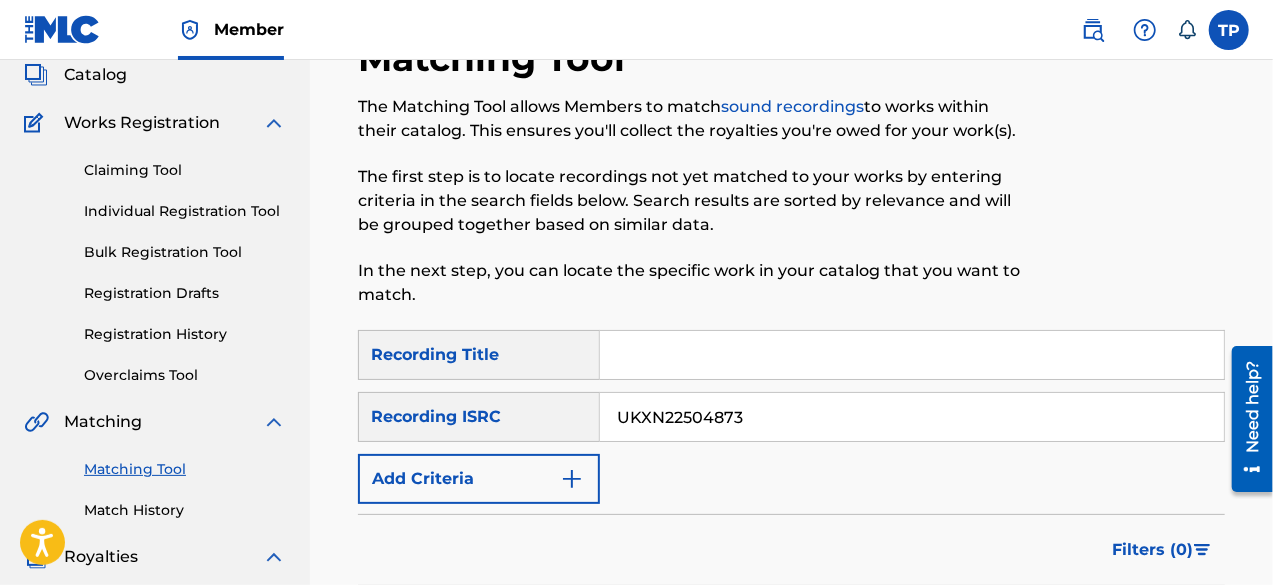 scroll, scrollTop: 122, scrollLeft: 0, axis: vertical 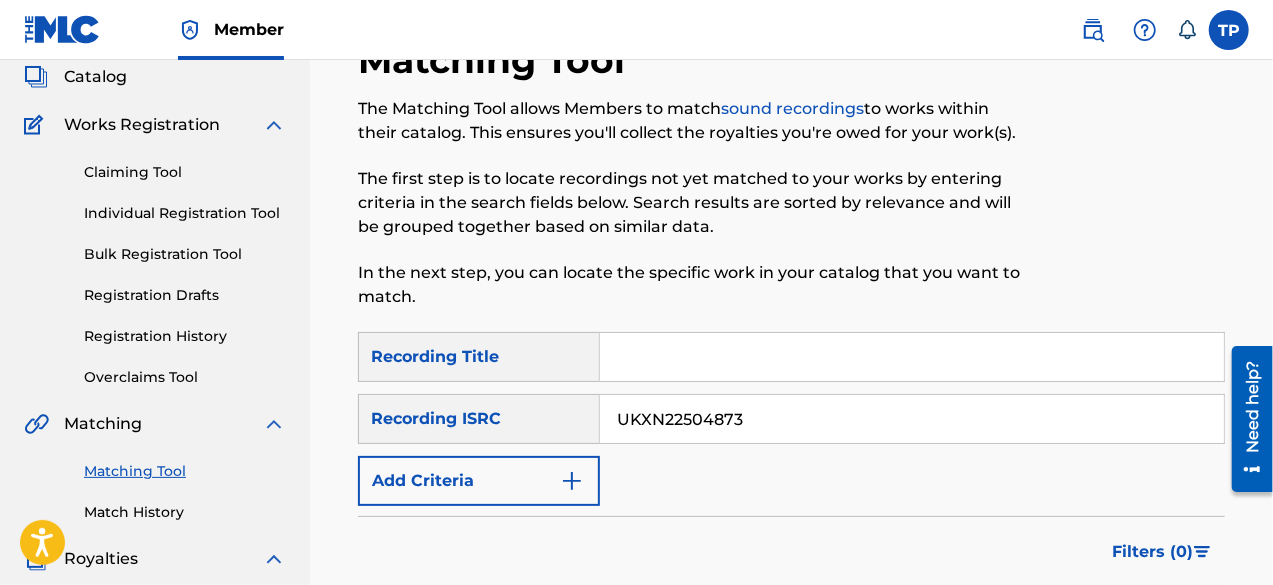click on "UKXN22504873" at bounding box center [912, 419] 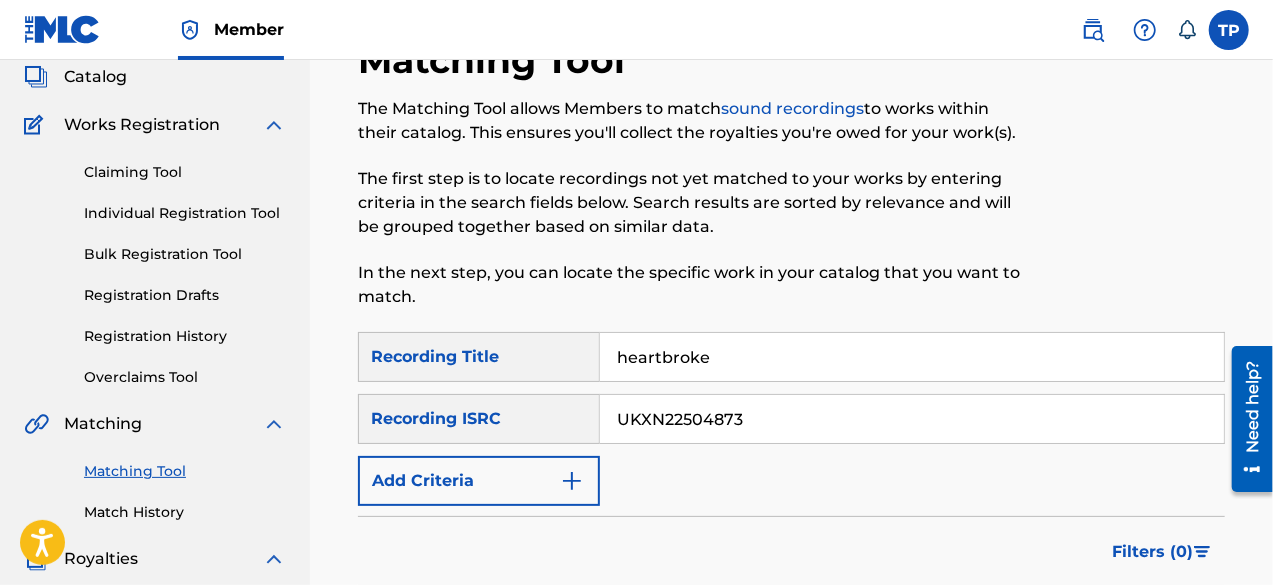 type on "heartbroke" 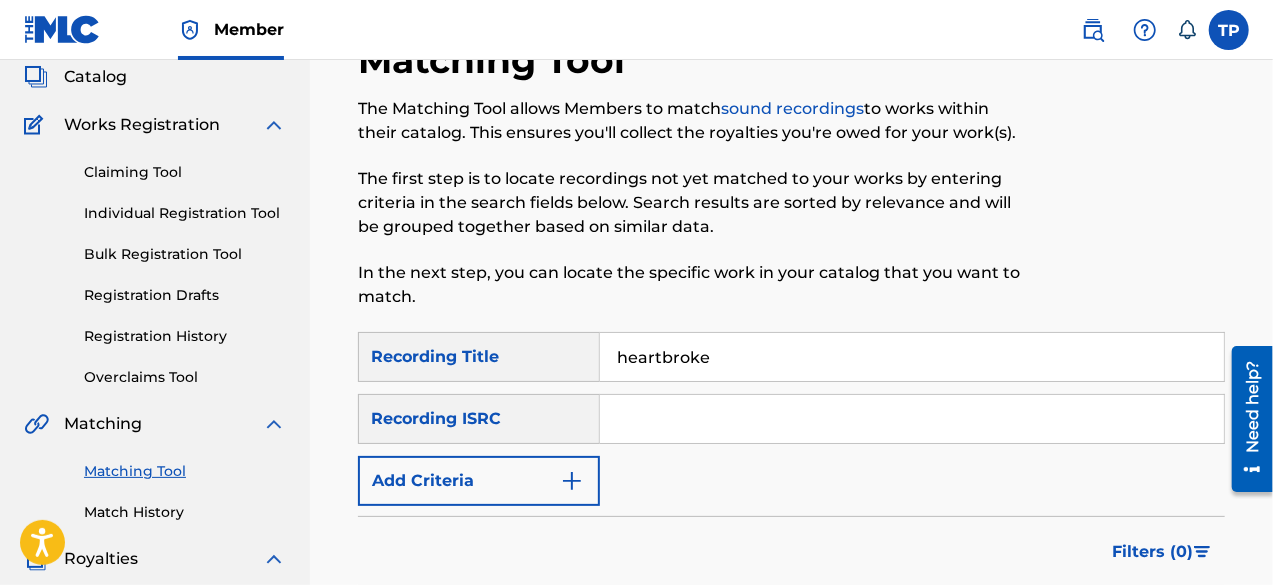 type 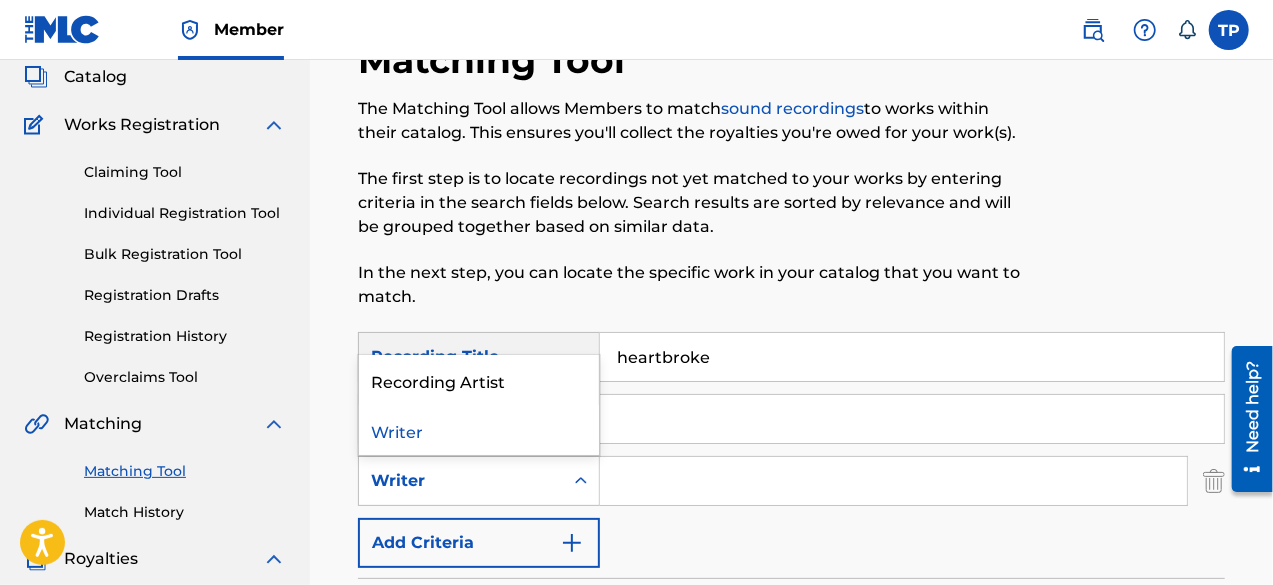 click on "Writer" at bounding box center [461, 481] 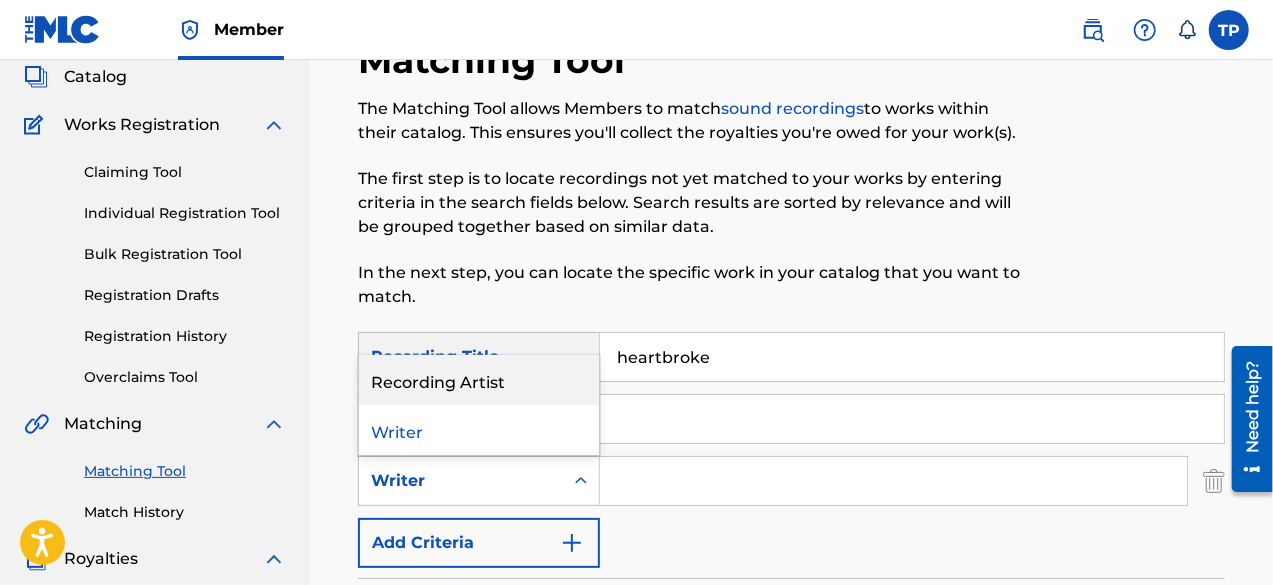 click on "Recording Artist" at bounding box center [479, 380] 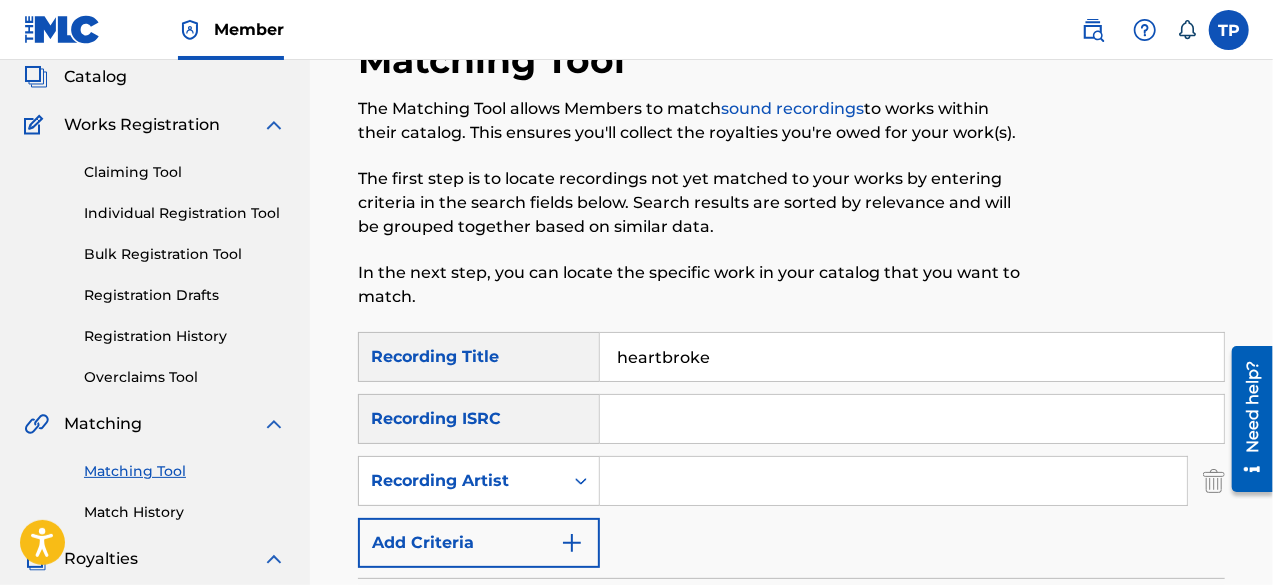 click at bounding box center [893, 481] 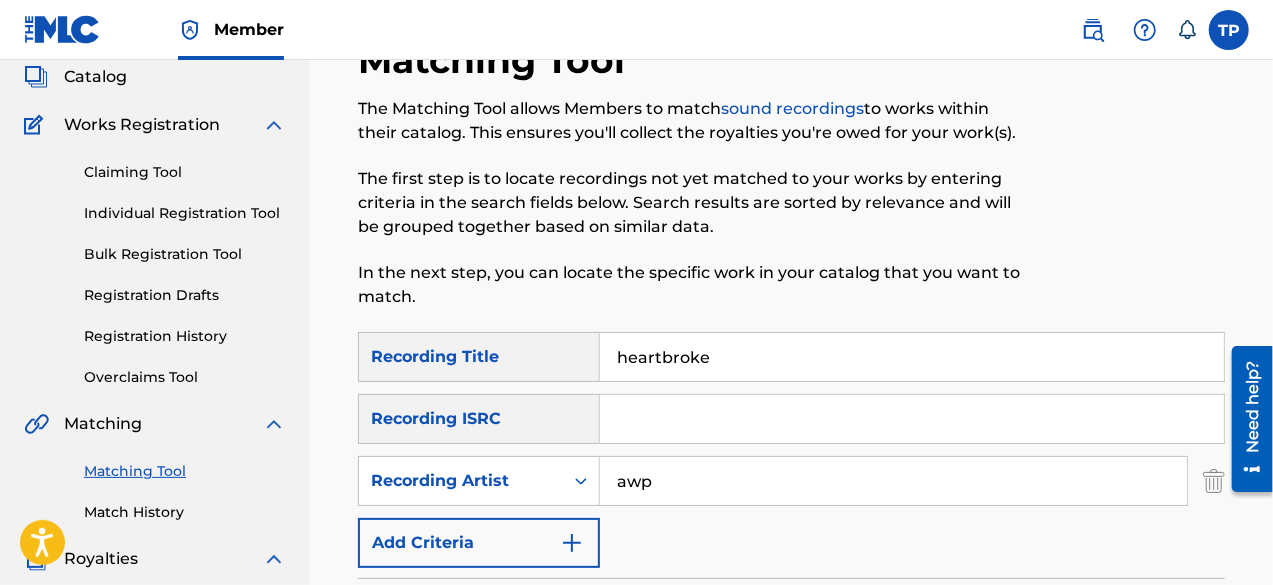click on "Search" at bounding box center [1150, 695] 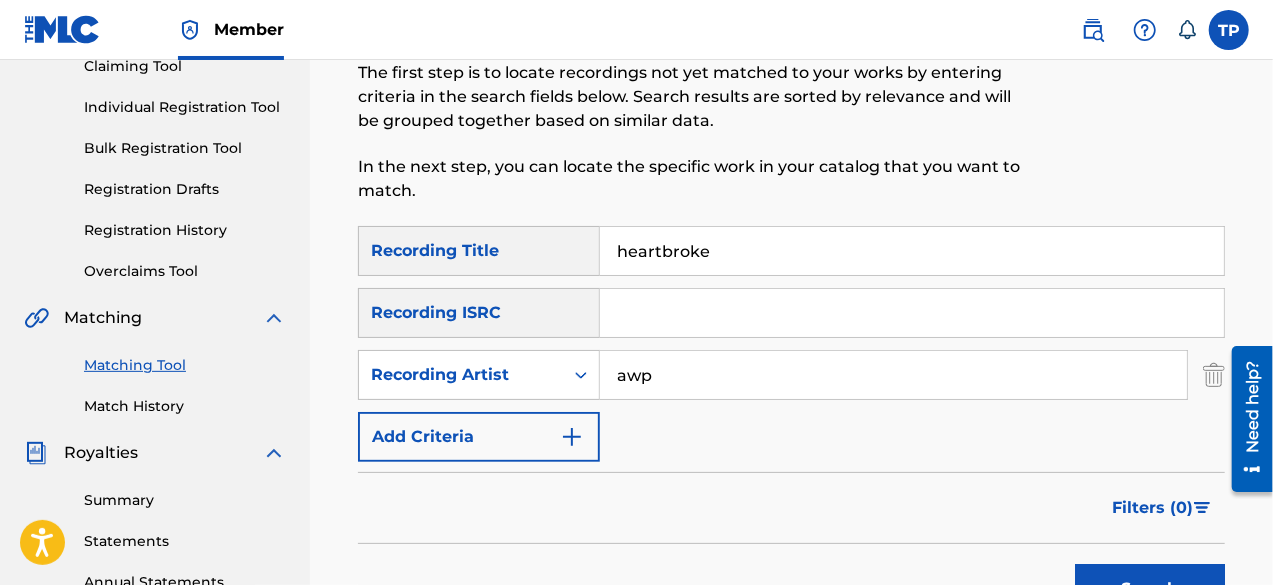 scroll, scrollTop: 218, scrollLeft: 0, axis: vertical 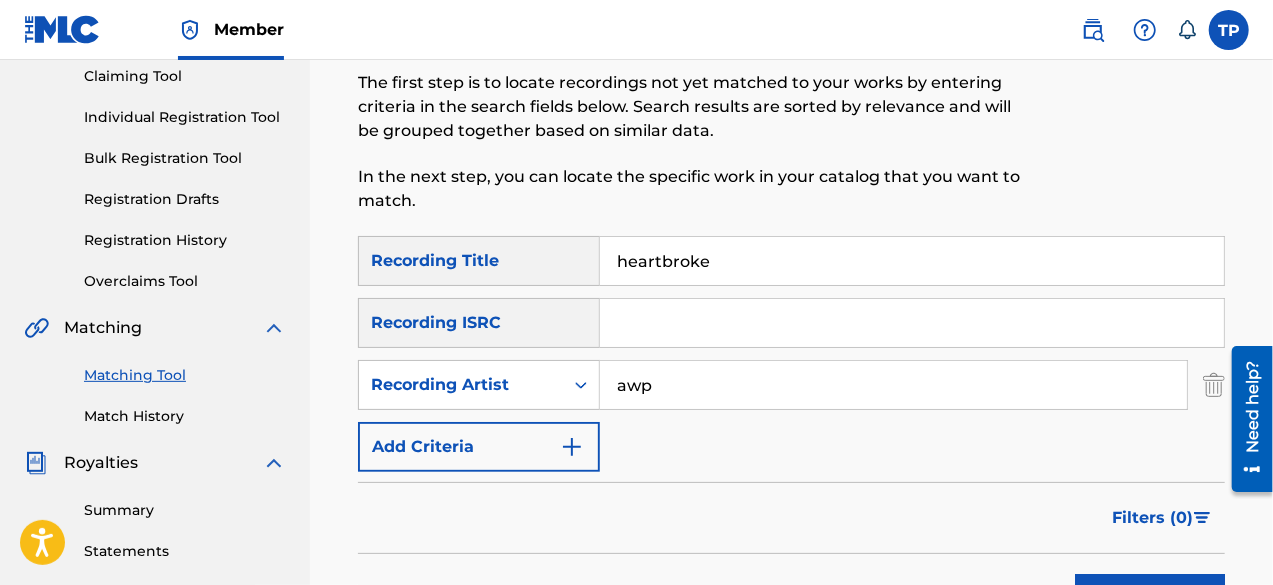 click on "awp" at bounding box center [893, 385] 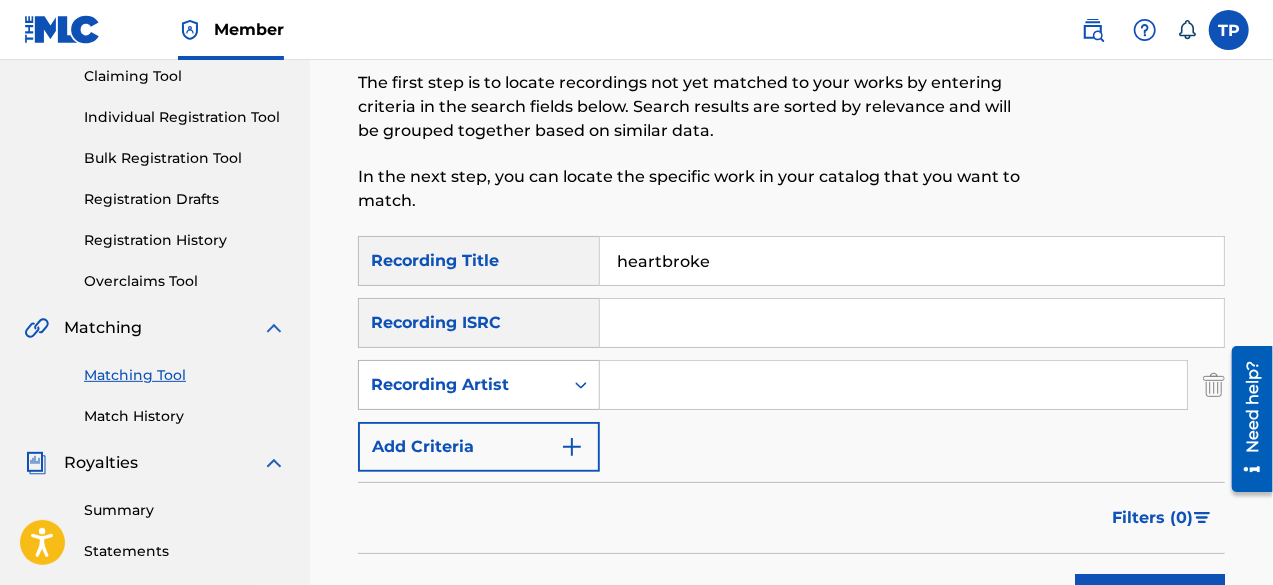 type 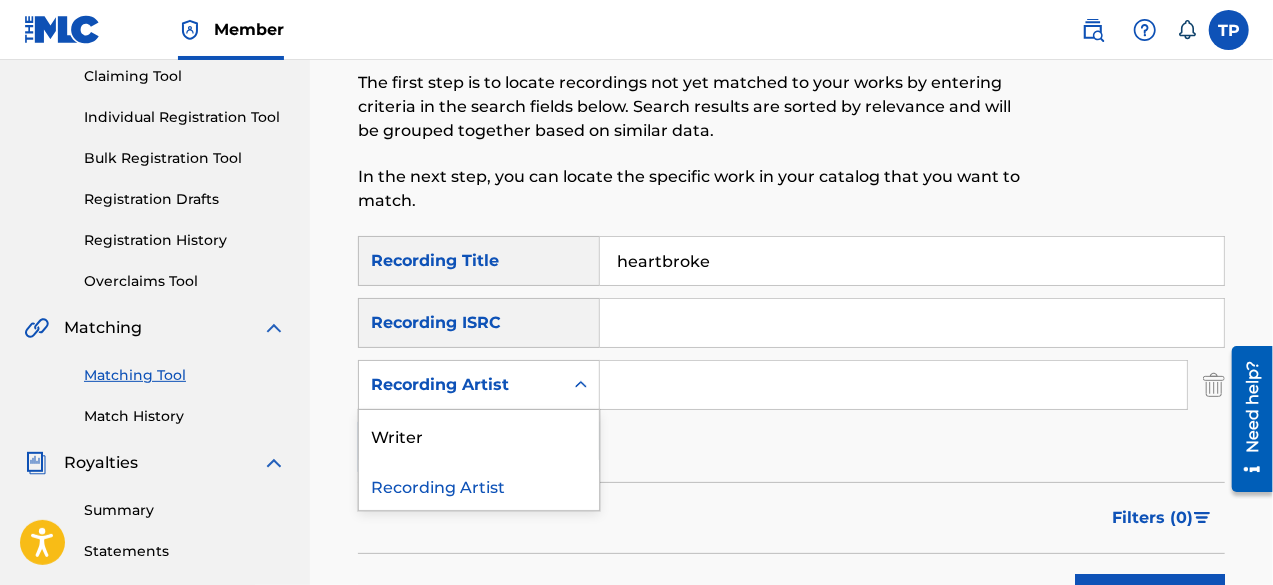 click on "Recording Artist" at bounding box center [461, 385] 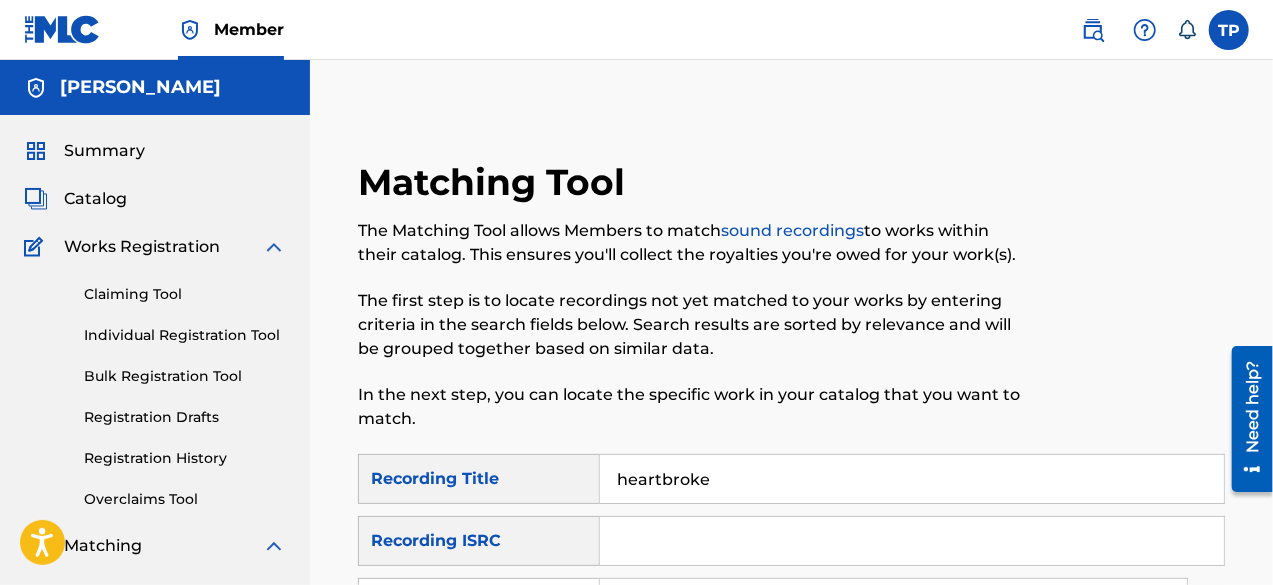 click on "Individual Registration Tool" at bounding box center [185, 335] 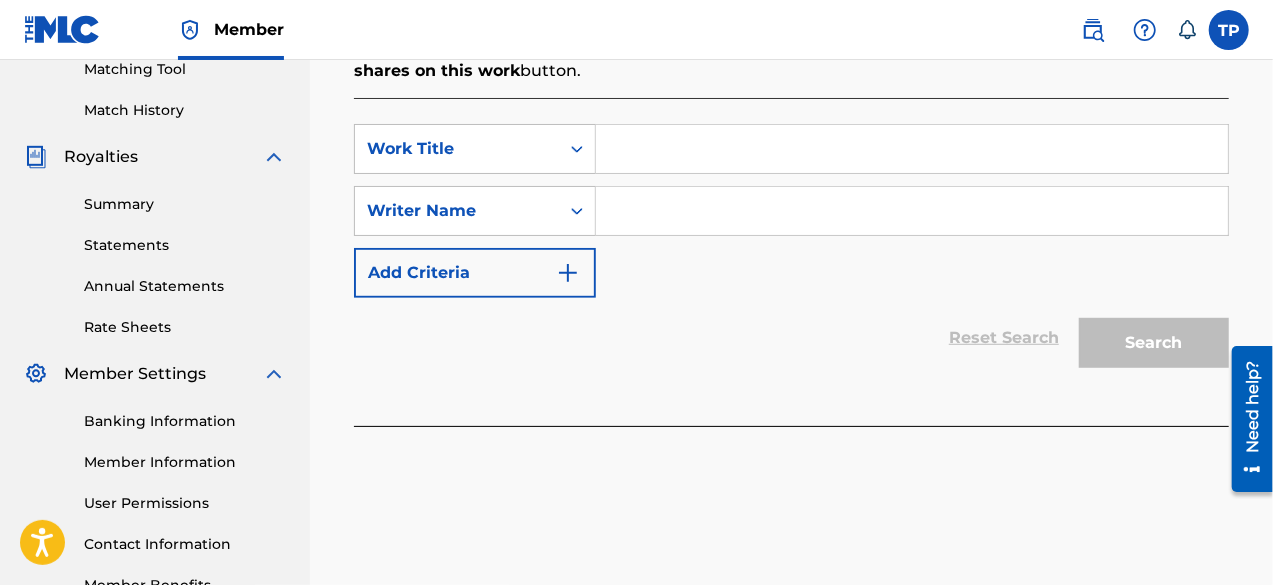scroll, scrollTop: 516, scrollLeft: 0, axis: vertical 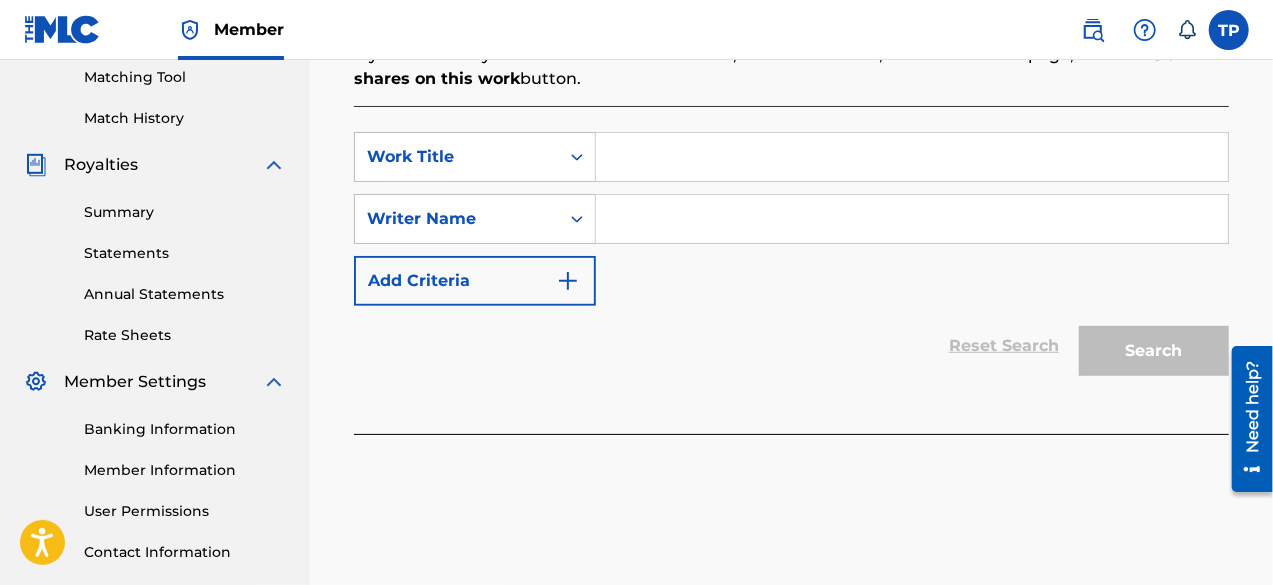 click at bounding box center (912, 157) 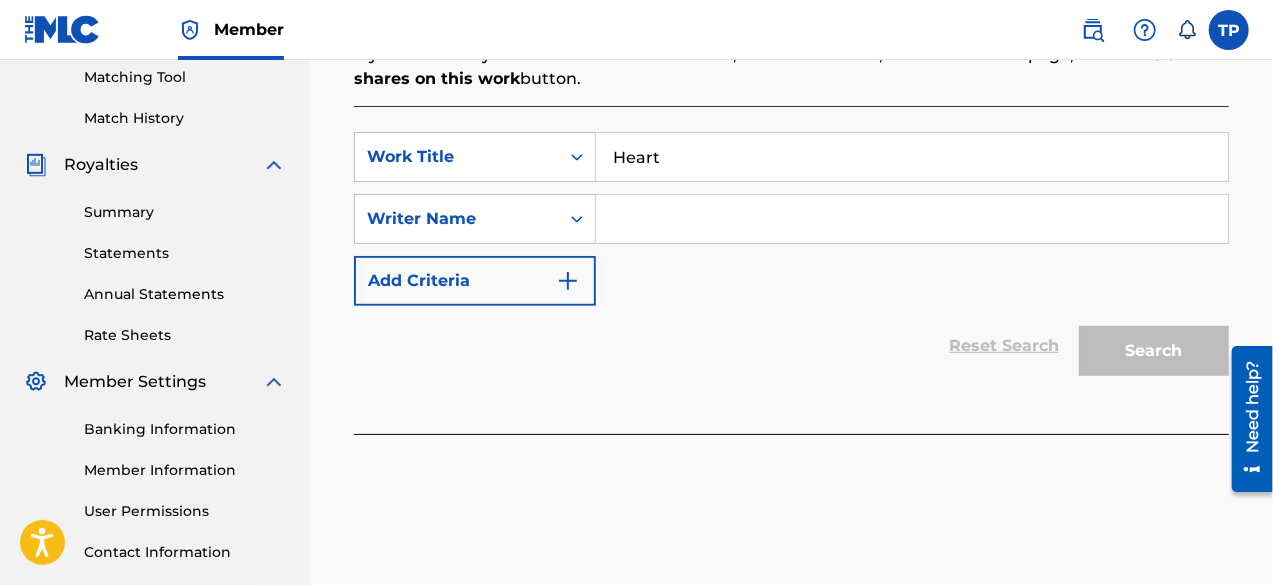 click on "Member TP TP Tanishq   [PERSON_NAME] [EMAIL_ADDRESS][DOMAIN_NAME] Notification Preferences Profile Log out" at bounding box center [636, 30] 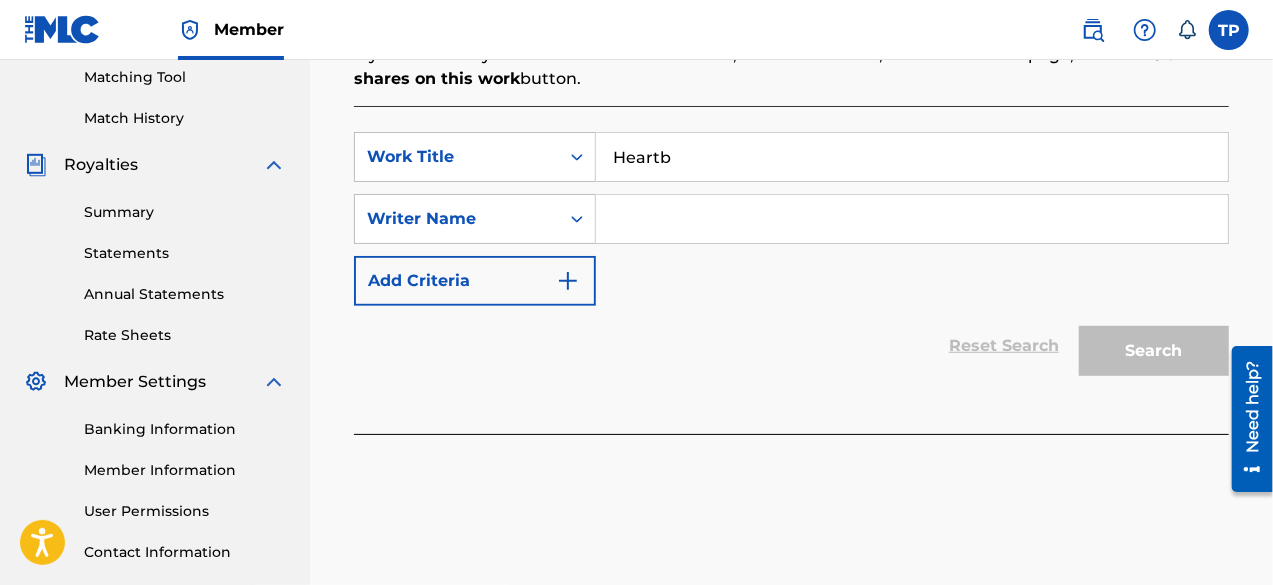 click on "Heartb" at bounding box center [912, 157] 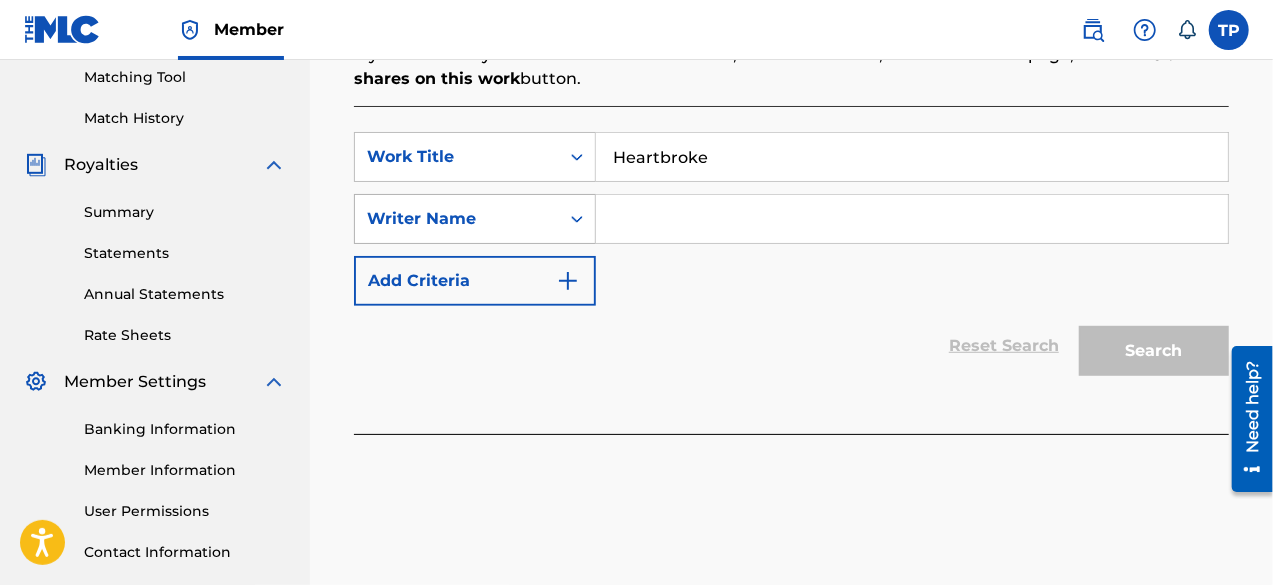 type on "Heartbroke" 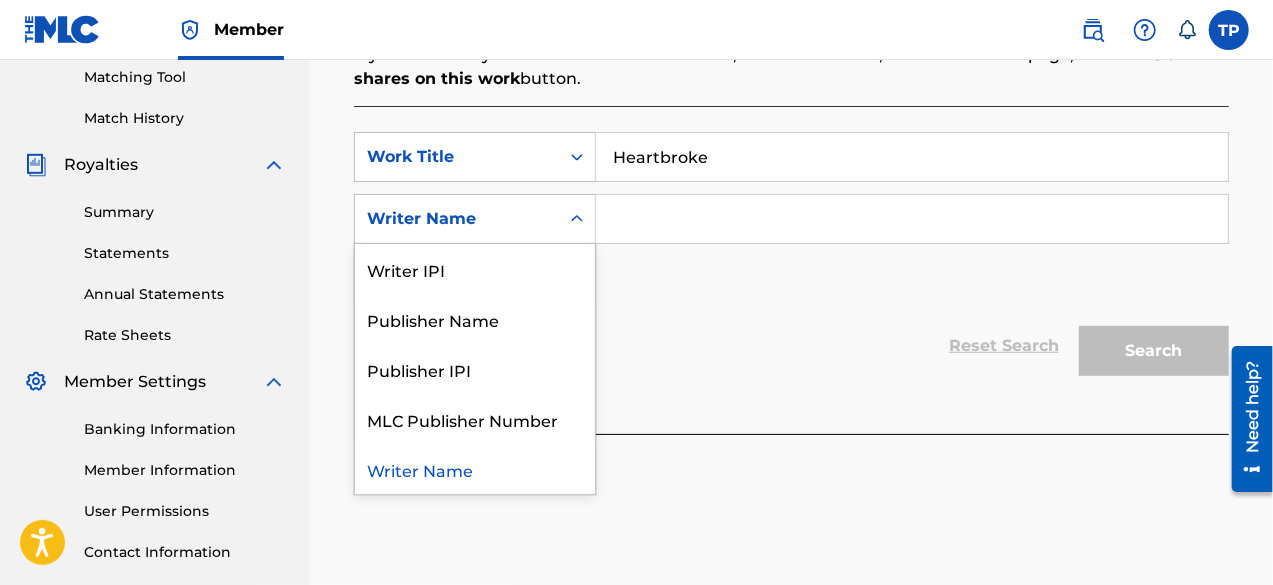 click 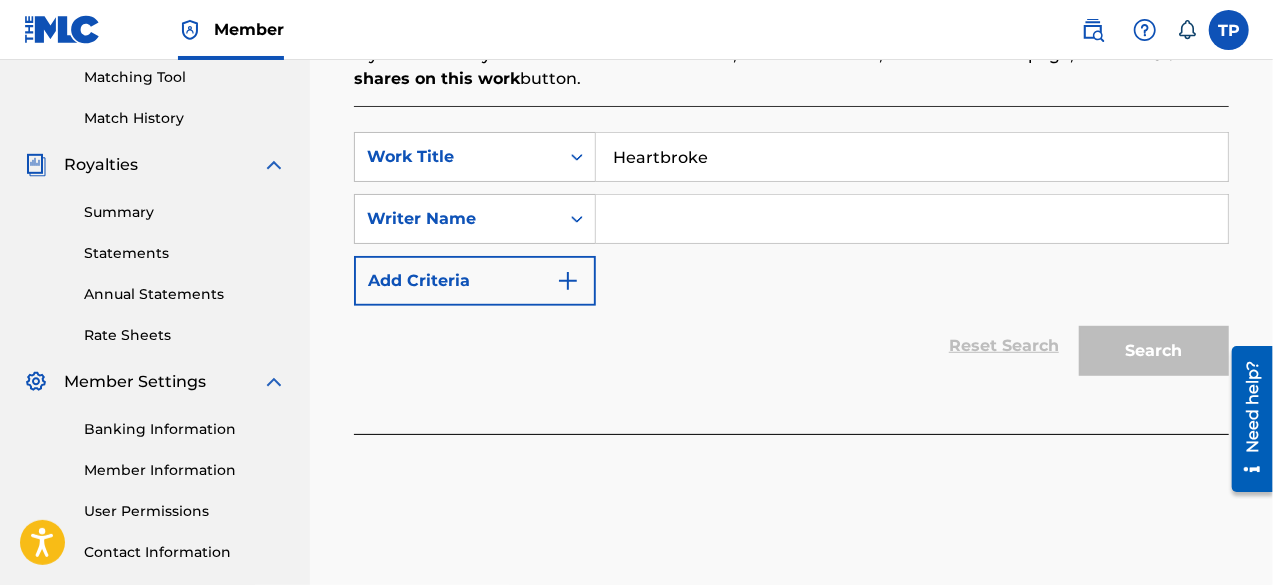 click at bounding box center (912, 219) 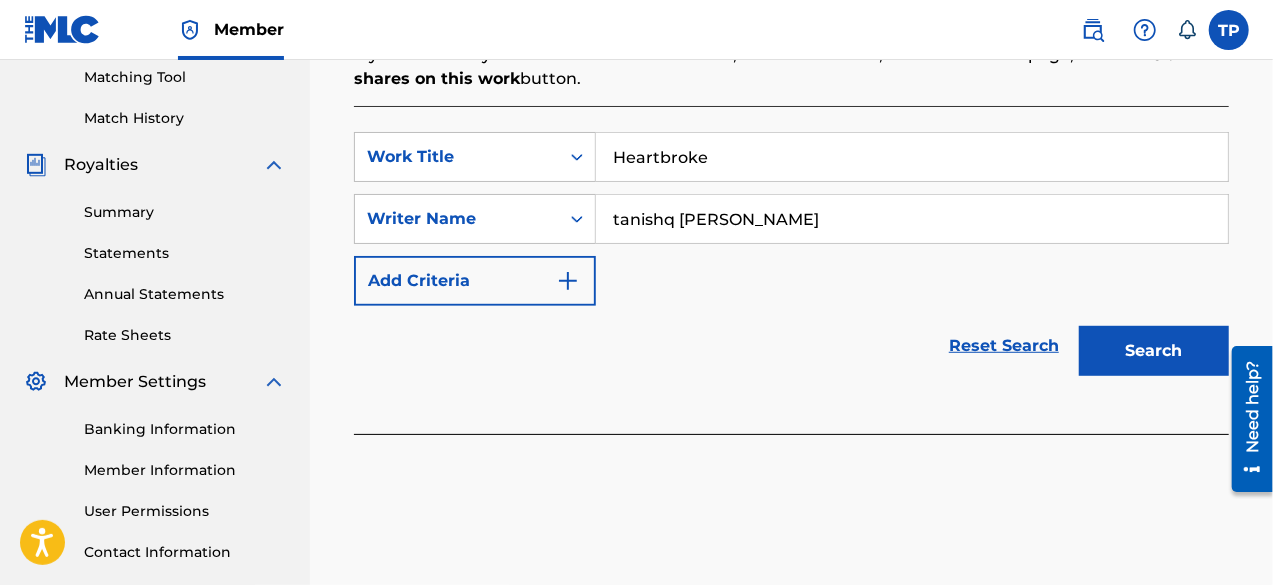 click on "Search" at bounding box center (1154, 351) 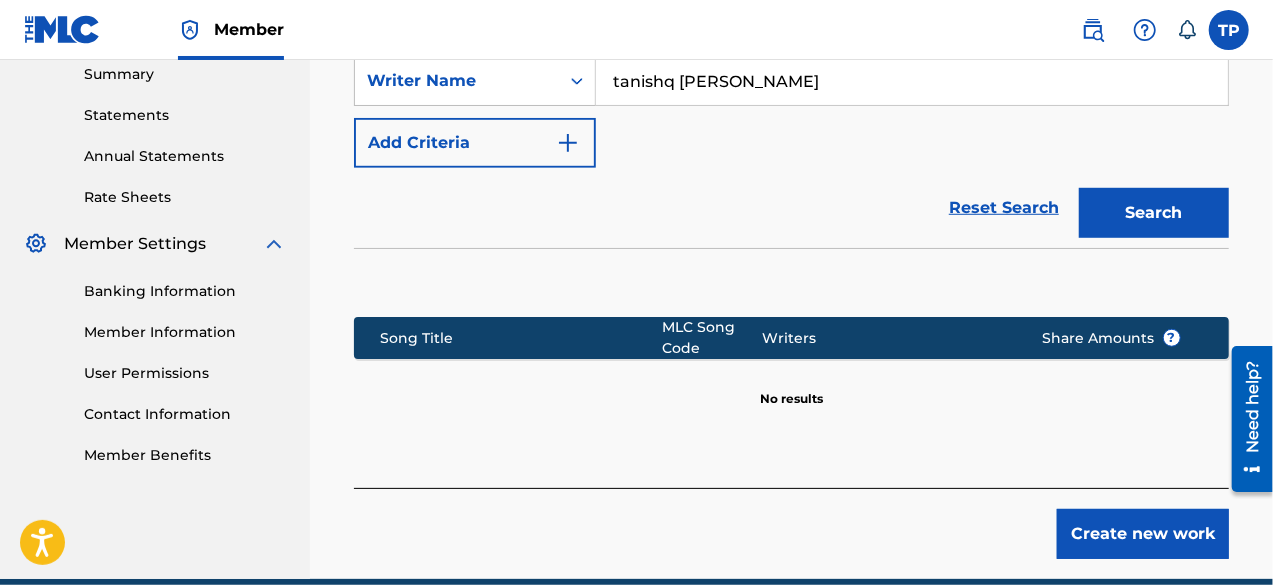 scroll, scrollTop: 664, scrollLeft: 0, axis: vertical 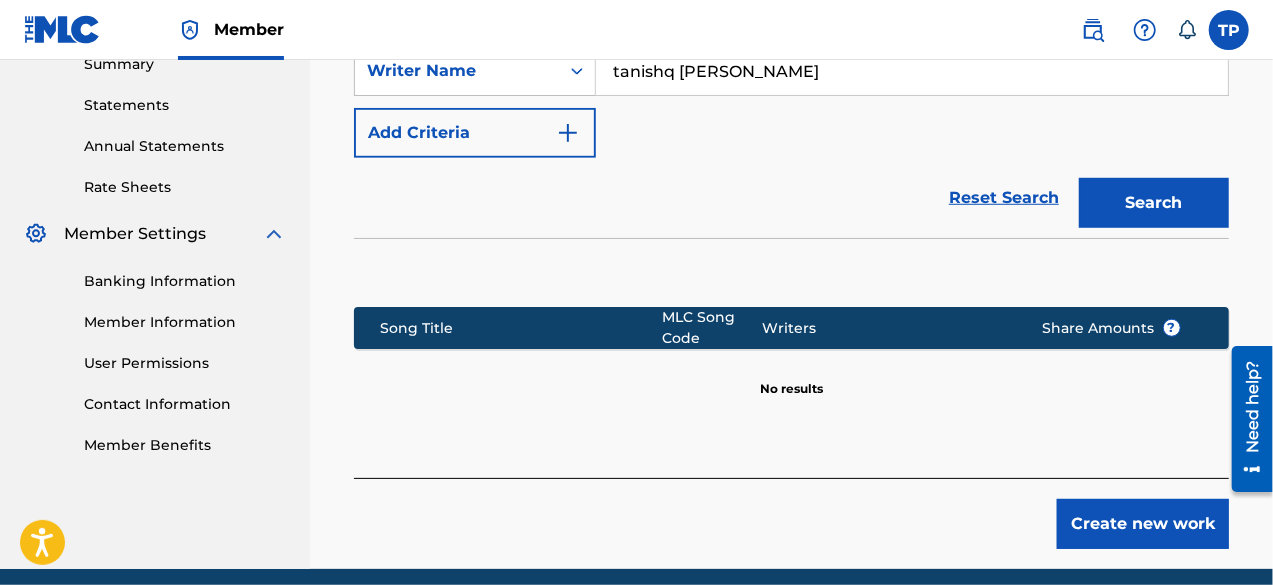 click on "Create new work" at bounding box center [1143, 524] 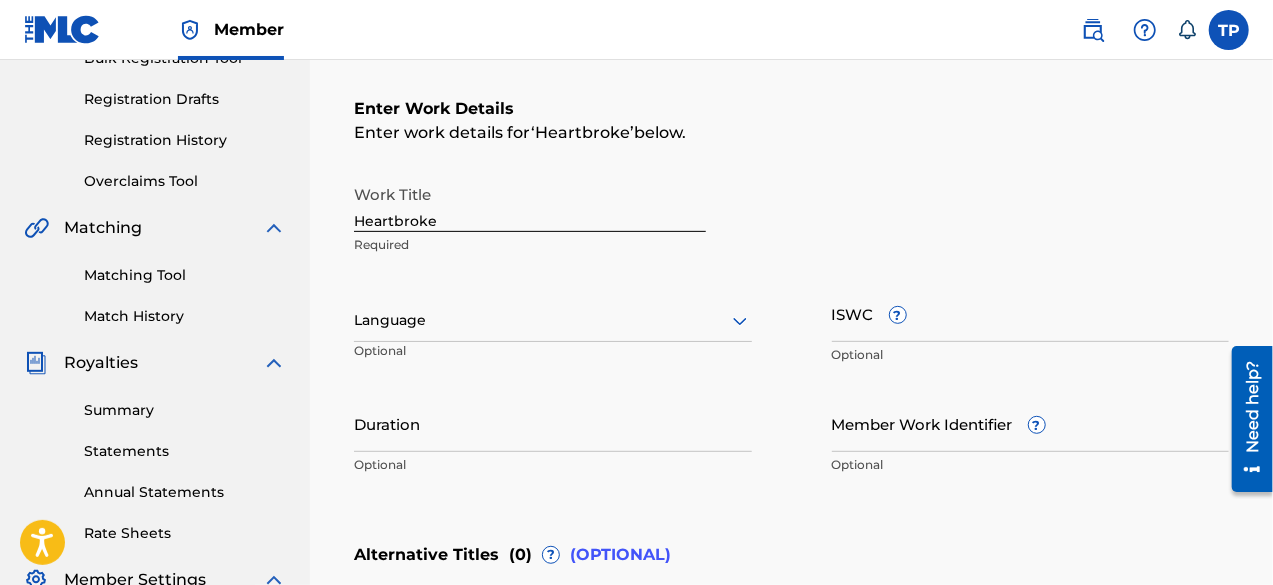 scroll, scrollTop: 306, scrollLeft: 0, axis: vertical 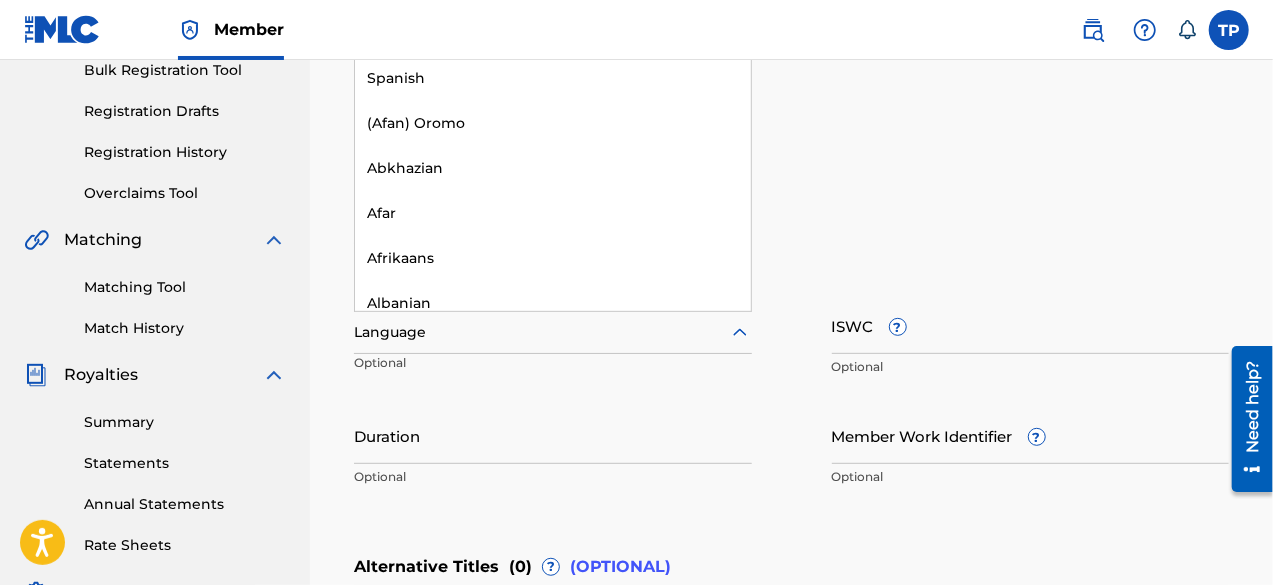 click at bounding box center (553, 332) 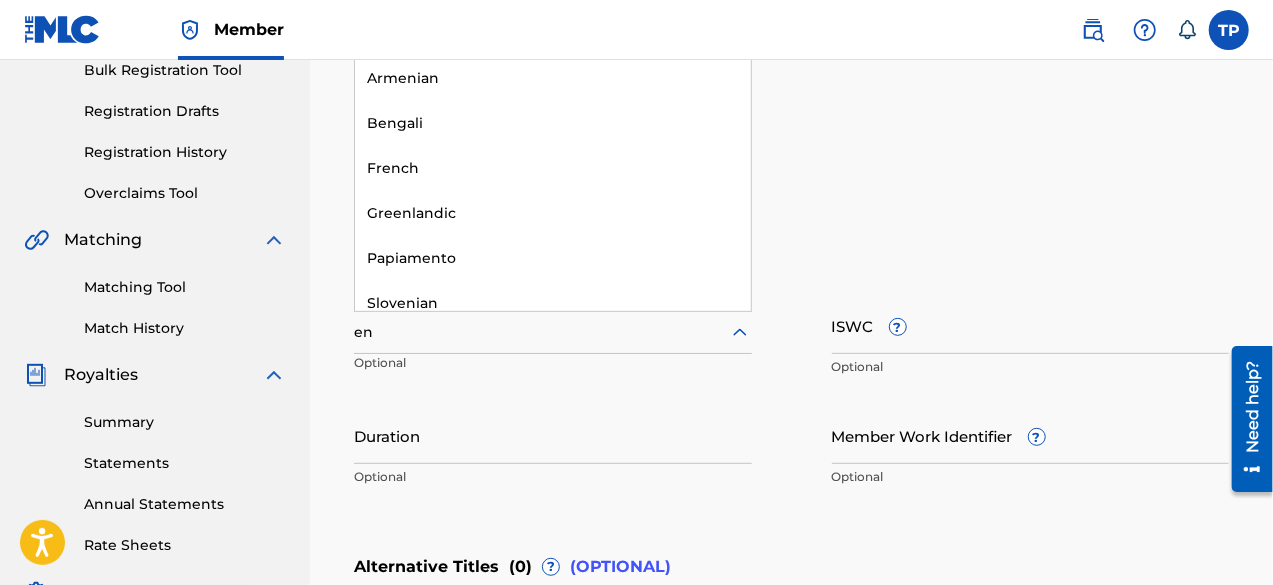 type on "eng" 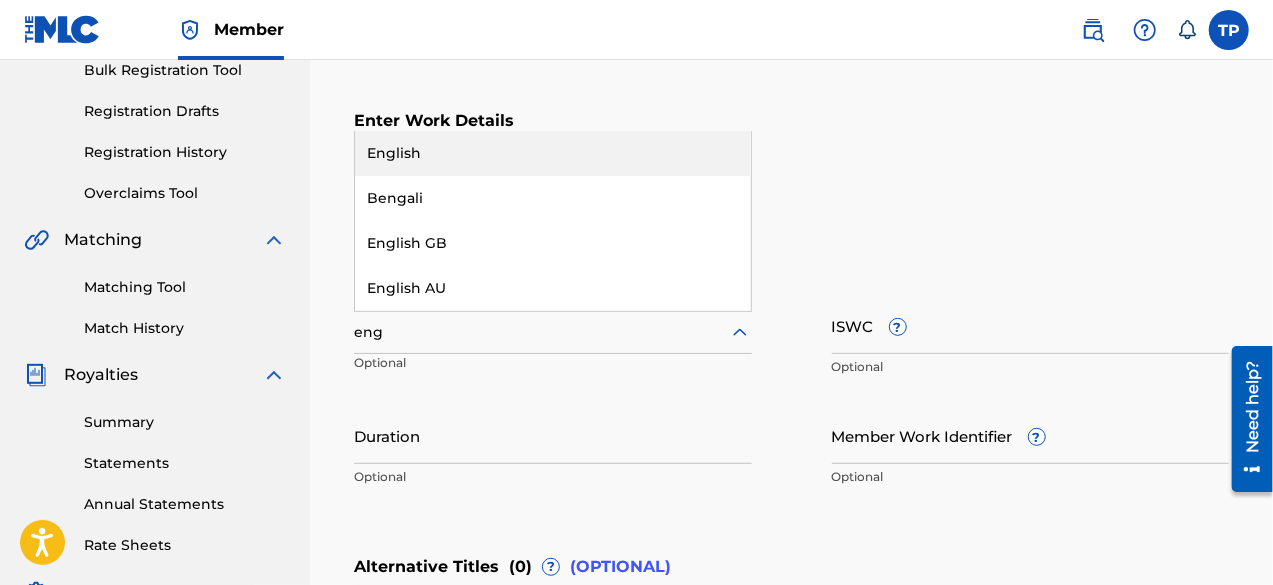type 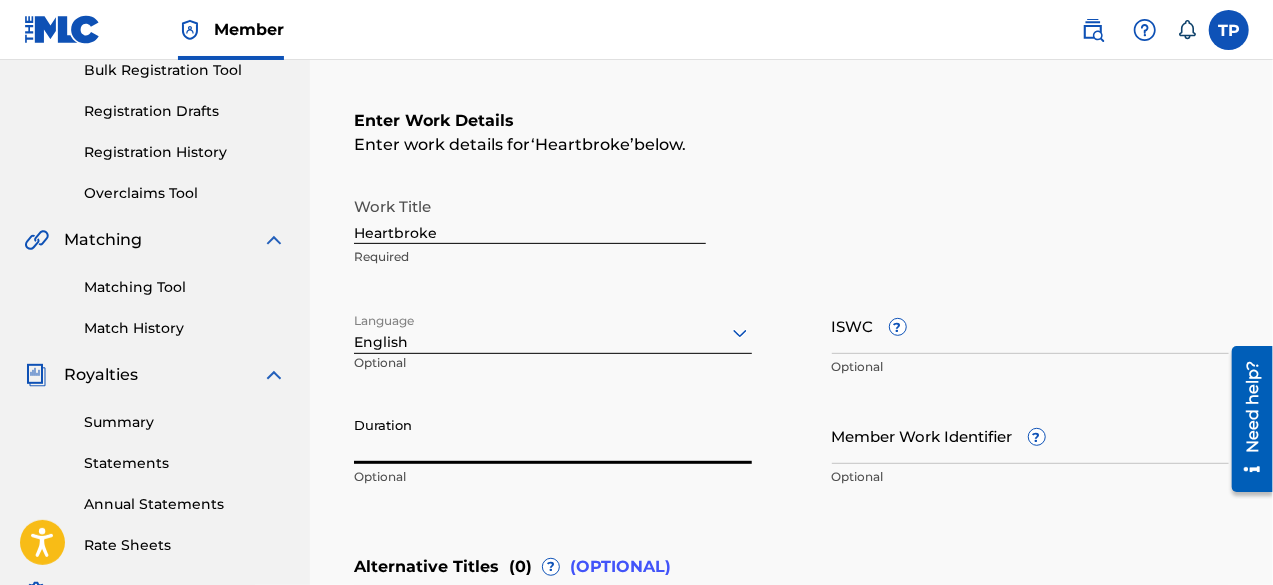 click on "Duration" at bounding box center (553, 435) 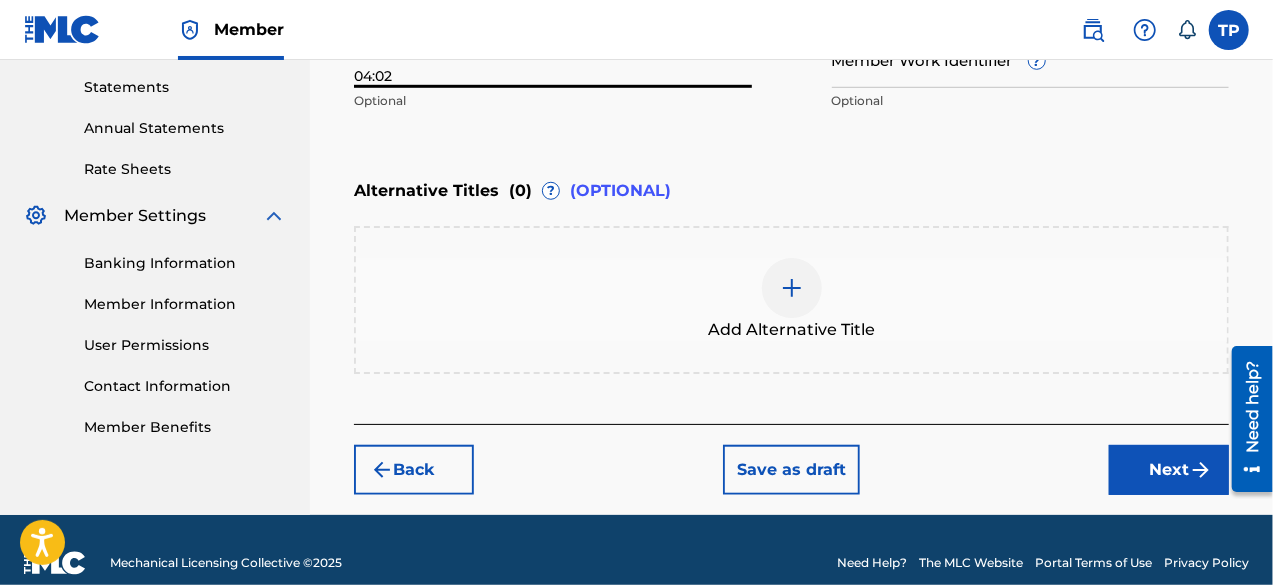scroll, scrollTop: 706, scrollLeft: 0, axis: vertical 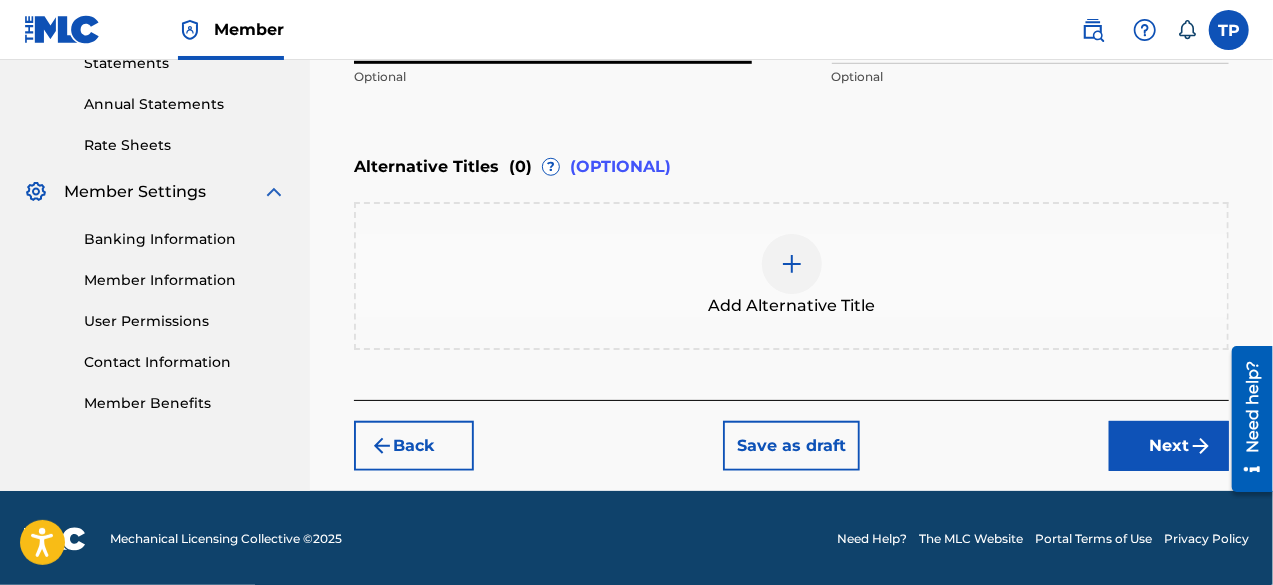 type on "04:02" 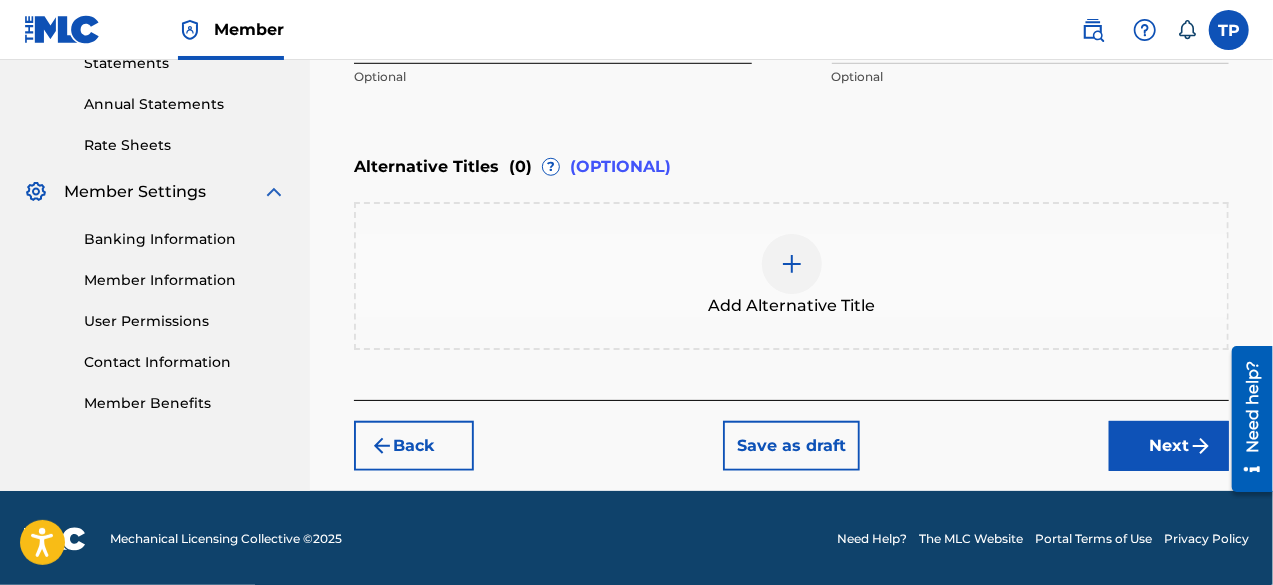 click on "Next" at bounding box center (1169, 446) 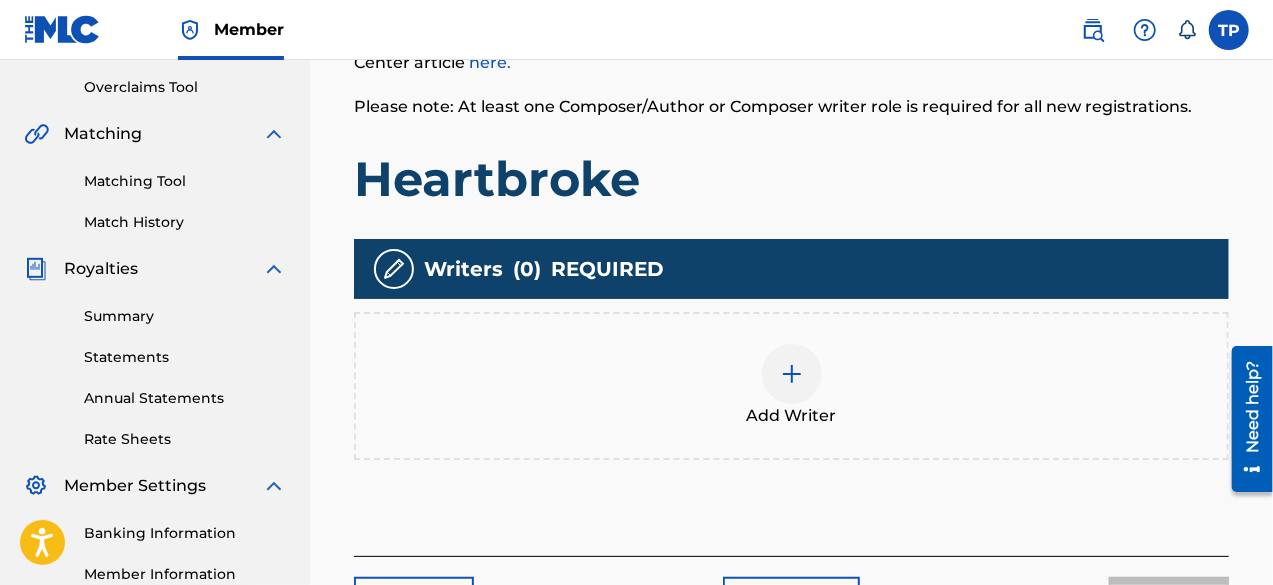scroll, scrollTop: 413, scrollLeft: 0, axis: vertical 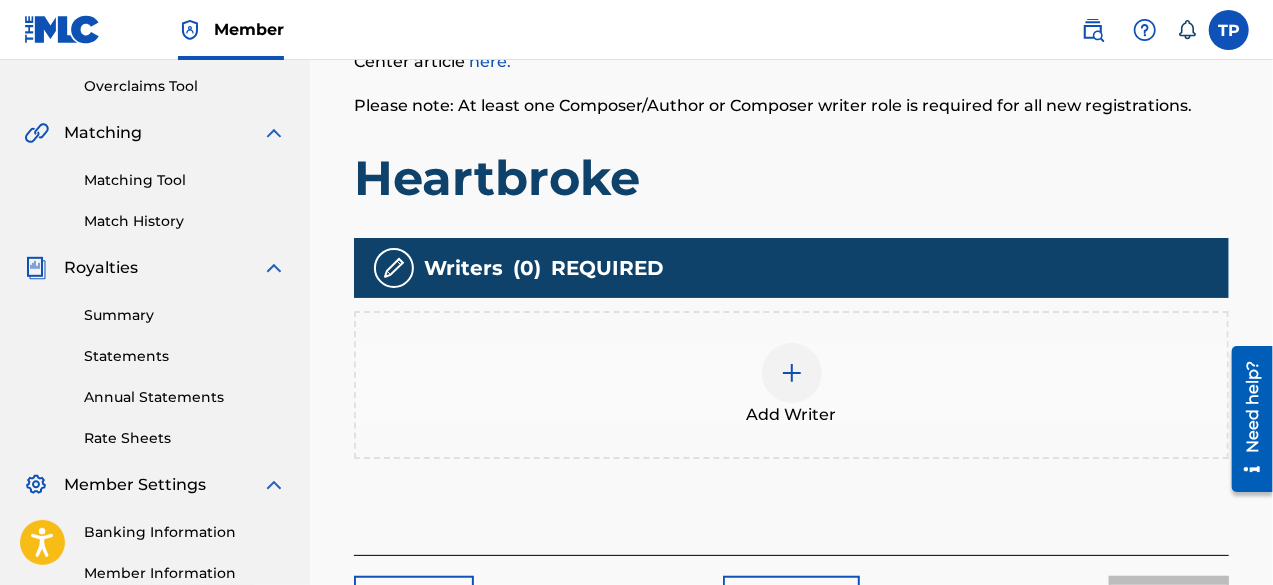 click on "Add Writer" at bounding box center [791, 385] 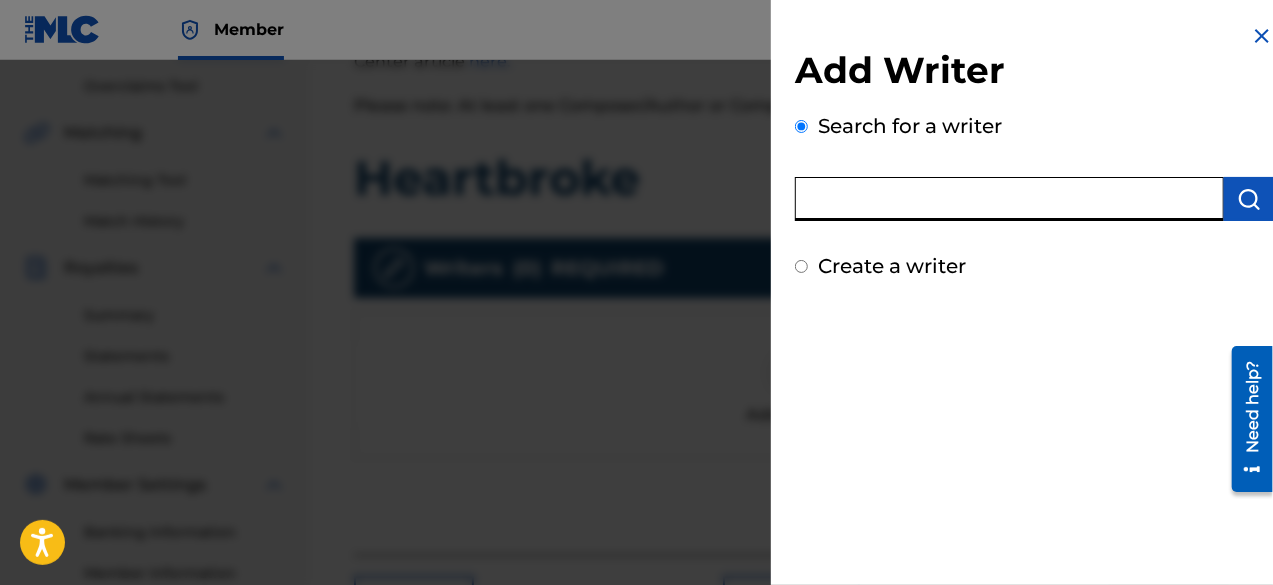 click at bounding box center (1009, 199) 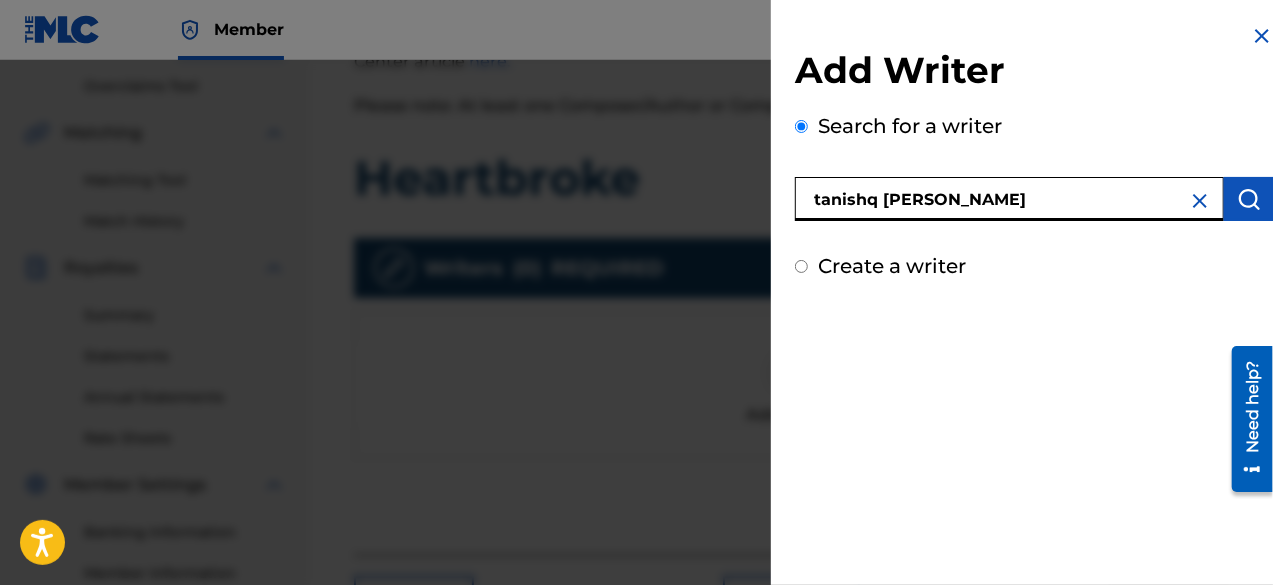 type on "tanishq [PERSON_NAME]" 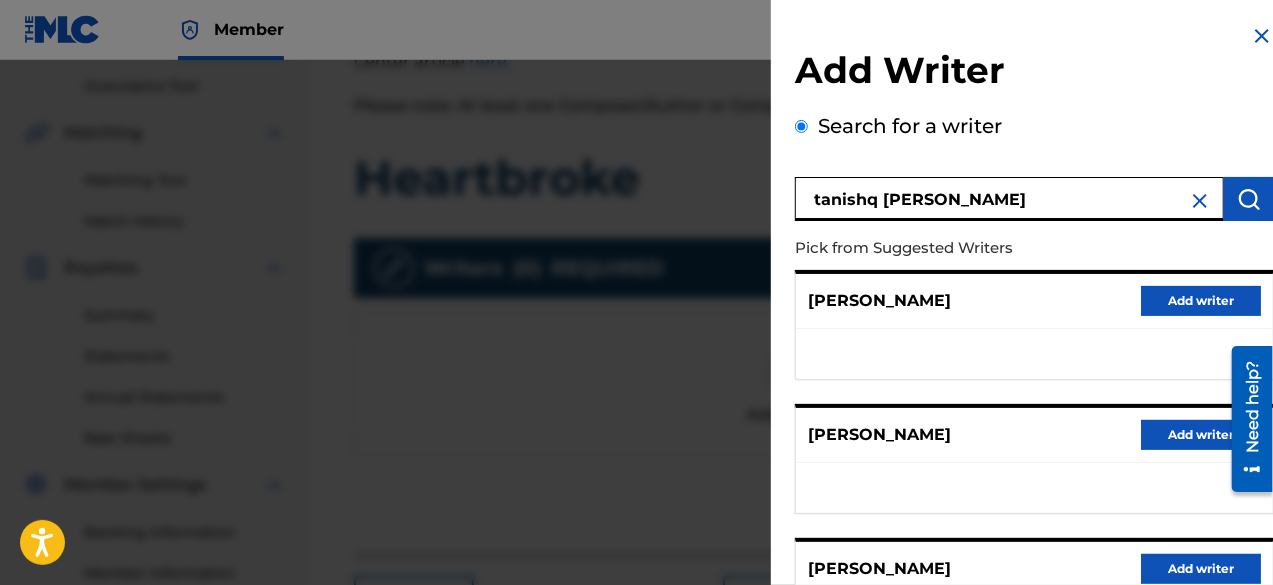 scroll, scrollTop: 180, scrollLeft: 0, axis: vertical 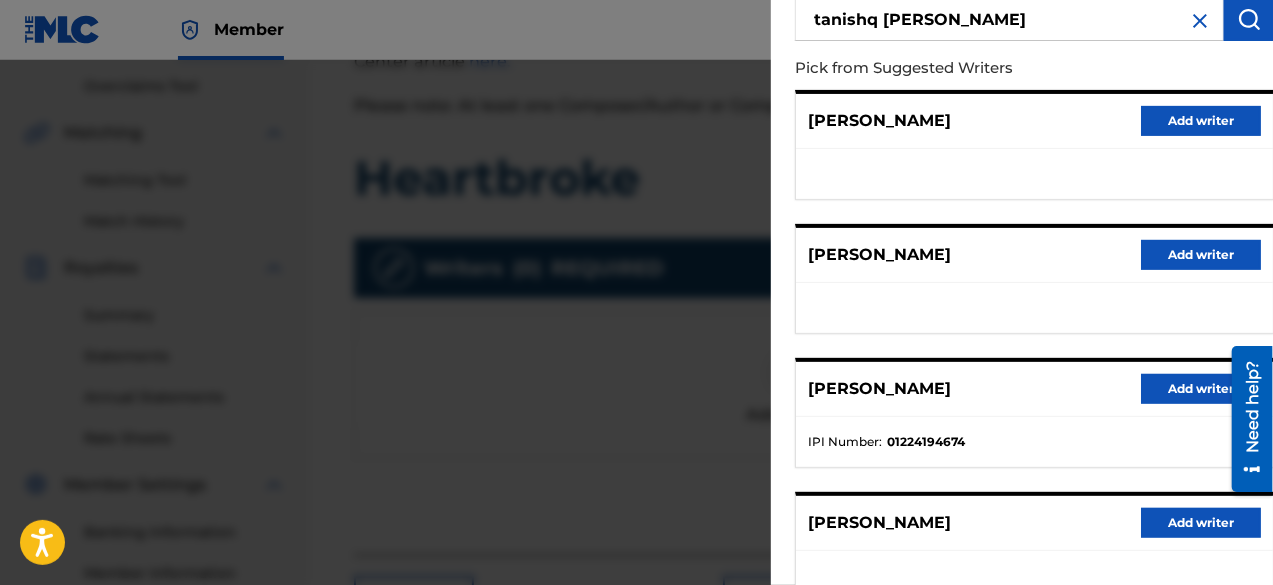 click on "Add writer" at bounding box center (1201, 389) 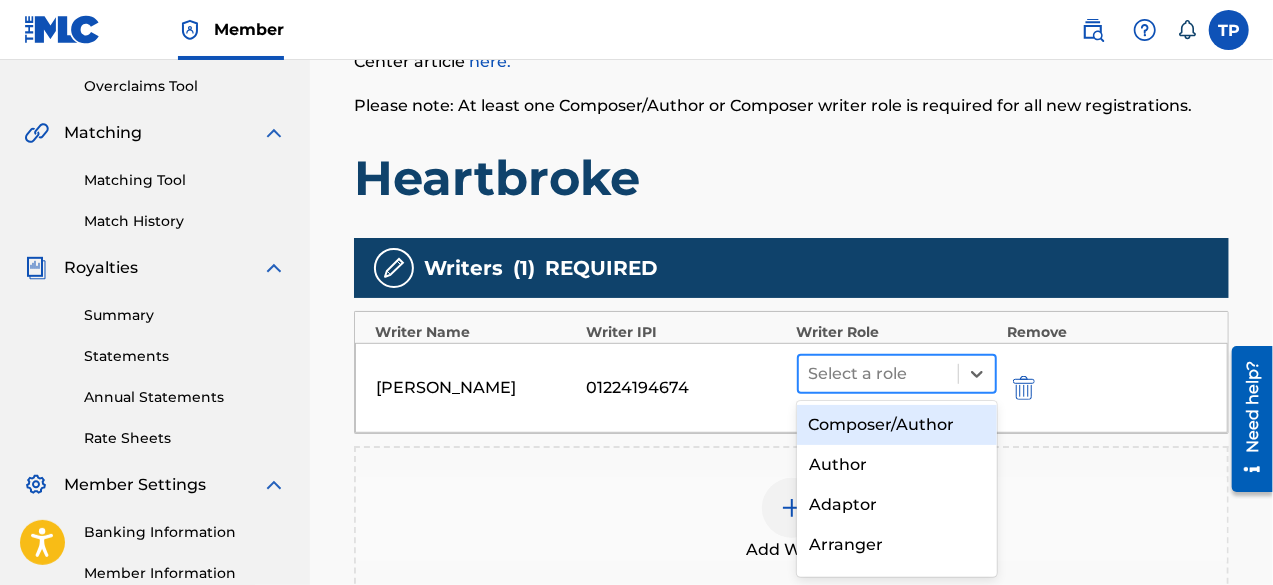 click at bounding box center [878, 374] 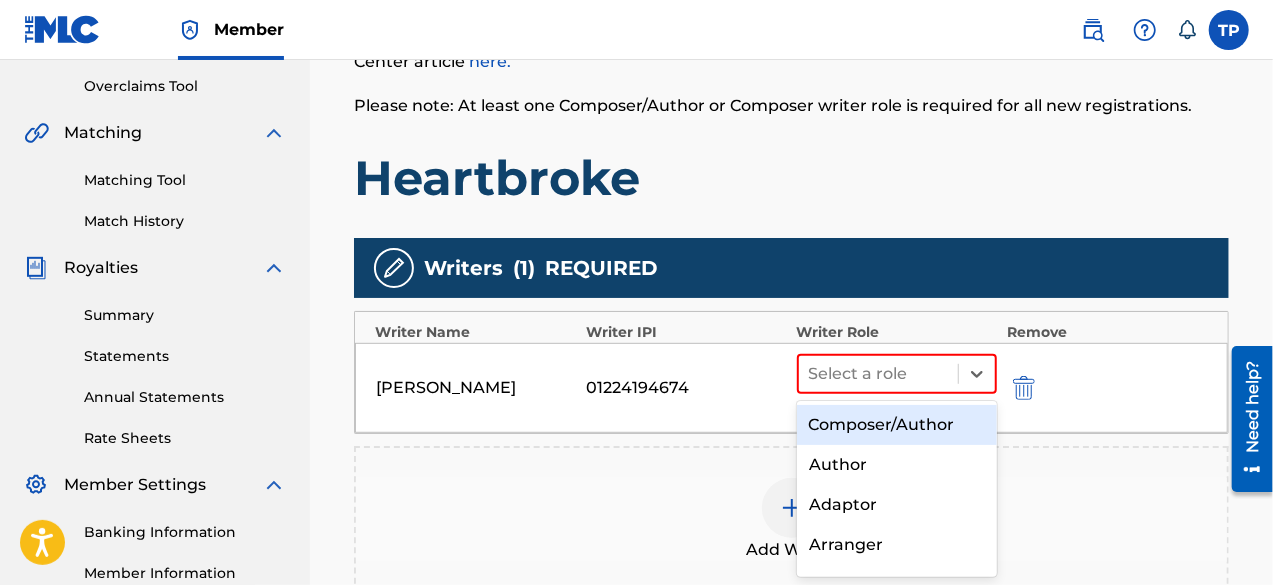 click on "Composer/Author" at bounding box center [897, 425] 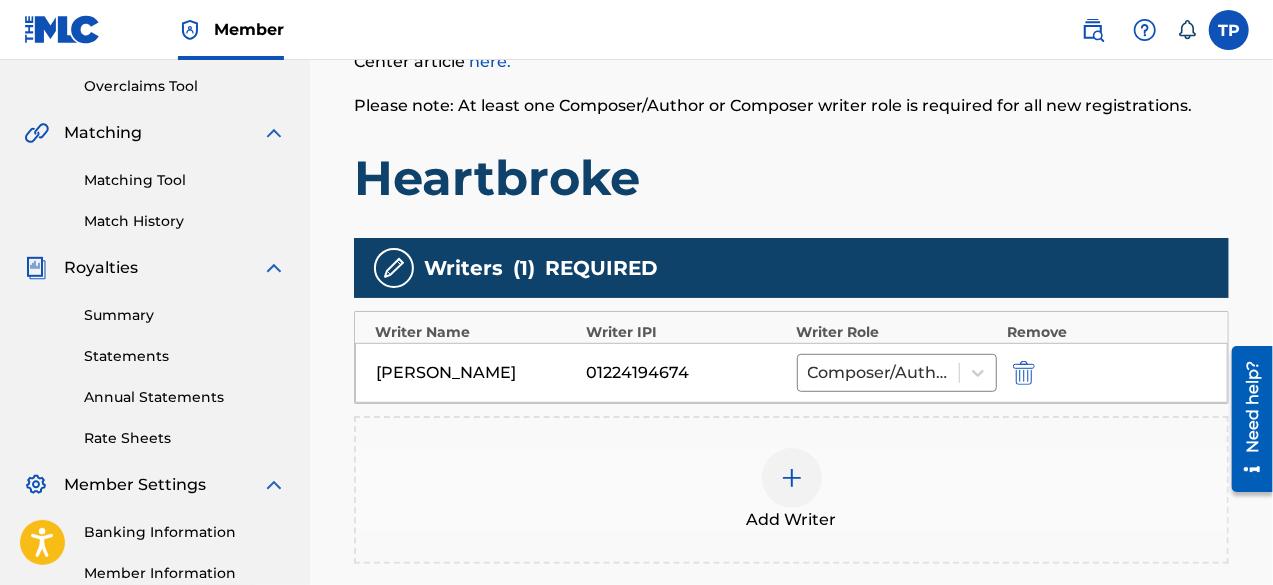 scroll, scrollTop: 653, scrollLeft: 0, axis: vertical 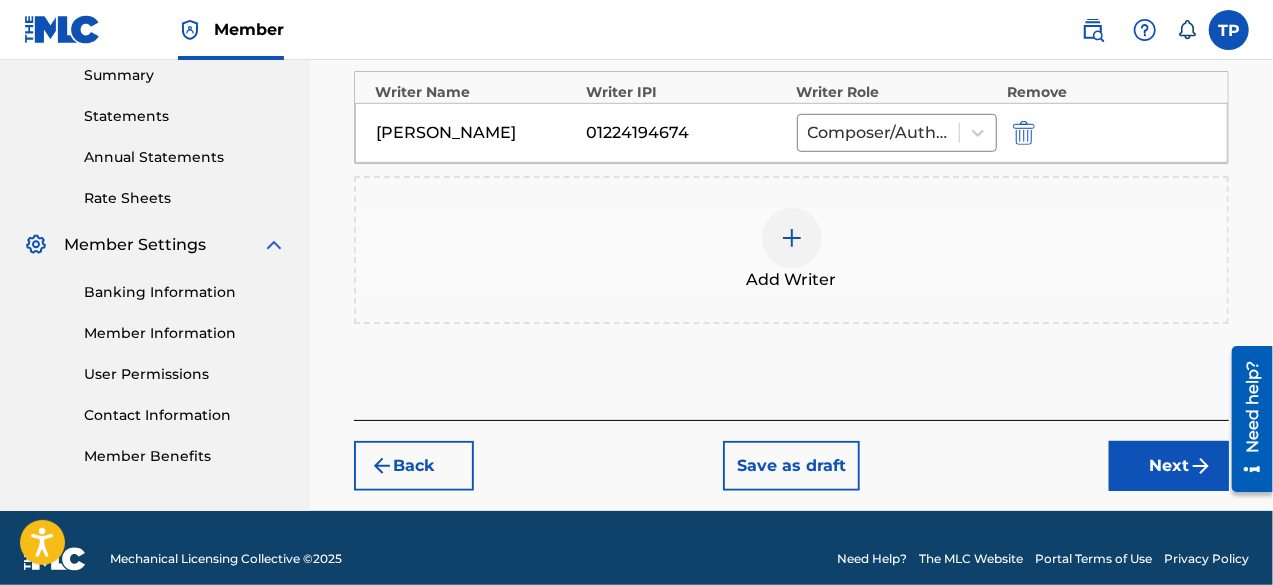 click on "Next" at bounding box center (1169, 466) 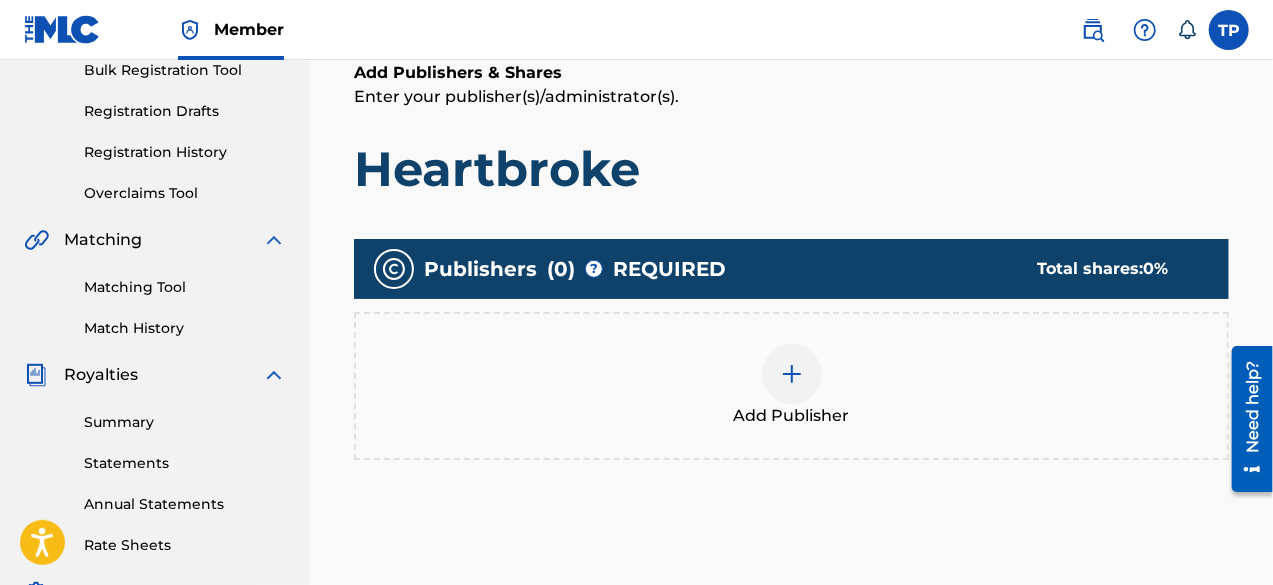 scroll, scrollTop: 308, scrollLeft: 0, axis: vertical 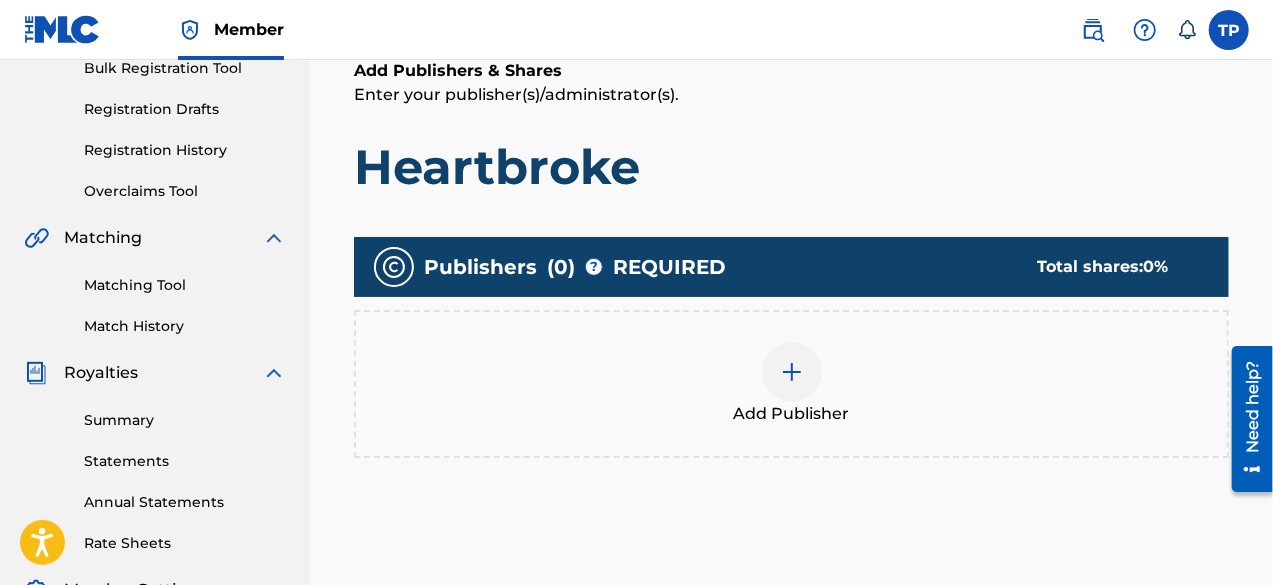 click on "Add Publisher" at bounding box center [791, 384] 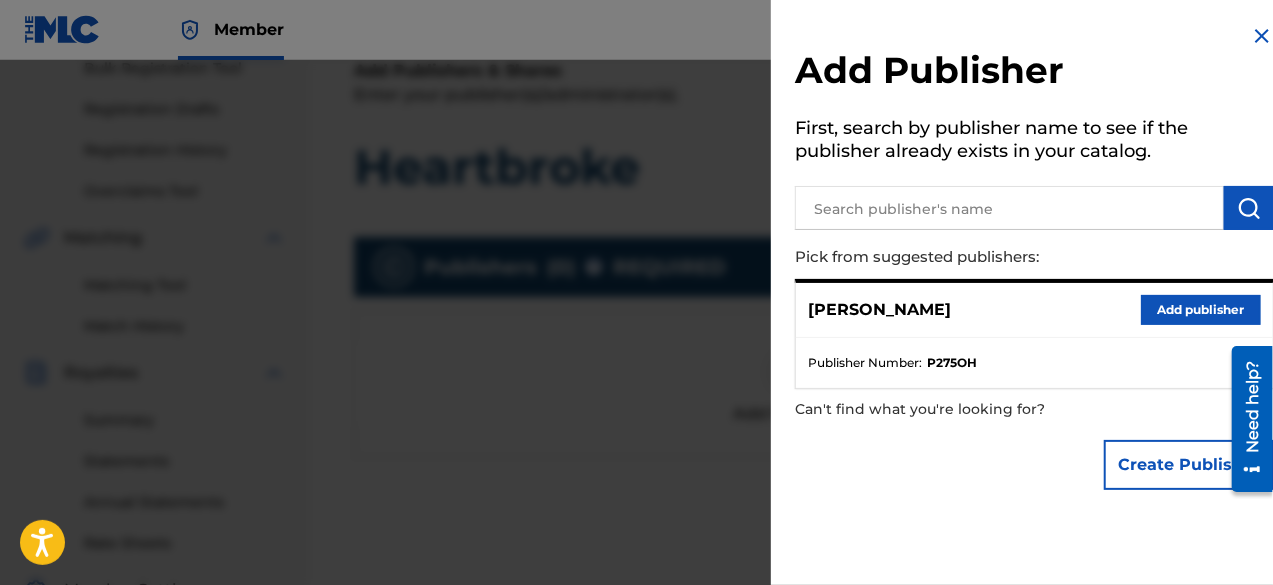click at bounding box center [1009, 208] 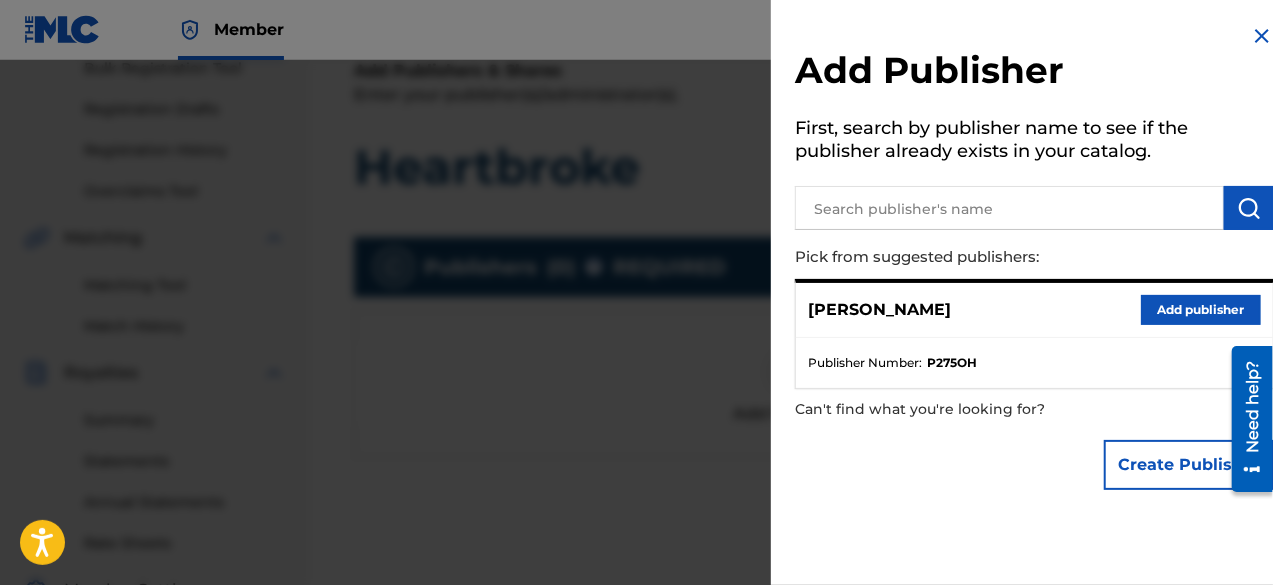 click on "Add publisher" at bounding box center (1201, 310) 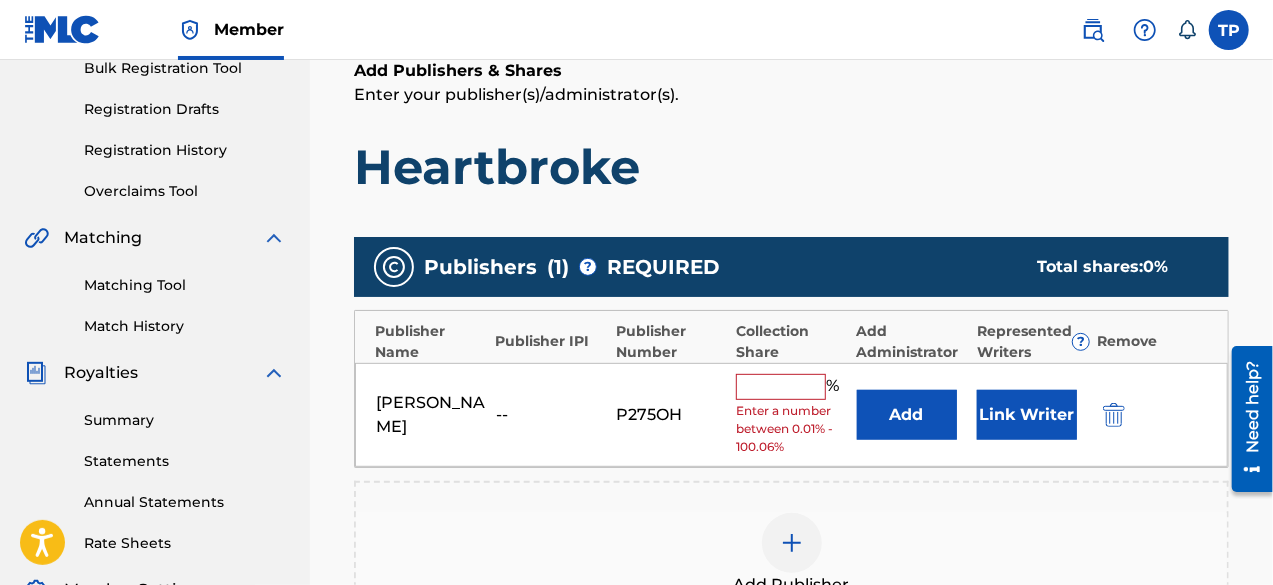 click at bounding box center (781, 387) 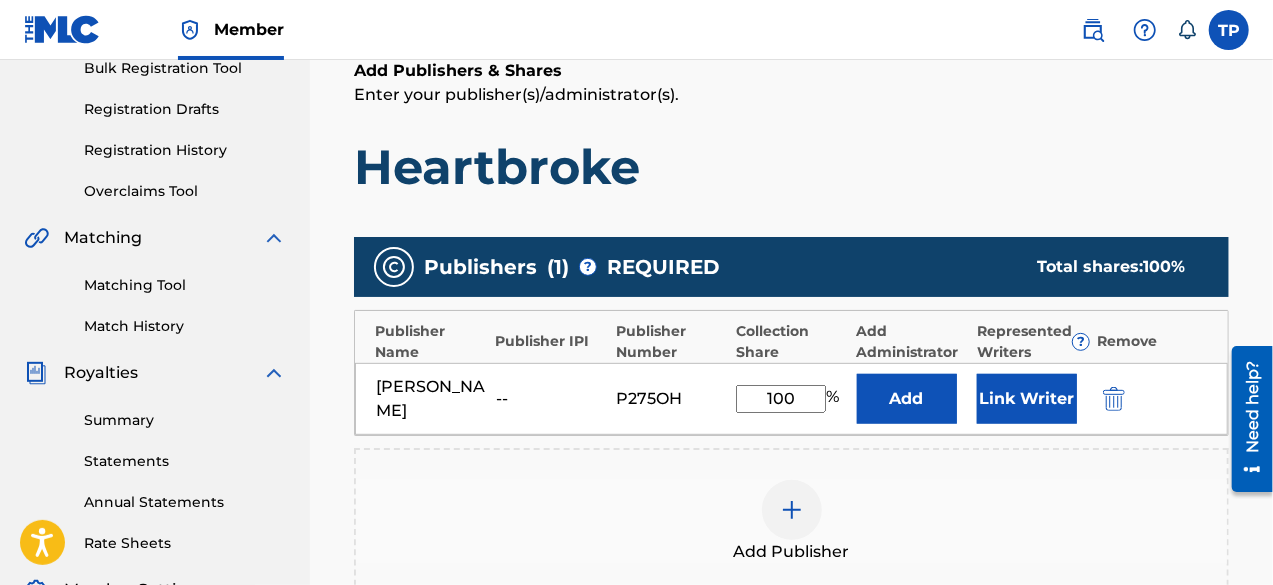 scroll, scrollTop: 660, scrollLeft: 0, axis: vertical 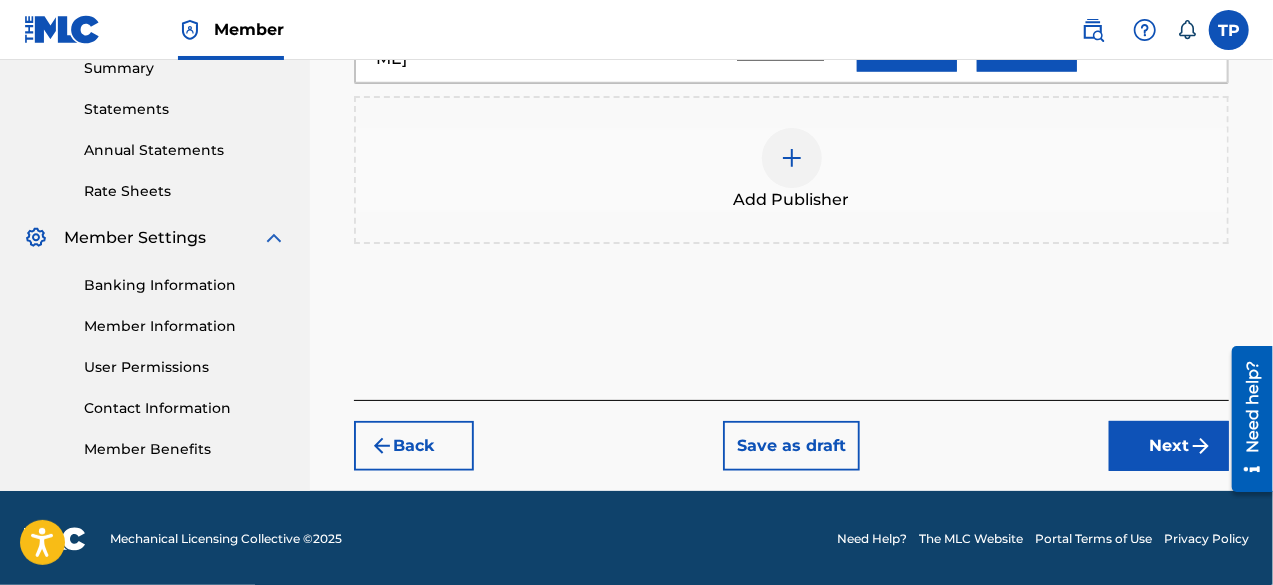 type on "100" 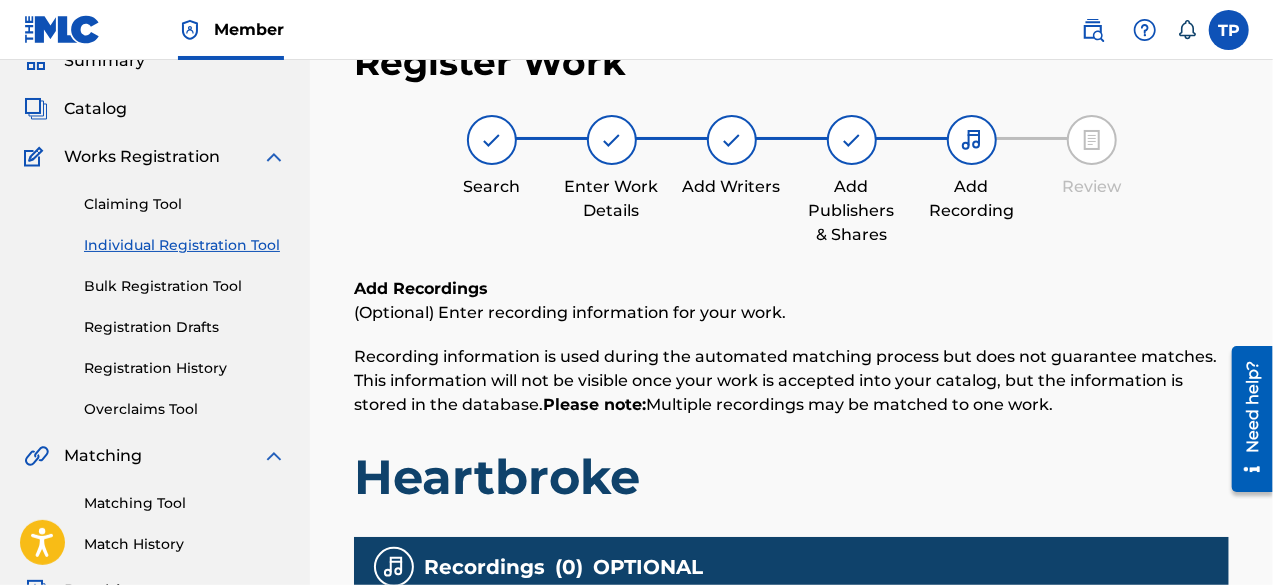 scroll, scrollTop: 365, scrollLeft: 0, axis: vertical 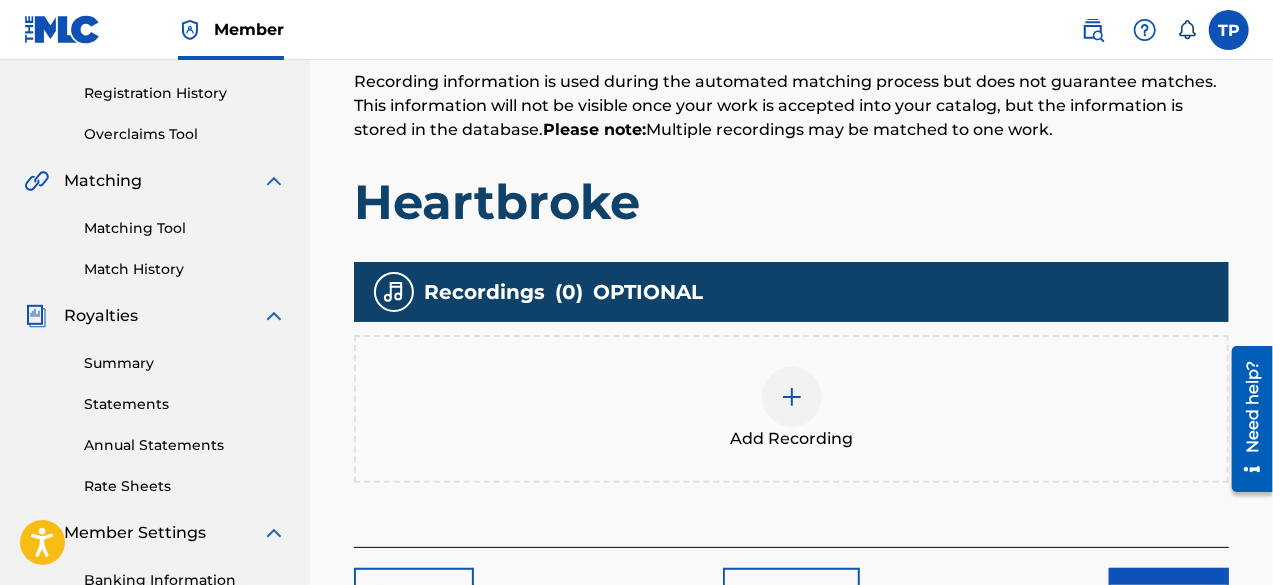 click on "Add Recording" at bounding box center (791, 409) 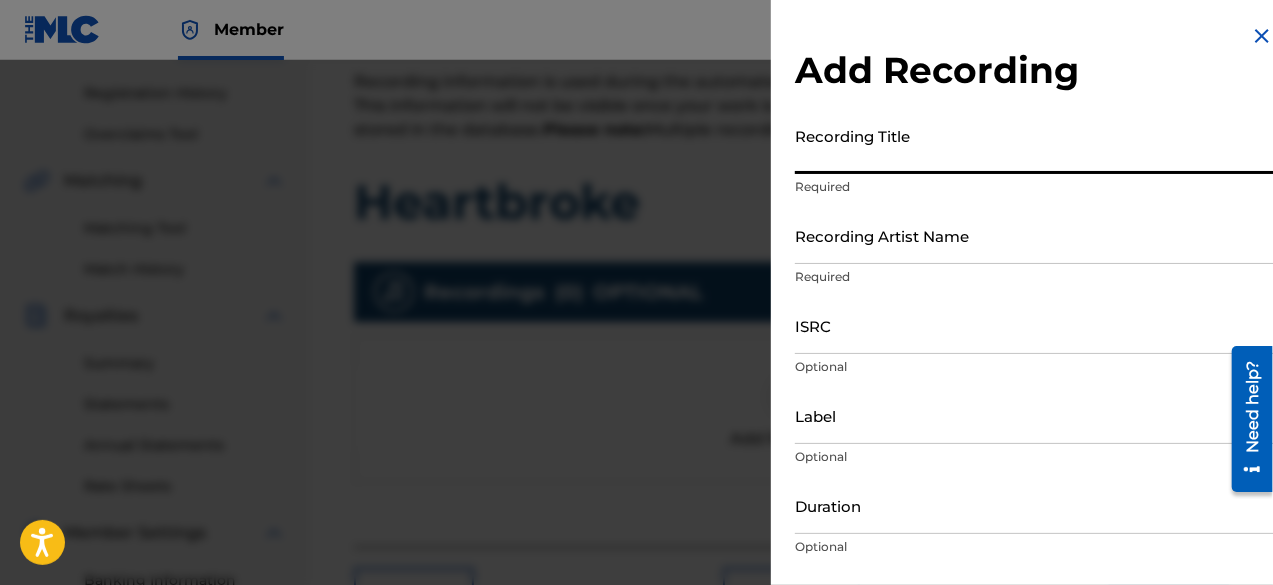 click on "Recording Title" at bounding box center [1034, 145] 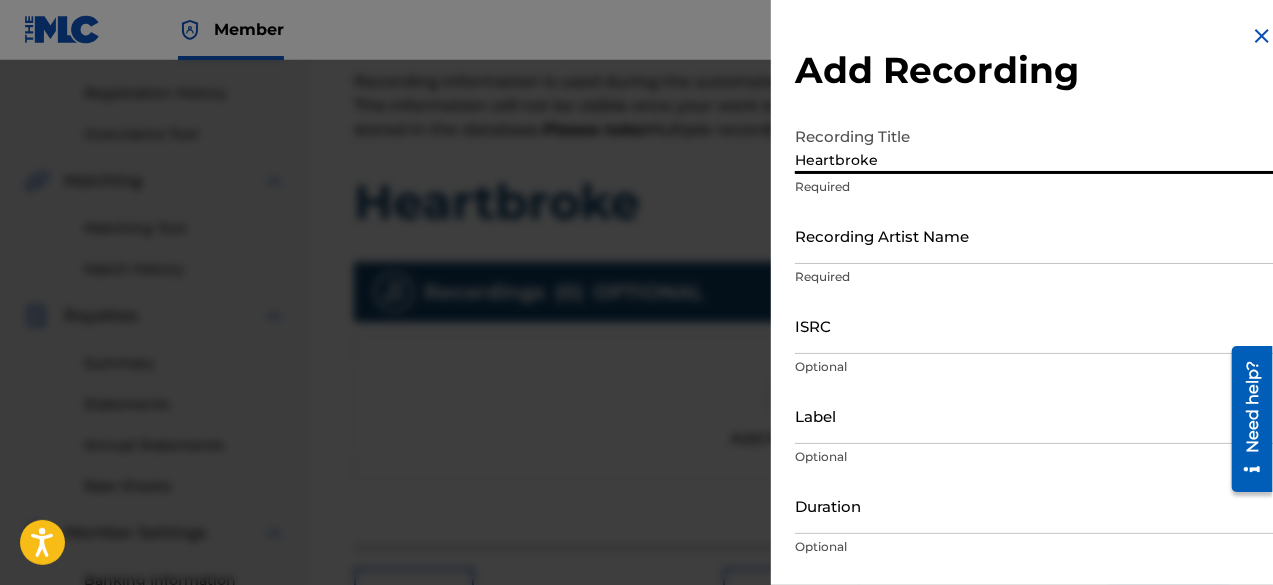 type on "Heartbroke" 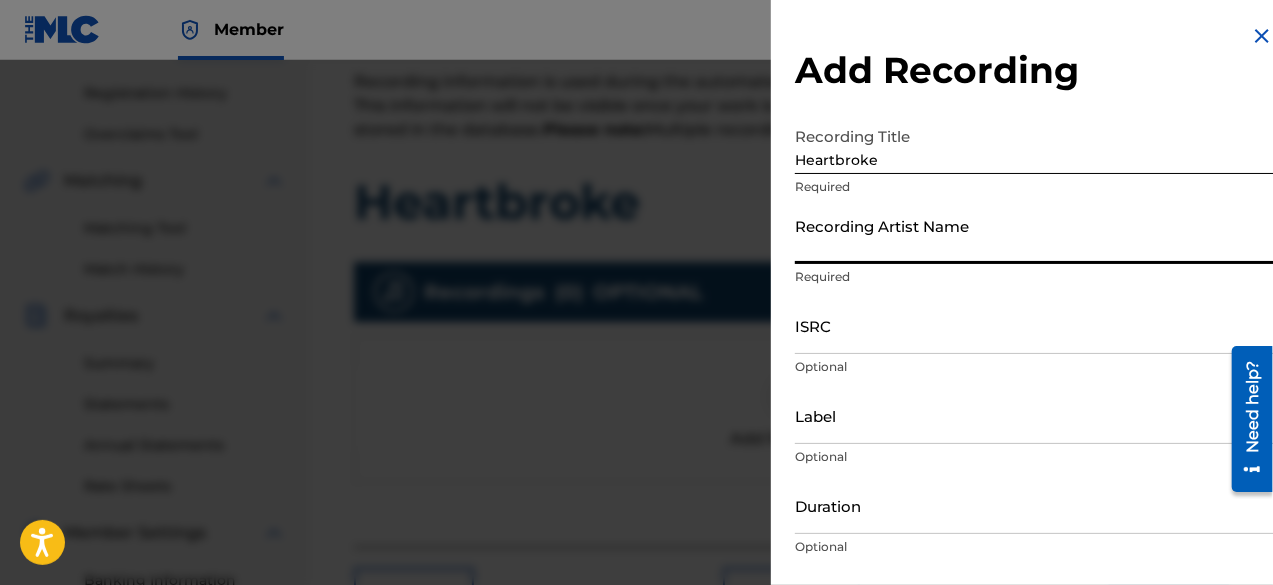 click on "Recording Artist Name" at bounding box center (1034, 235) 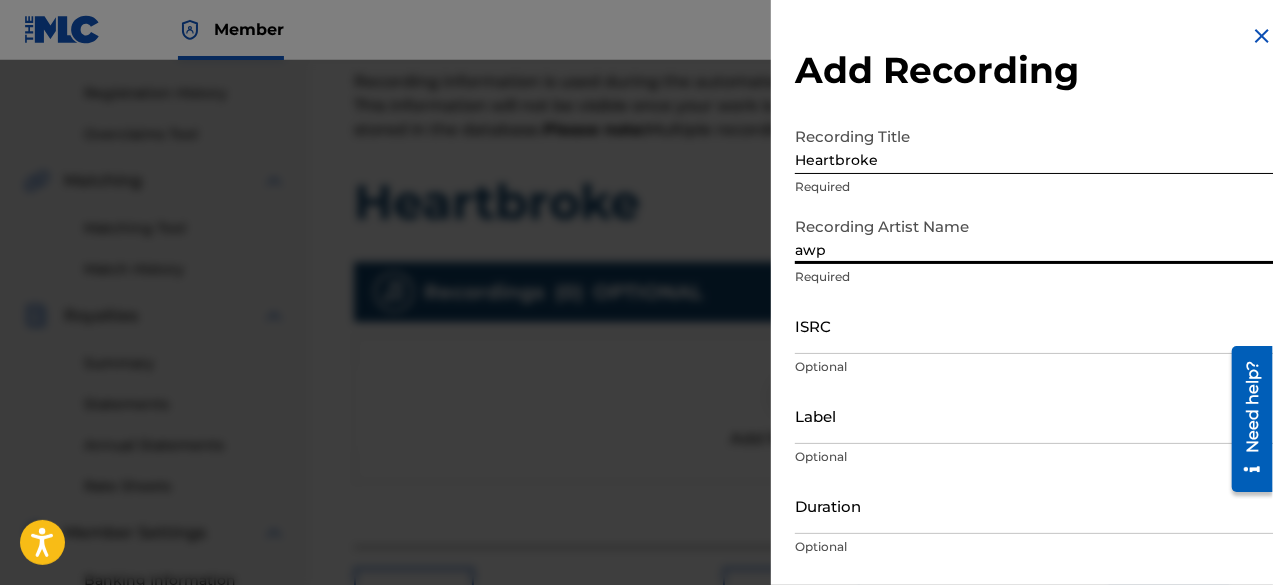 scroll, scrollTop: 60, scrollLeft: 0, axis: vertical 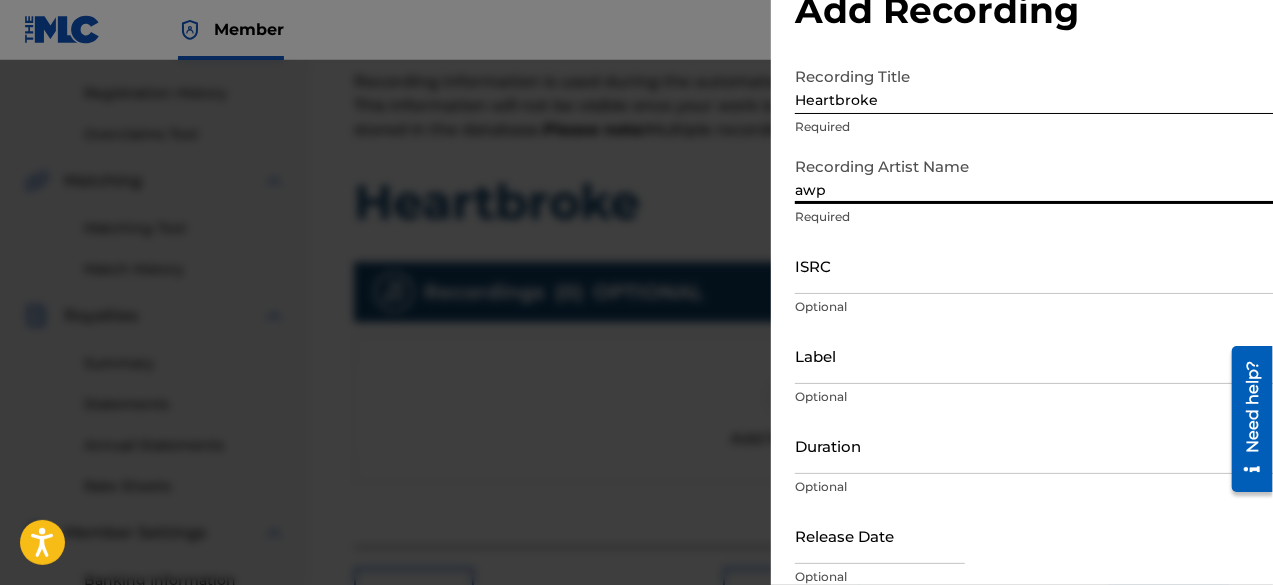 type on "awp" 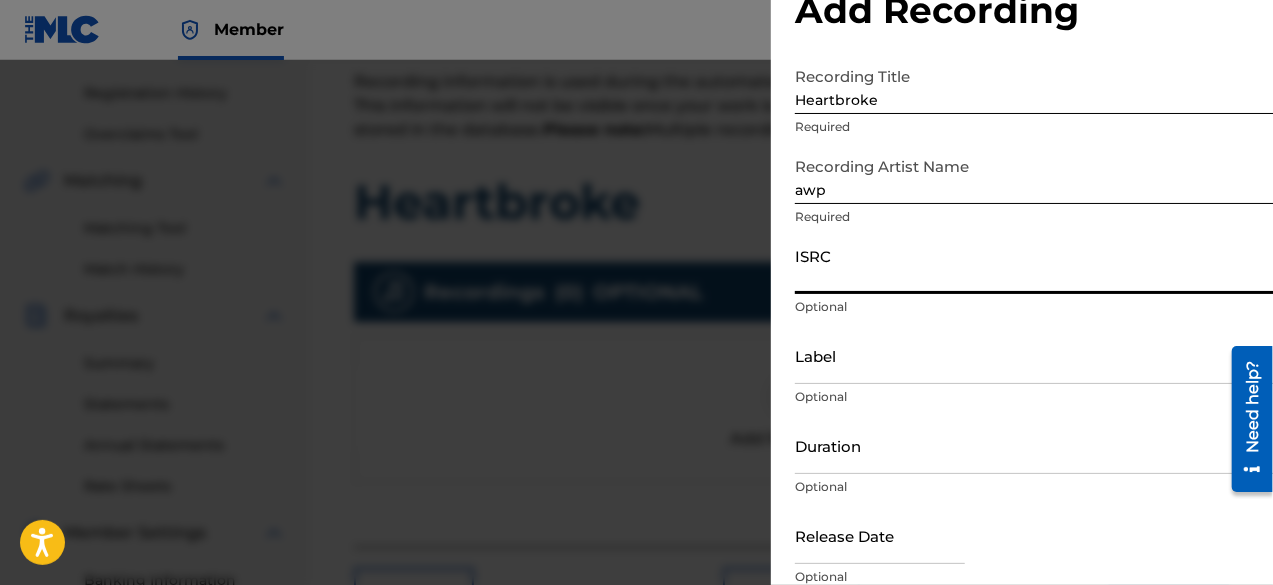 click on "ISRC" at bounding box center (1034, 265) 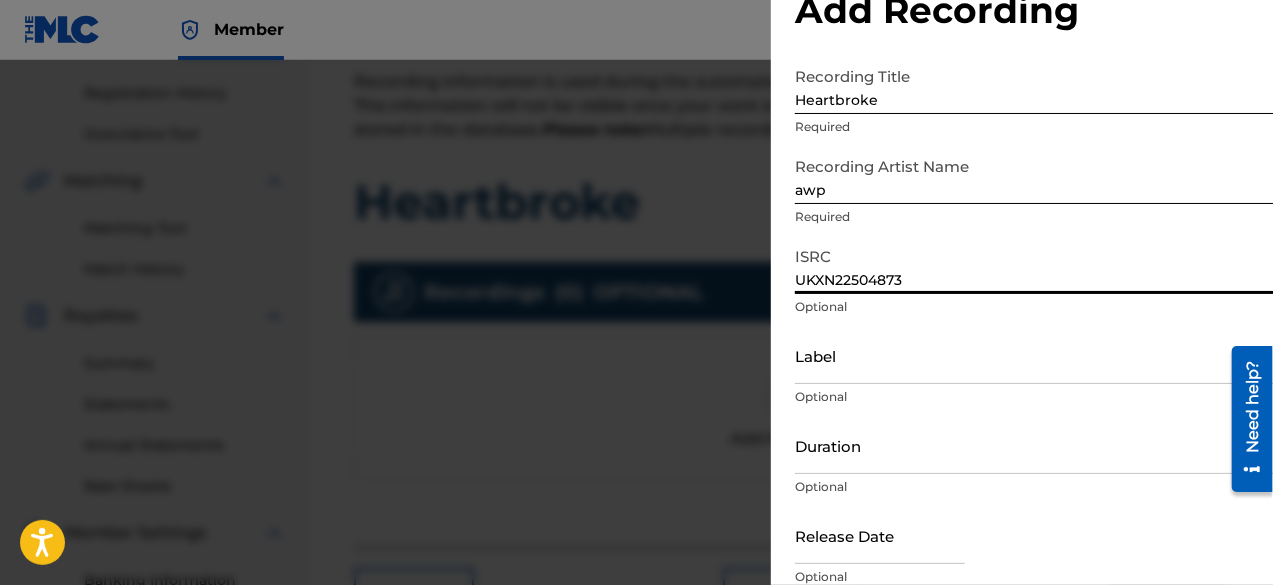 scroll, scrollTop: 112, scrollLeft: 0, axis: vertical 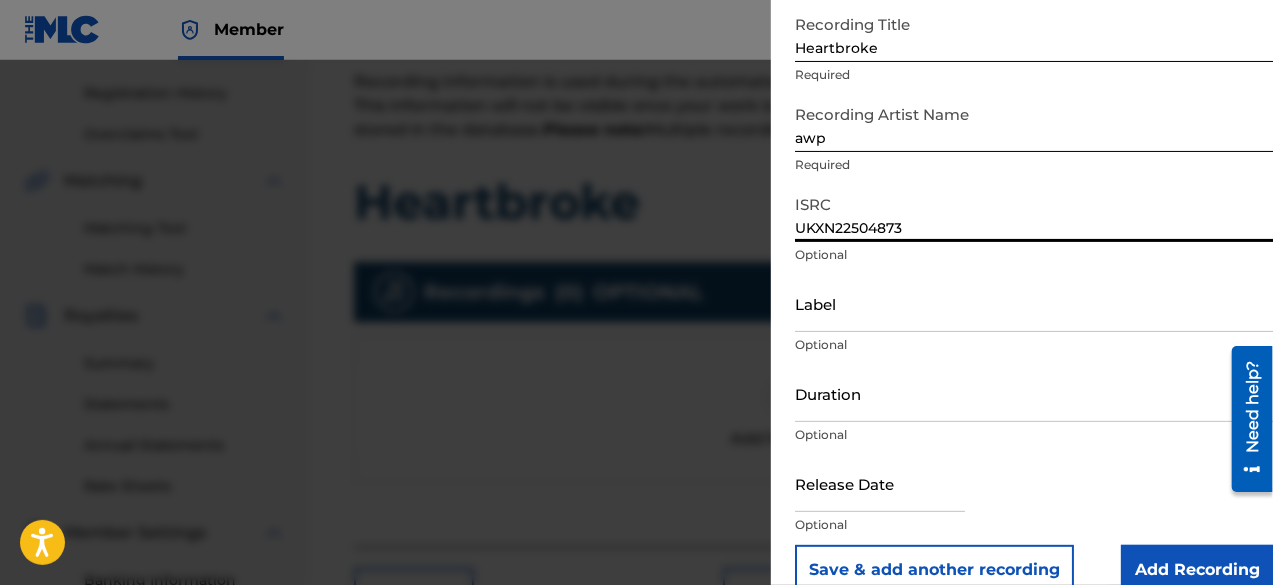 type on "UKXN22504873" 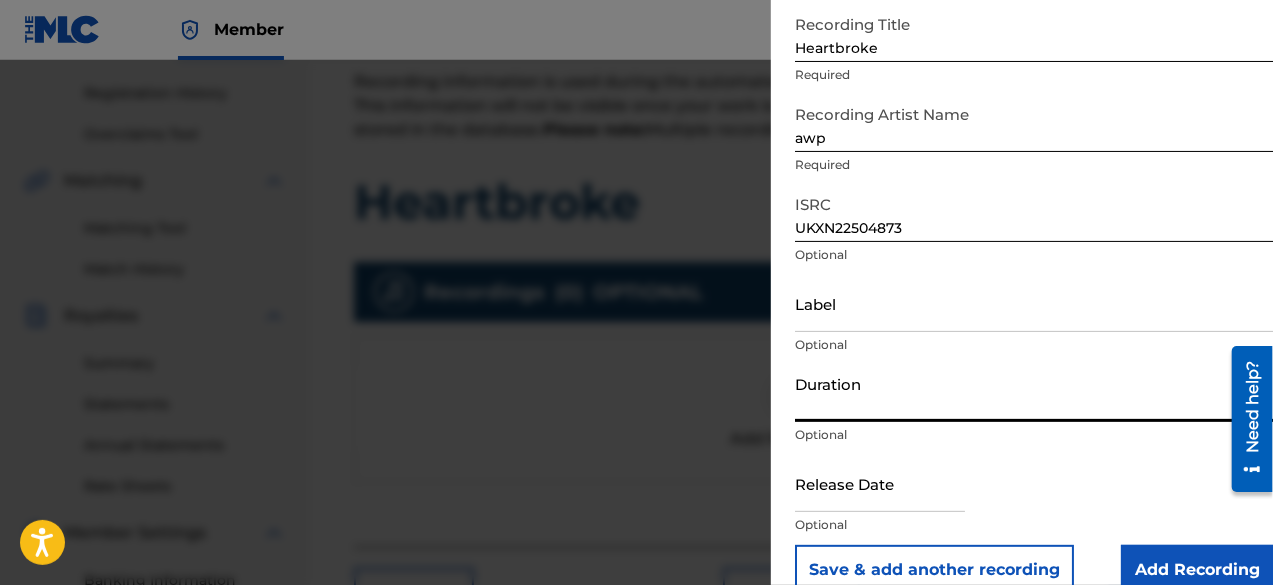click on "Duration" at bounding box center (1034, 393) 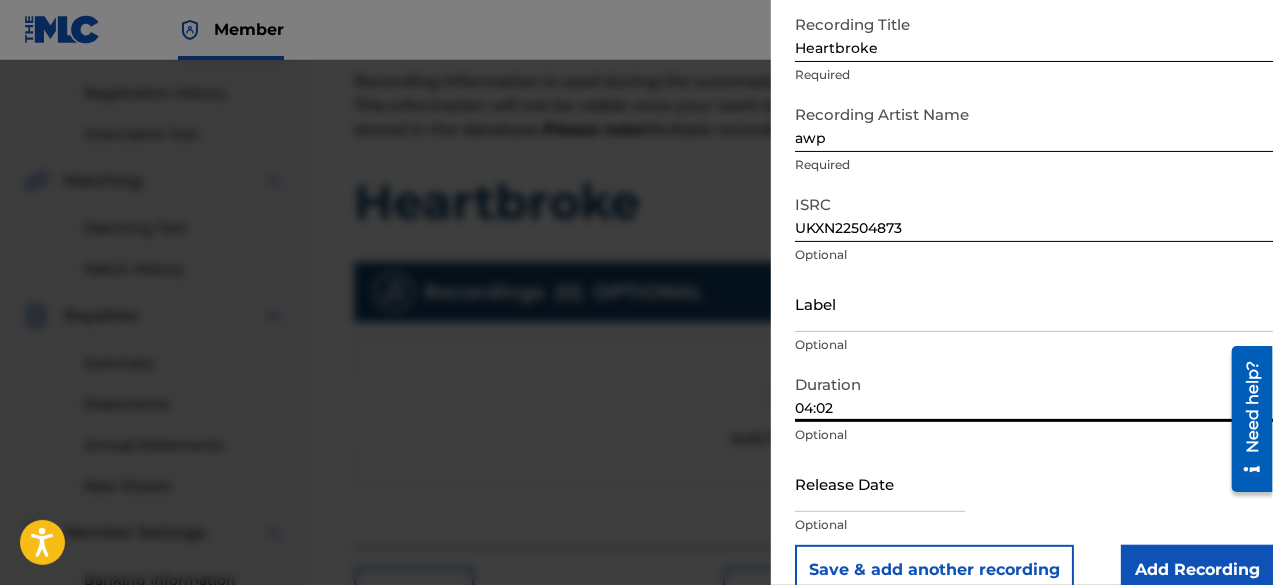 type on "04:02" 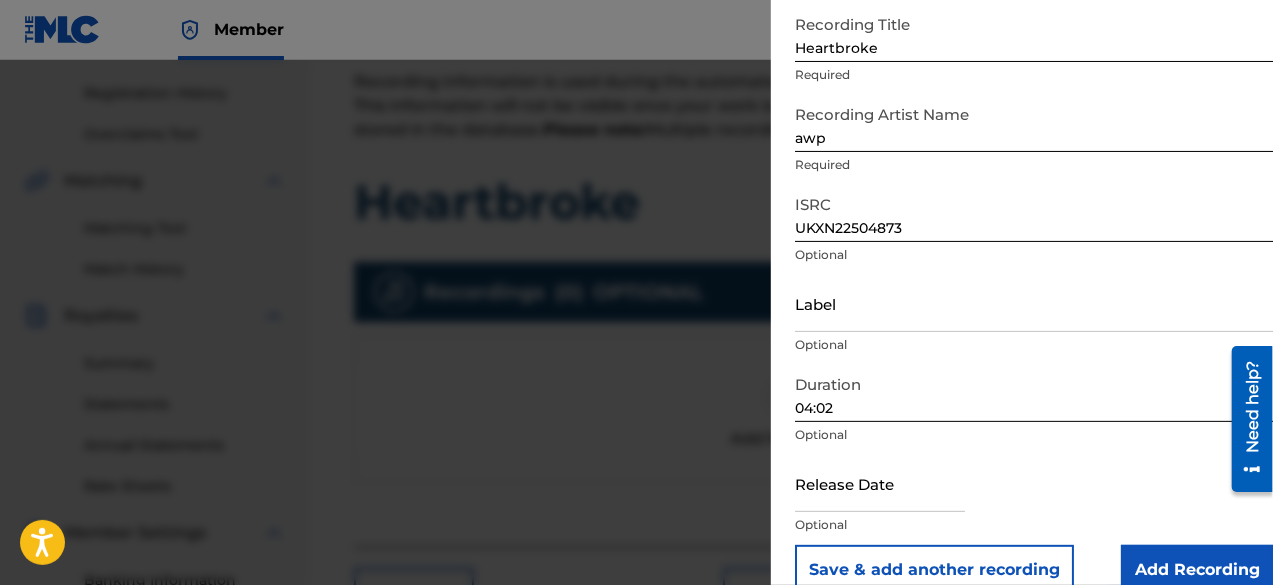 click at bounding box center (880, 483) 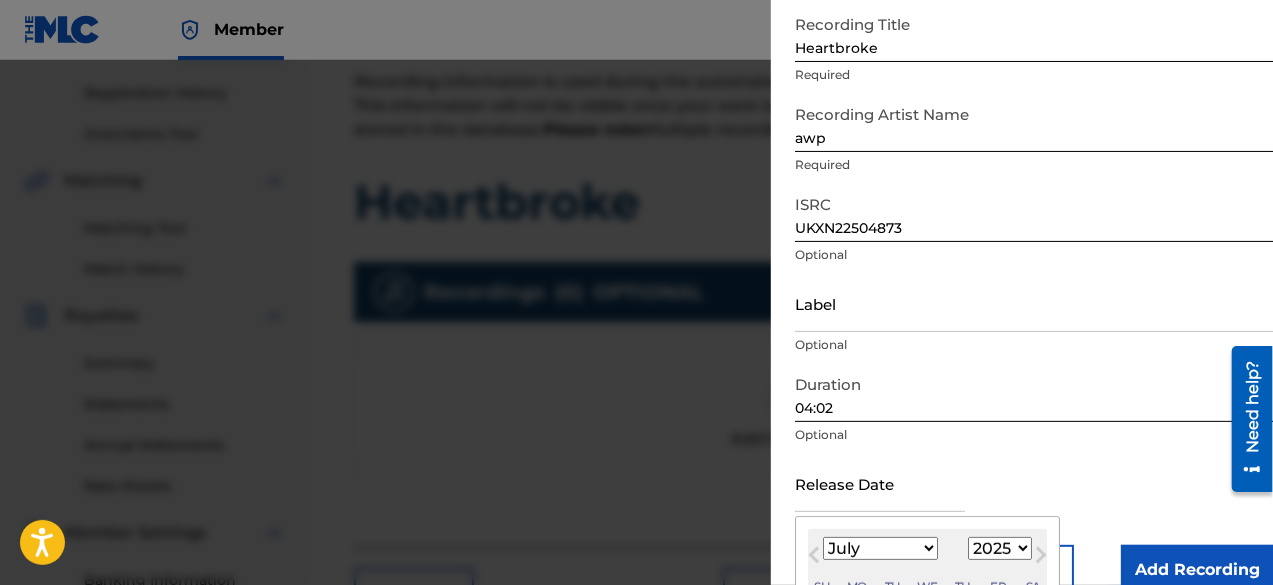 click on "1900 1901 1902 1903 1904 1905 1906 1907 1908 1909 1910 1911 1912 1913 1914 1915 1916 1917 1918 1919 1920 1921 1922 1923 1924 1925 1926 1927 1928 1929 1930 1931 1932 1933 1934 1935 1936 1937 1938 1939 1940 1941 1942 1943 1944 1945 1946 1947 1948 1949 1950 1951 1952 1953 1954 1955 1956 1957 1958 1959 1960 1961 1962 1963 1964 1965 1966 1967 1968 1969 1970 1971 1972 1973 1974 1975 1976 1977 1978 1979 1980 1981 1982 1983 1984 1985 1986 1987 1988 1989 1990 1991 1992 1993 1994 1995 1996 1997 1998 1999 2000 2001 2002 2003 2004 2005 2006 2007 2008 2009 2010 2011 2012 2013 2014 2015 2016 2017 2018 2019 2020 2021 2022 2023 2024 2025 2026 2027 2028 2029 2030 2031 2032 2033 2034 2035 2036 2037 2038 2039 2040 2041 2042 2043 2044 2045 2046 2047 2048 2049 2050 2051 2052 2053 2054 2055 2056 2057 2058 2059 2060 2061 2062 2063 2064 2065 2066 2067 2068 2069 2070 2071 2072 2073 2074 2075 2076 2077 2078 2079 2080 2081 2082 2083 2084 2085 2086 2087 2088 2089 2090 2091 2092 2093 2094 2095 2096 2097 2098 2099 2100" at bounding box center (1000, 548) 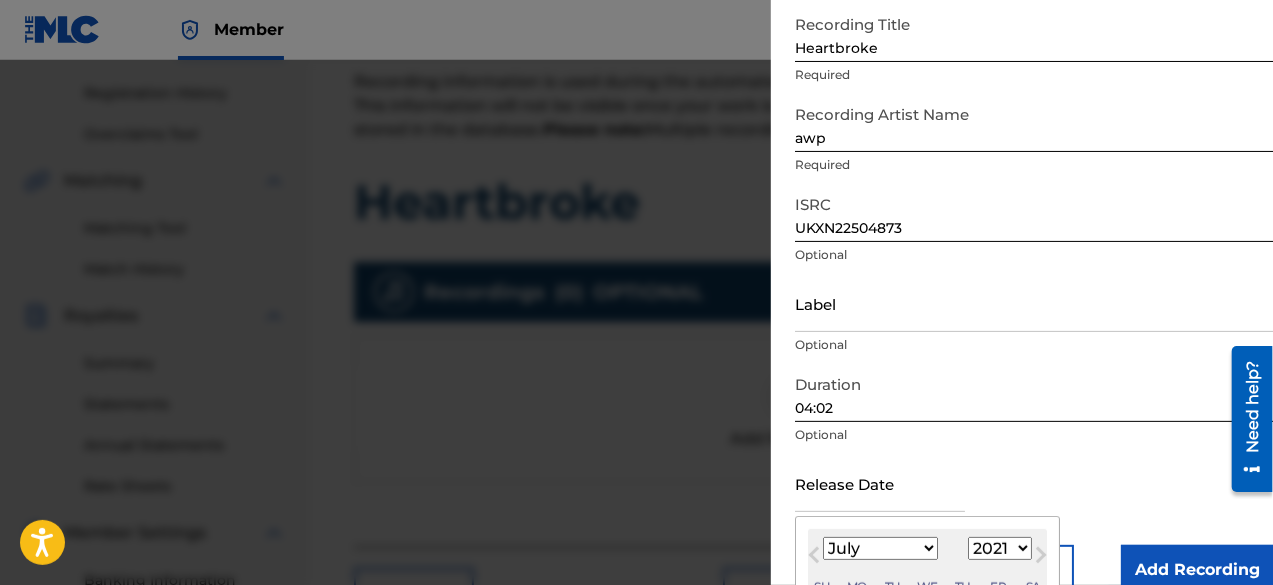 click on "1900 1901 1902 1903 1904 1905 1906 1907 1908 1909 1910 1911 1912 1913 1914 1915 1916 1917 1918 1919 1920 1921 1922 1923 1924 1925 1926 1927 1928 1929 1930 1931 1932 1933 1934 1935 1936 1937 1938 1939 1940 1941 1942 1943 1944 1945 1946 1947 1948 1949 1950 1951 1952 1953 1954 1955 1956 1957 1958 1959 1960 1961 1962 1963 1964 1965 1966 1967 1968 1969 1970 1971 1972 1973 1974 1975 1976 1977 1978 1979 1980 1981 1982 1983 1984 1985 1986 1987 1988 1989 1990 1991 1992 1993 1994 1995 1996 1997 1998 1999 2000 2001 2002 2003 2004 2005 2006 2007 2008 2009 2010 2011 2012 2013 2014 2015 2016 2017 2018 2019 2020 2021 2022 2023 2024 2025 2026 2027 2028 2029 2030 2031 2032 2033 2034 2035 2036 2037 2038 2039 2040 2041 2042 2043 2044 2045 2046 2047 2048 2049 2050 2051 2052 2053 2054 2055 2056 2057 2058 2059 2060 2061 2062 2063 2064 2065 2066 2067 2068 2069 2070 2071 2072 2073 2074 2075 2076 2077 2078 2079 2080 2081 2082 2083 2084 2085 2086 2087 2088 2089 2090 2091 2092 2093 2094 2095 2096 2097 2098 2099 2100" at bounding box center [1000, 548] 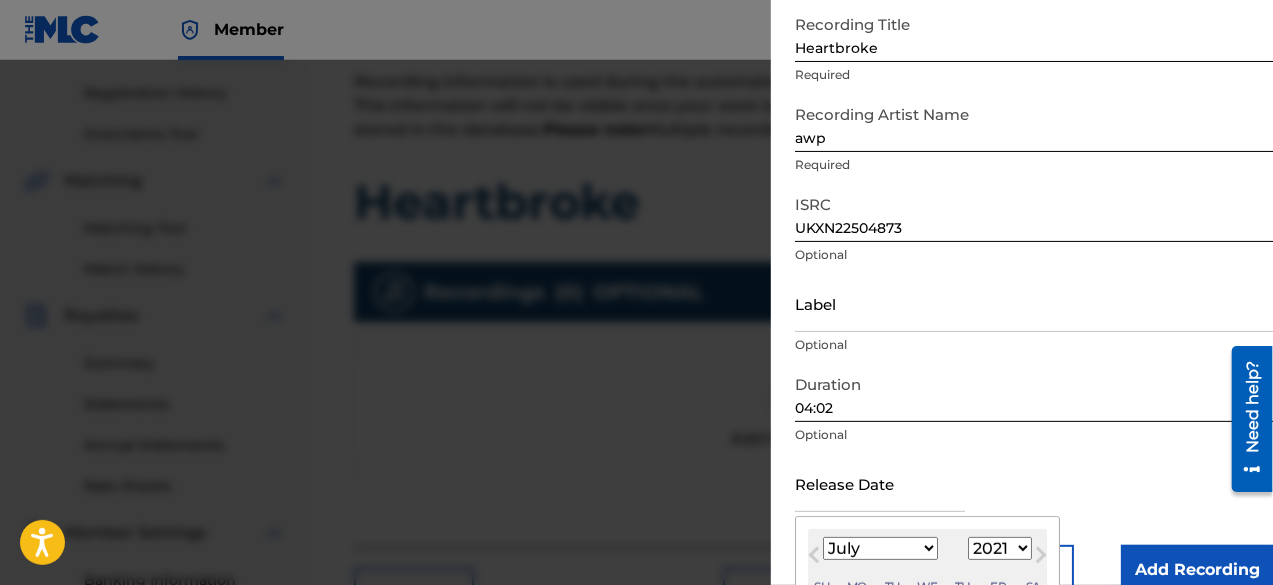 click on "January February March April May June July August September October November December" at bounding box center (880, 548) 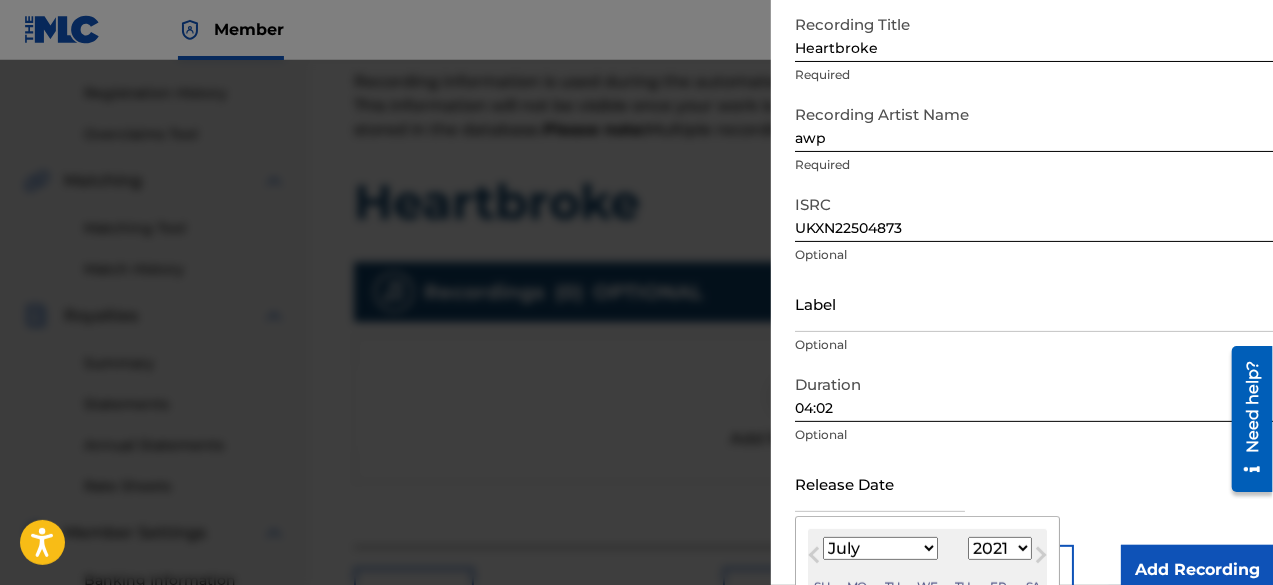 select on "5" 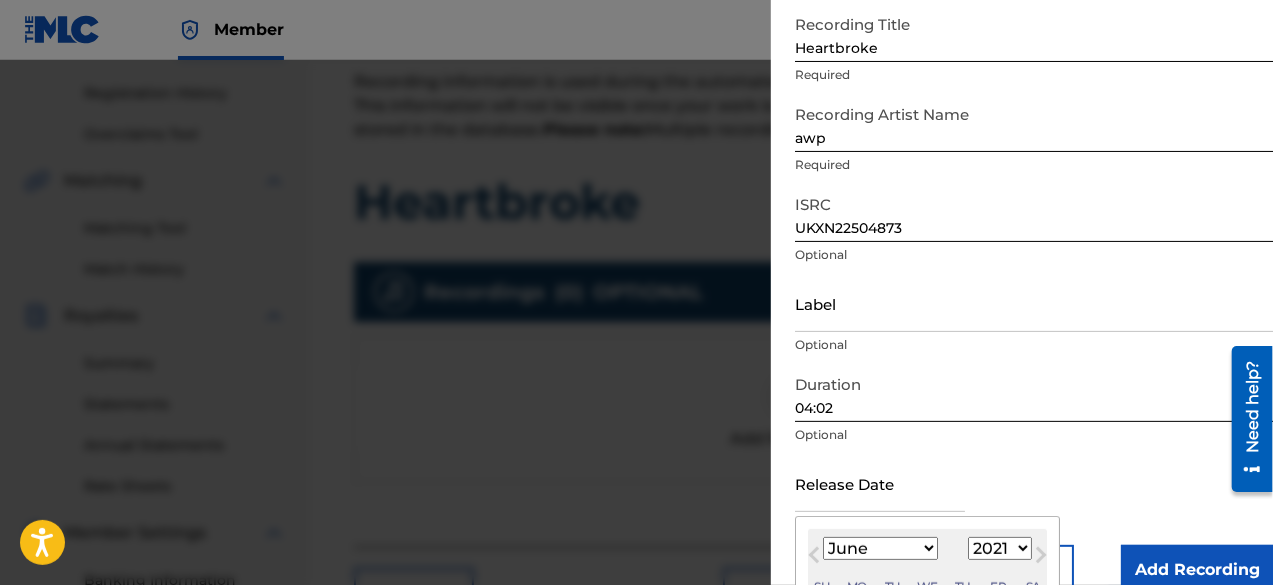 click on "January February March April May June July August September October November December" at bounding box center (880, 548) 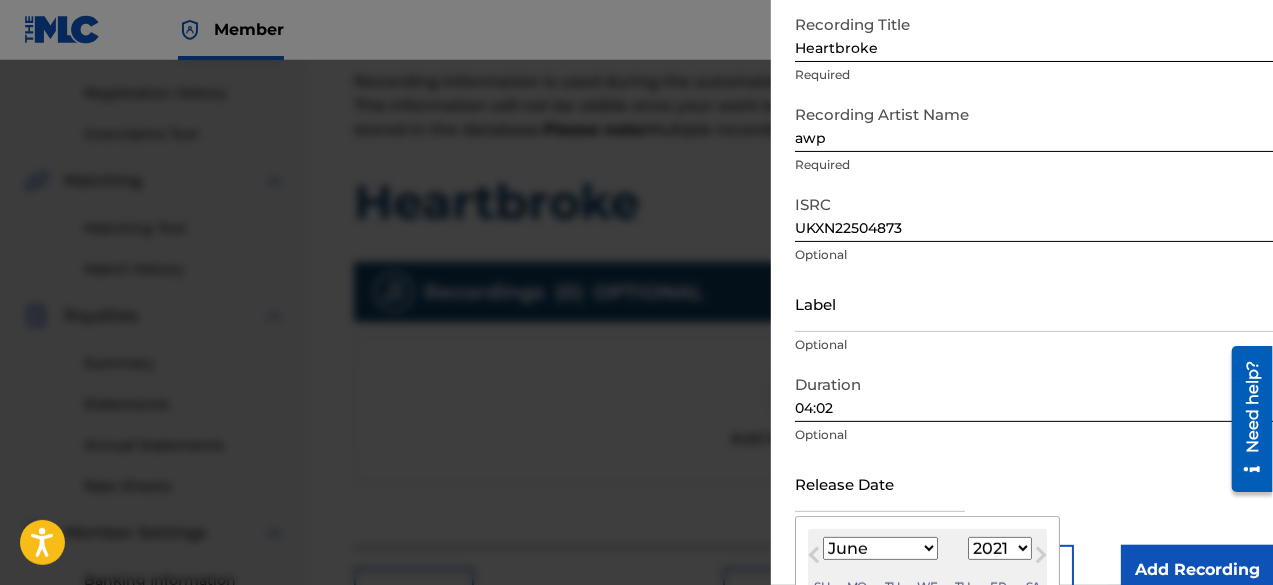 scroll, scrollTop: 304, scrollLeft: 0, axis: vertical 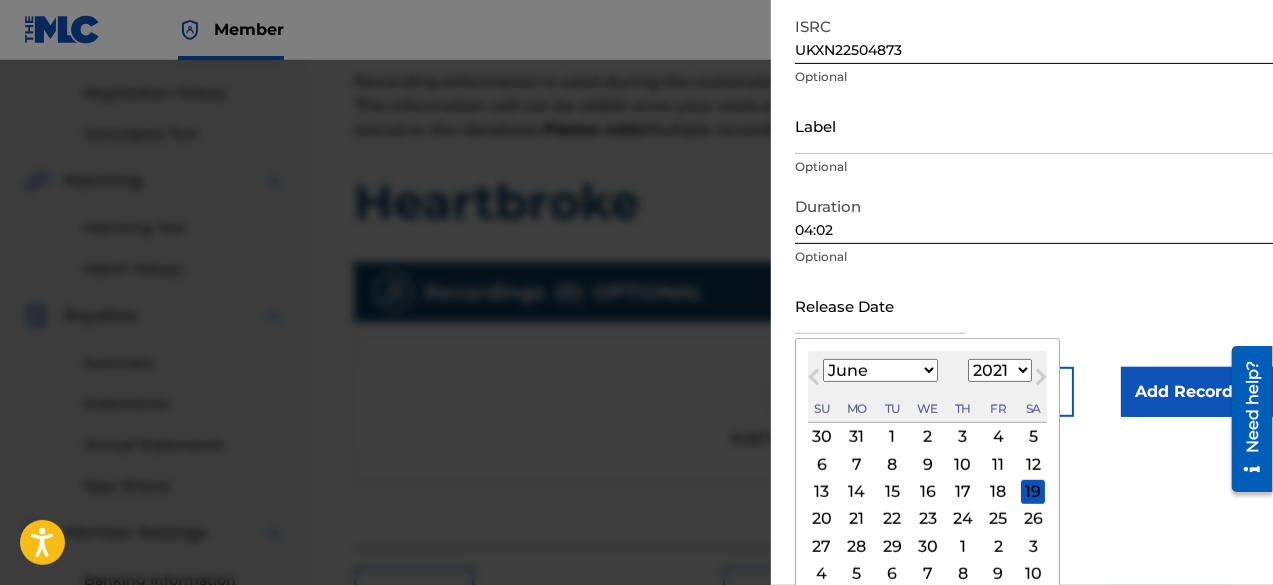 click on "29" at bounding box center (892, 546) 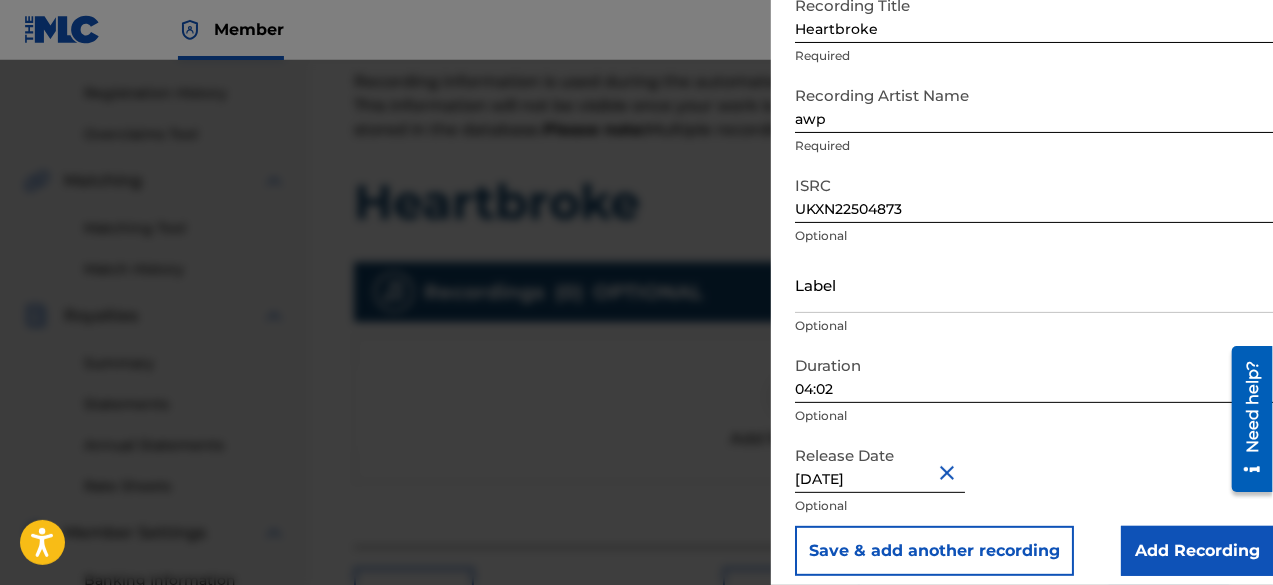 scroll, scrollTop: 146, scrollLeft: 0, axis: vertical 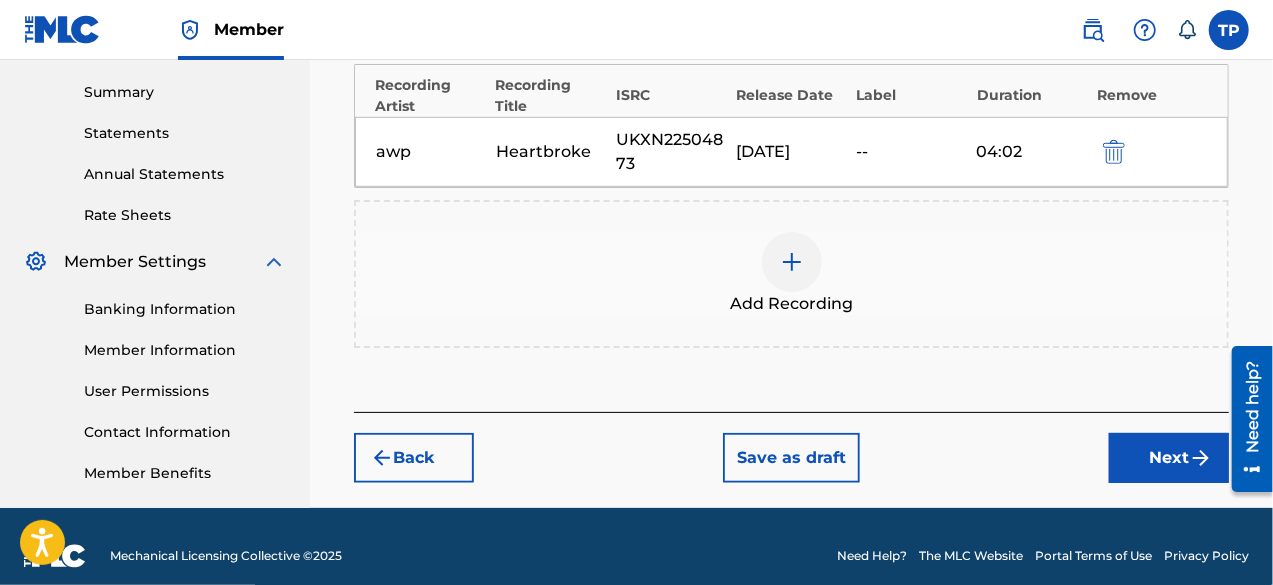 click on "Back Save as draft Next" at bounding box center [791, 447] 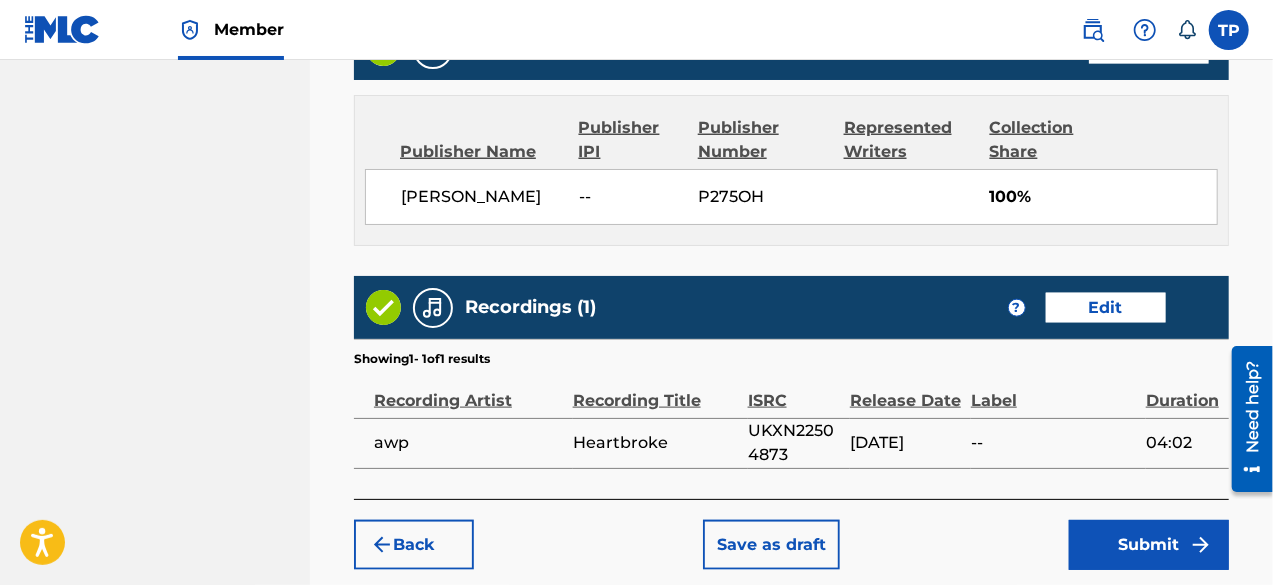 scroll, scrollTop: 1190, scrollLeft: 0, axis: vertical 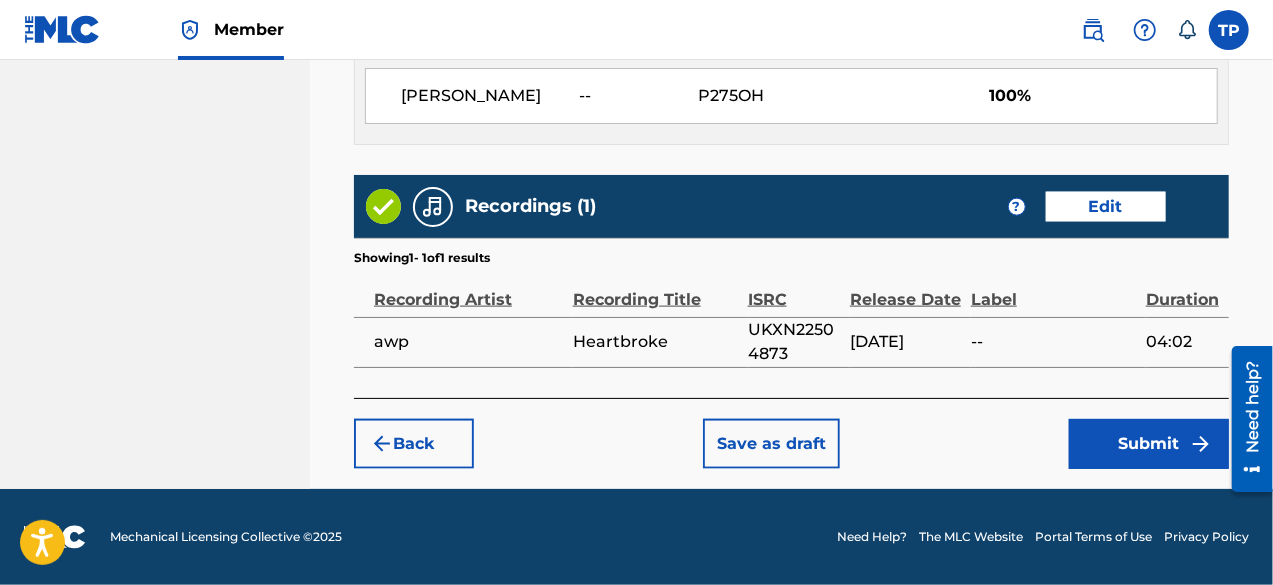 click on "Submit" at bounding box center (1149, 444) 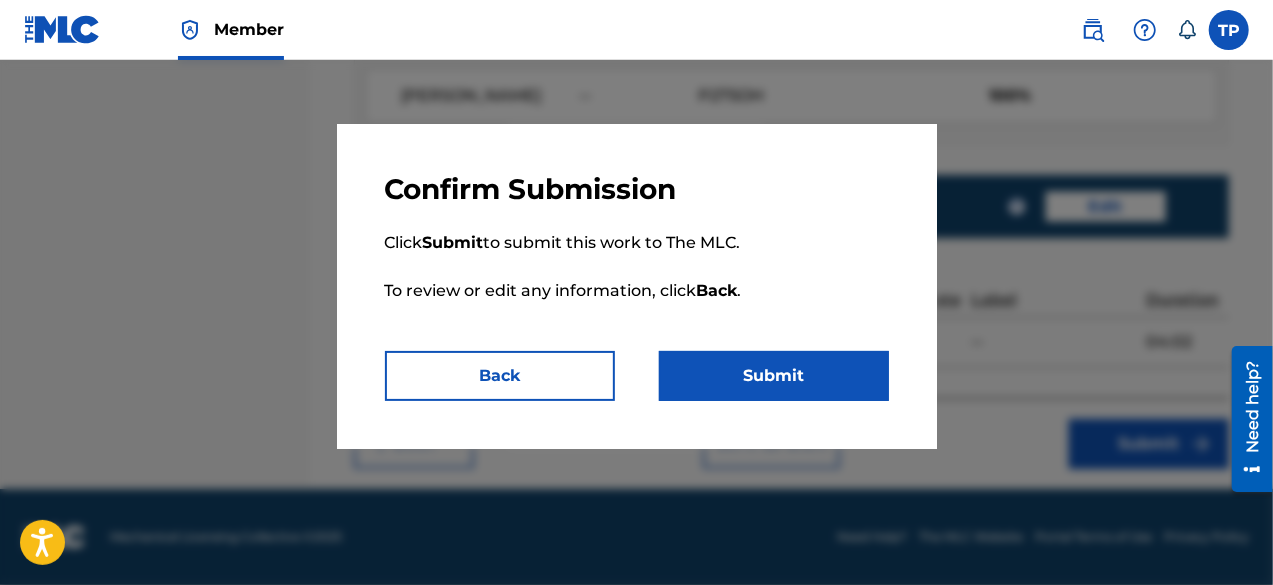 click on "Submit" at bounding box center (774, 376) 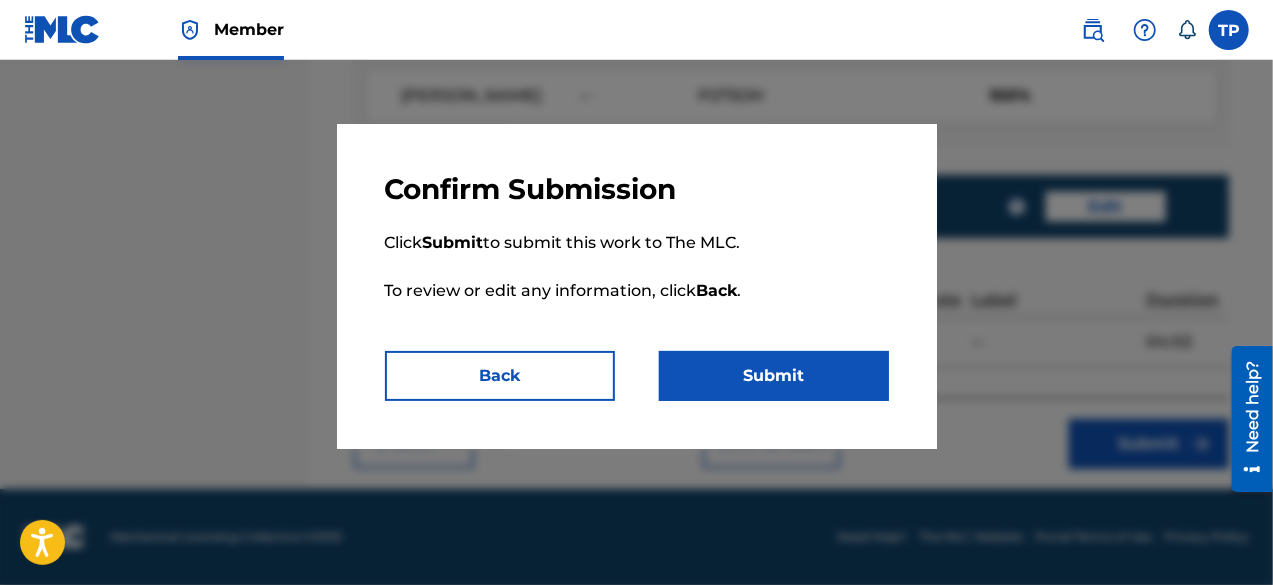 scroll, scrollTop: 0, scrollLeft: 0, axis: both 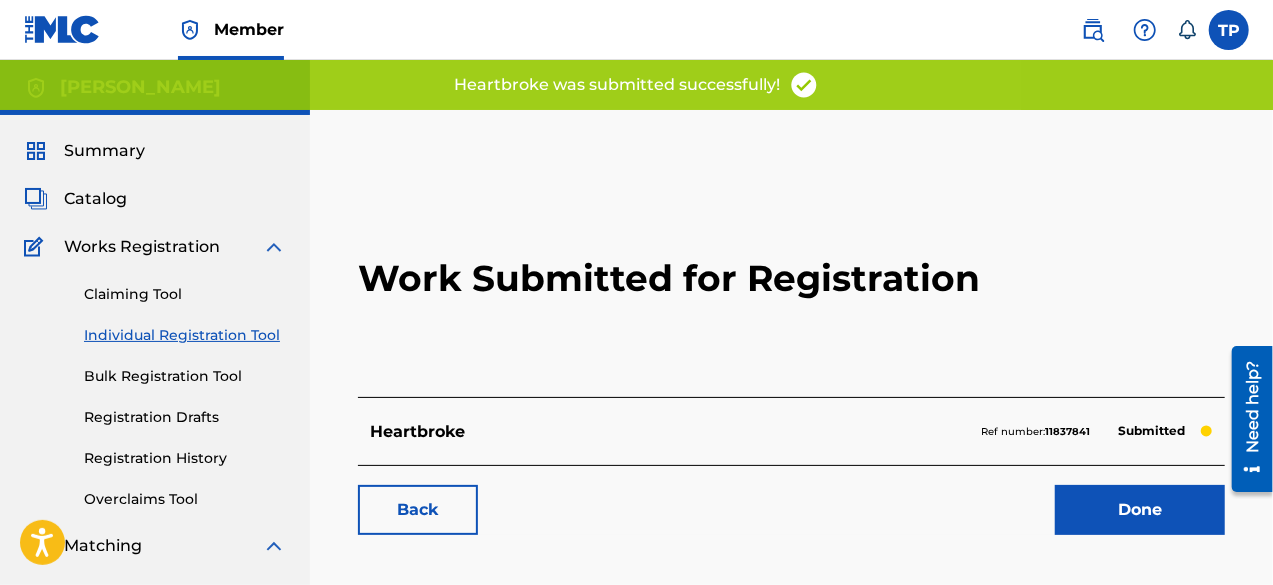 click on "Done" at bounding box center (1140, 510) 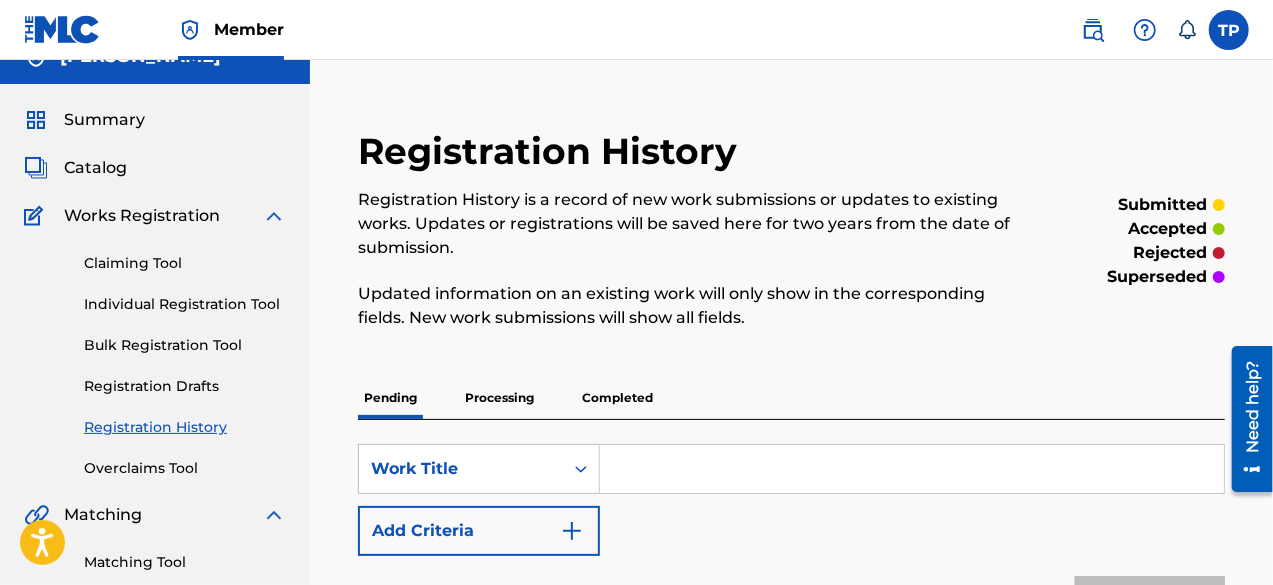scroll, scrollTop: 0, scrollLeft: 0, axis: both 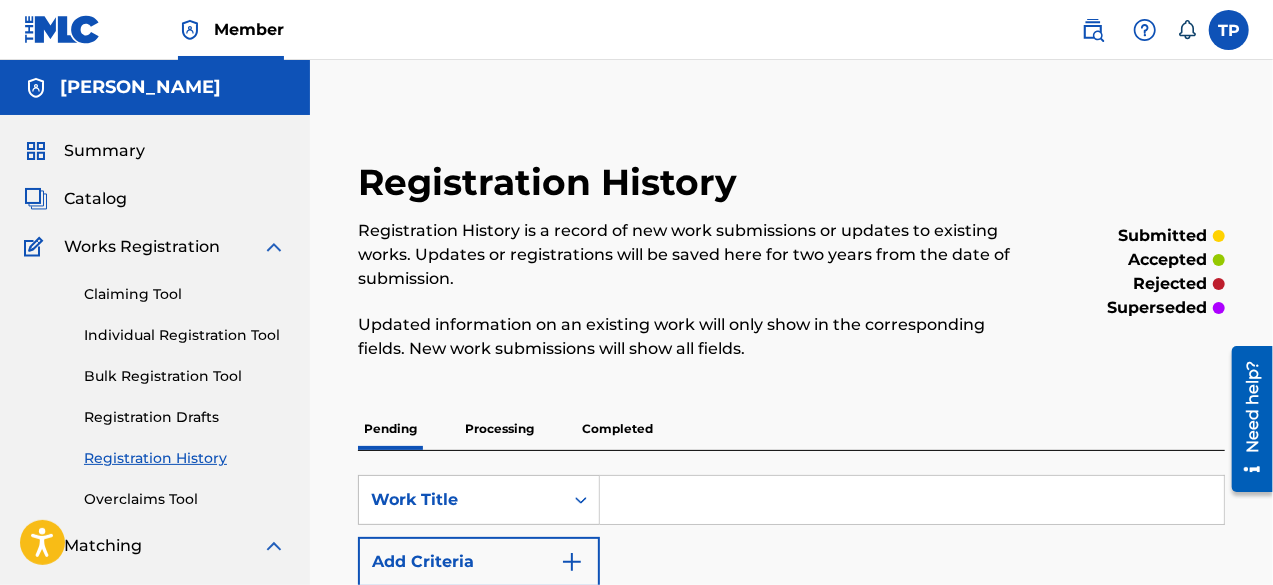 click on "Member" at bounding box center (231, 29) 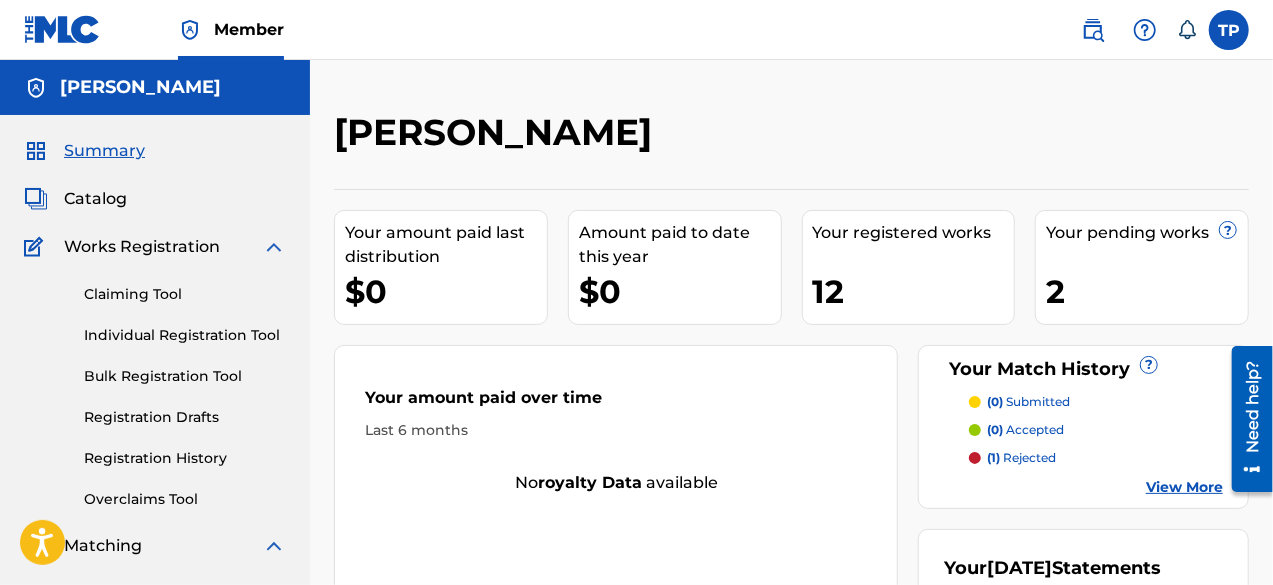 click at bounding box center (1229, 30) 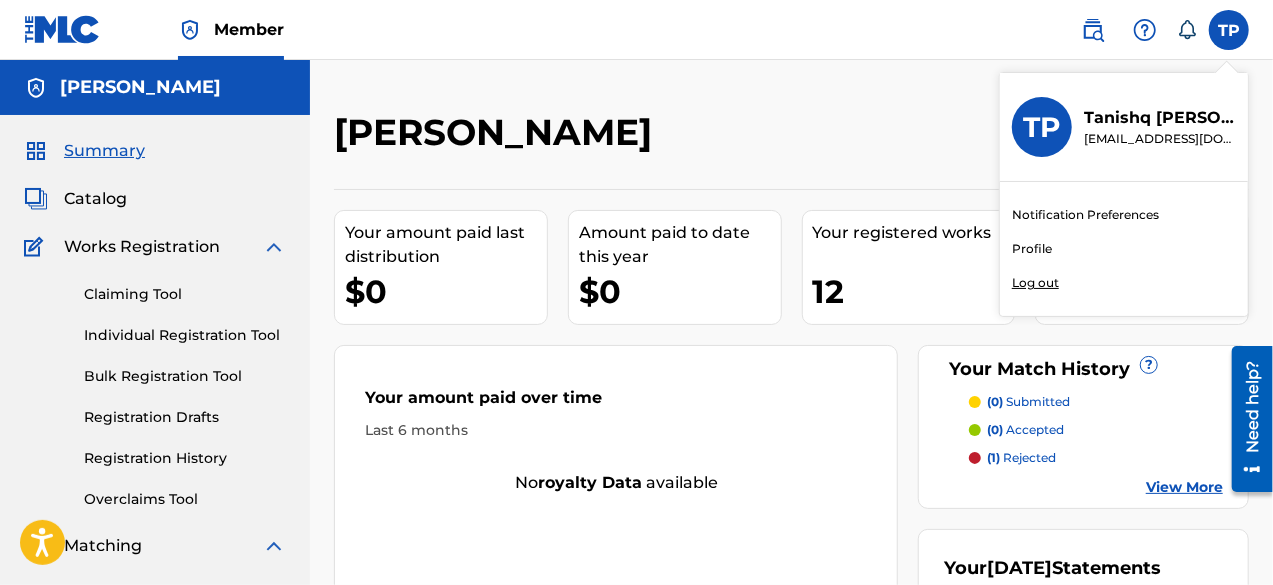 click on "TP" at bounding box center (1042, 127) 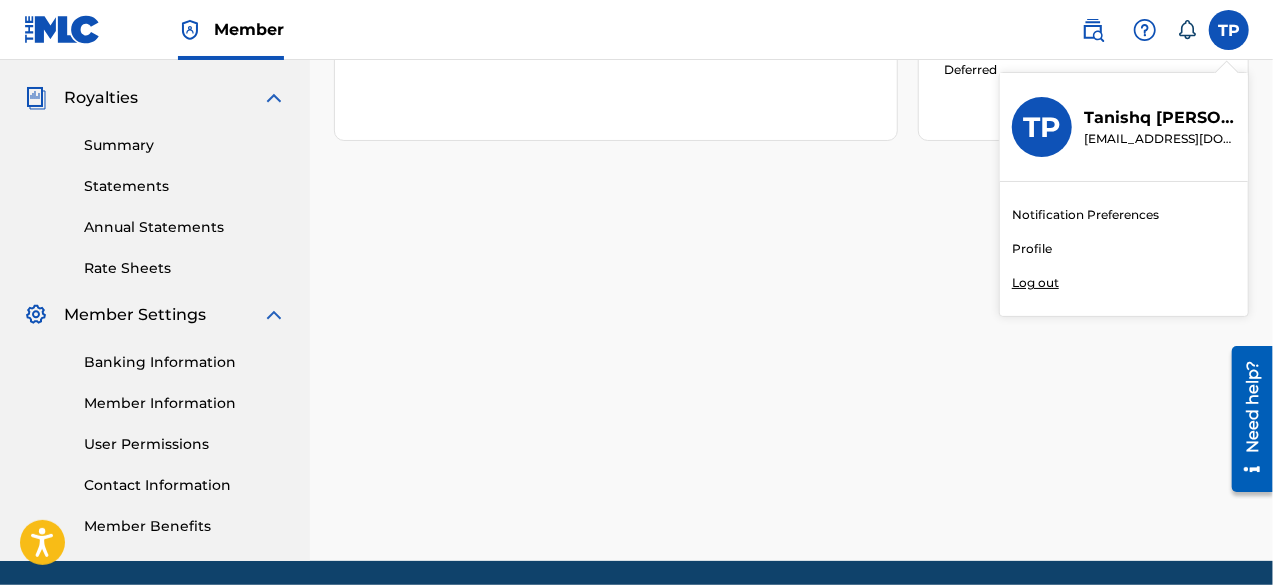 scroll, scrollTop: 654, scrollLeft: 0, axis: vertical 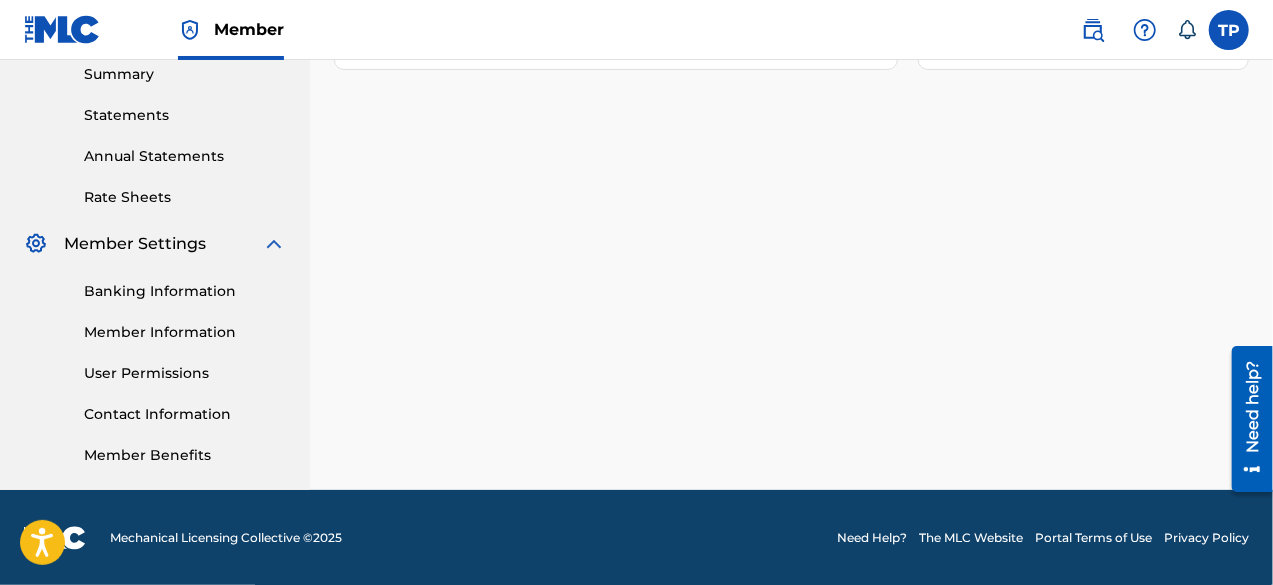 click on "Member Information" at bounding box center (185, 332) 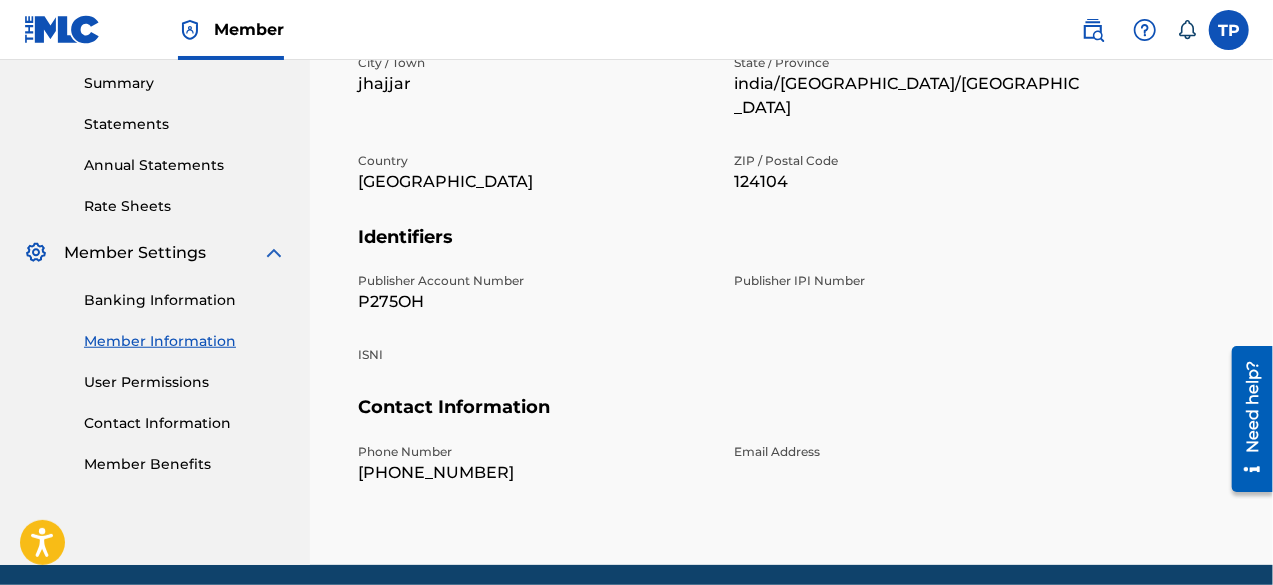scroll, scrollTop: 654, scrollLeft: 0, axis: vertical 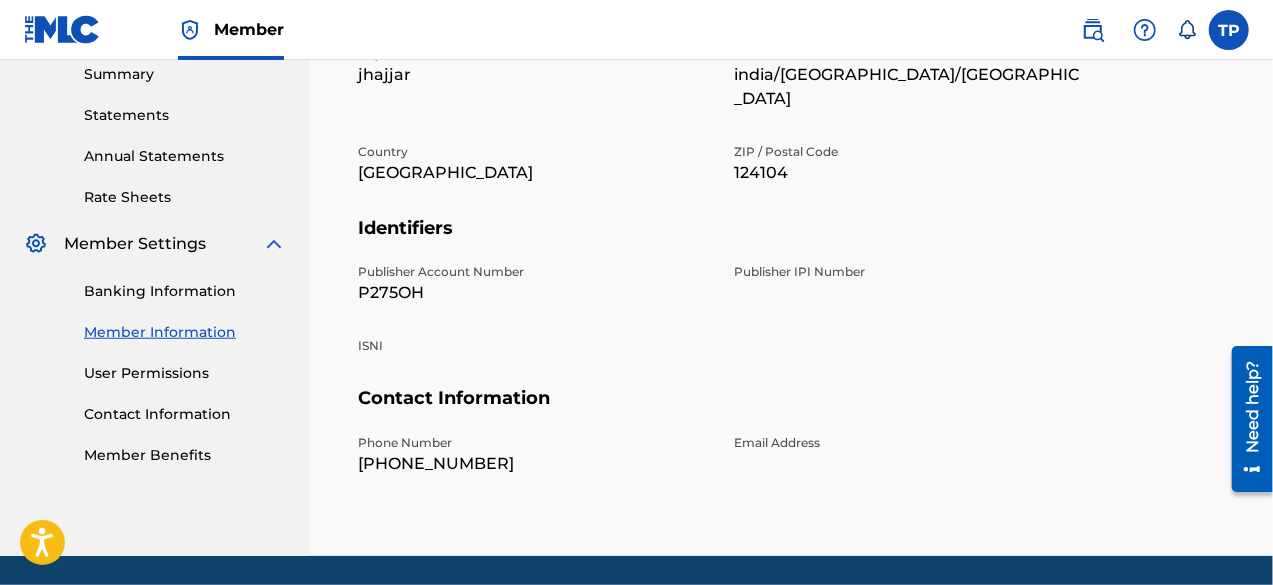 click on "Member Benefits" at bounding box center (185, 455) 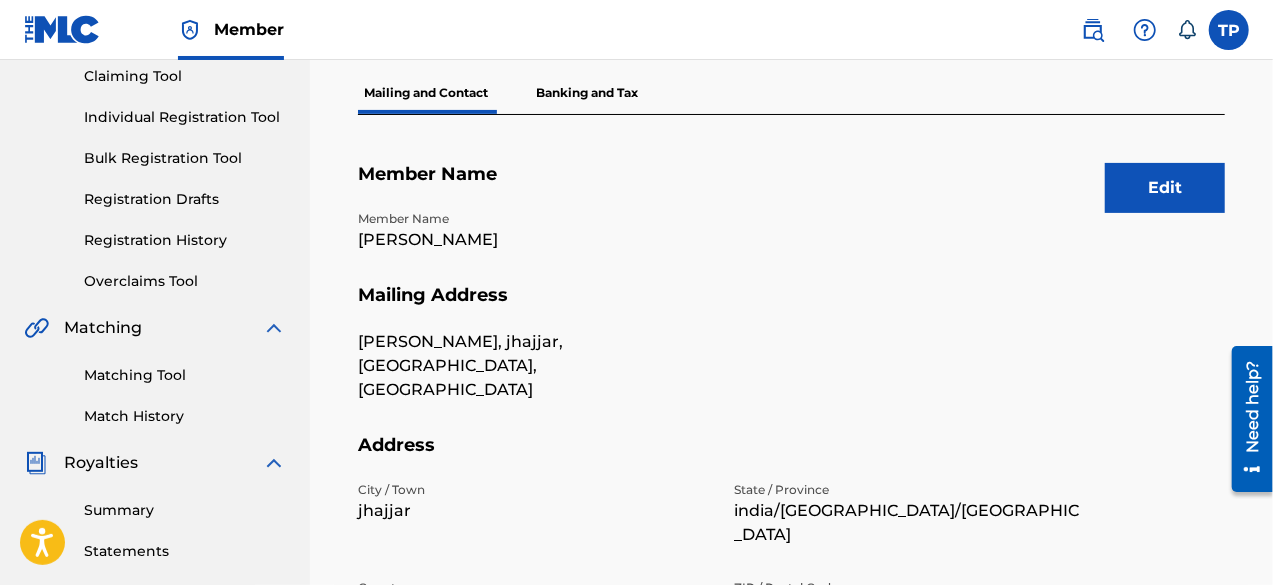 scroll, scrollTop: 218, scrollLeft: 0, axis: vertical 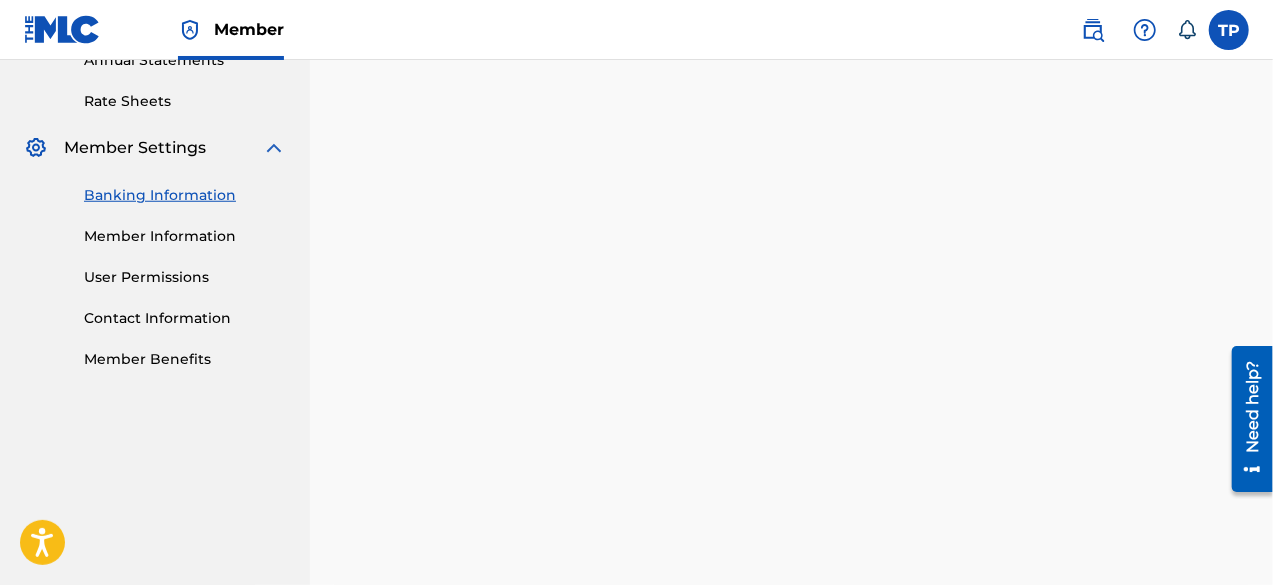click on "Member Information" at bounding box center [185, 236] 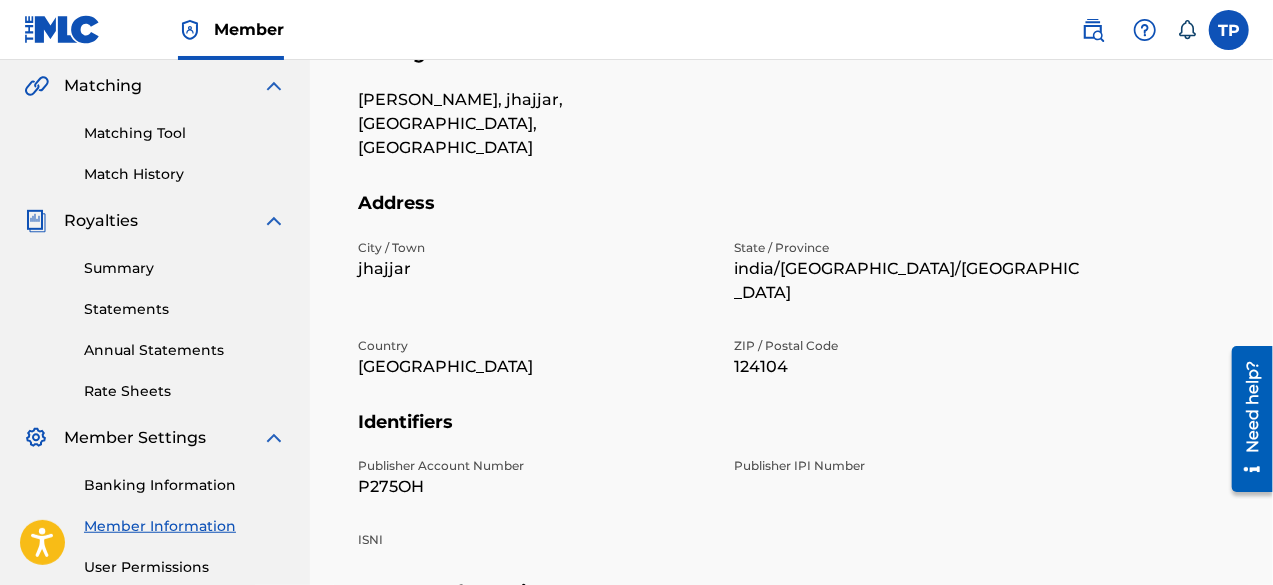 scroll, scrollTop: 654, scrollLeft: 0, axis: vertical 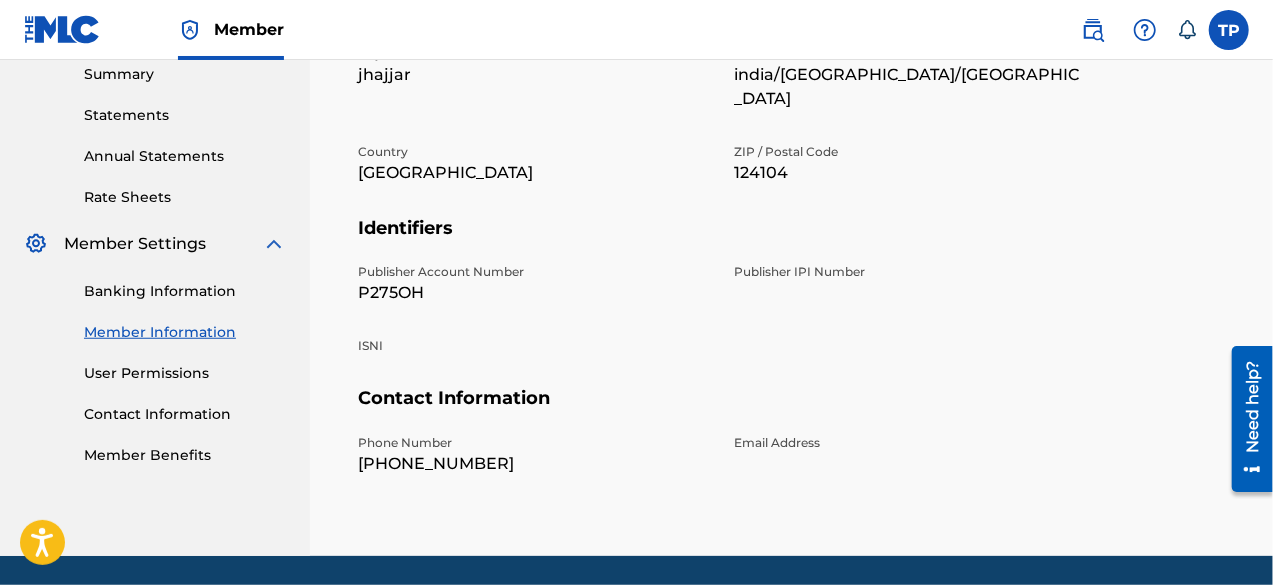 click on "Member Benefits" at bounding box center [185, 455] 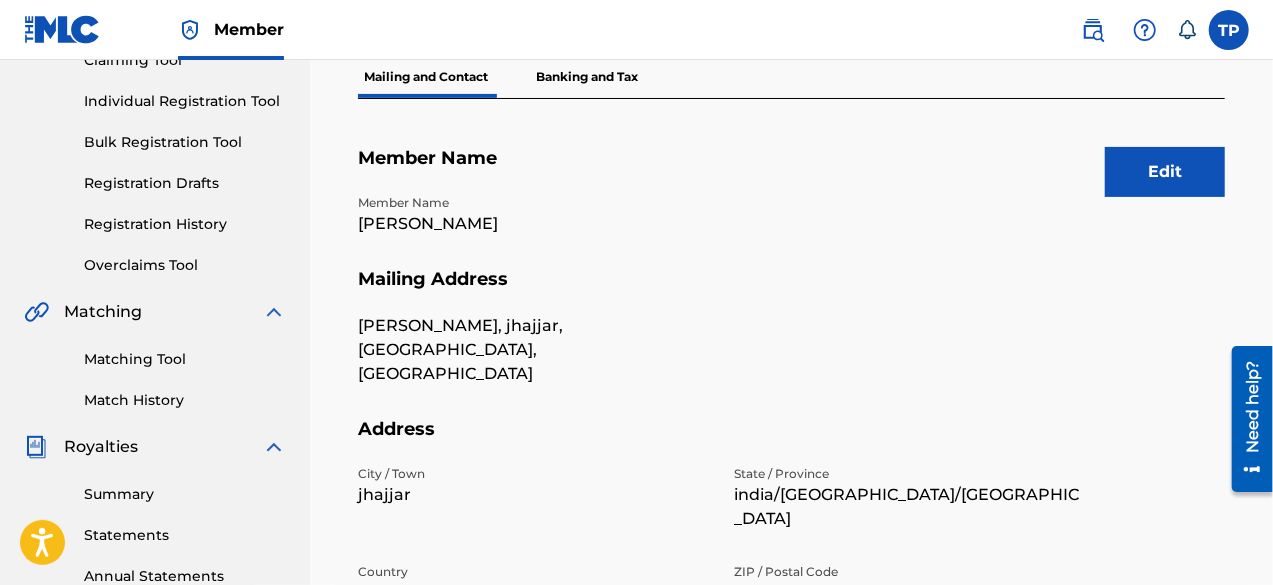 scroll, scrollTop: 0, scrollLeft: 0, axis: both 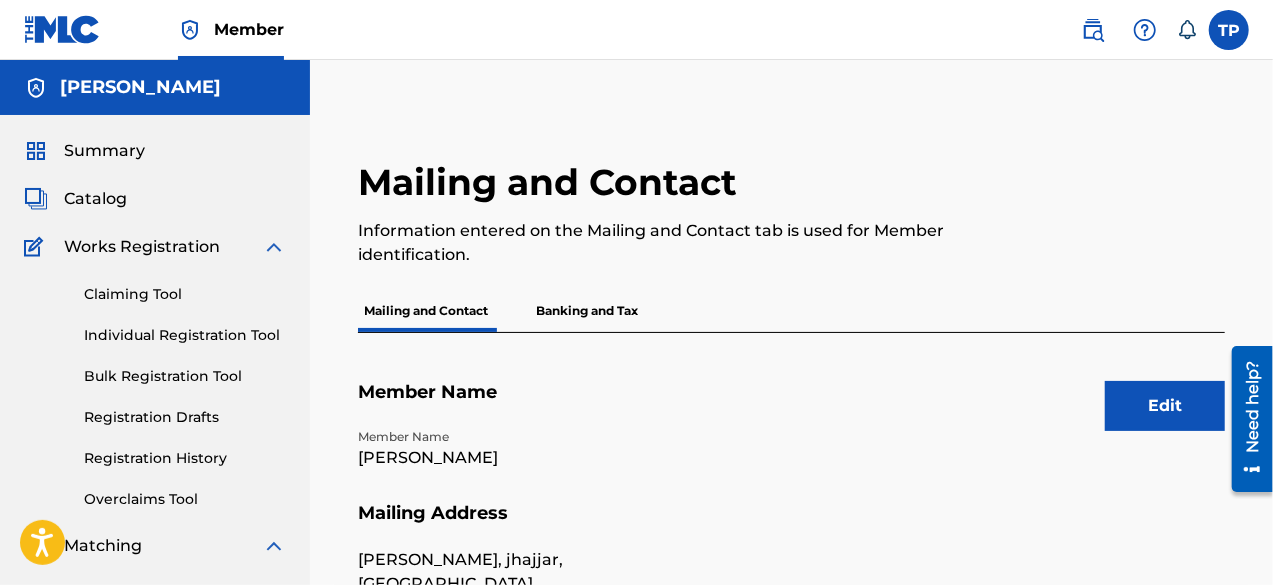 click at bounding box center [62, 29] 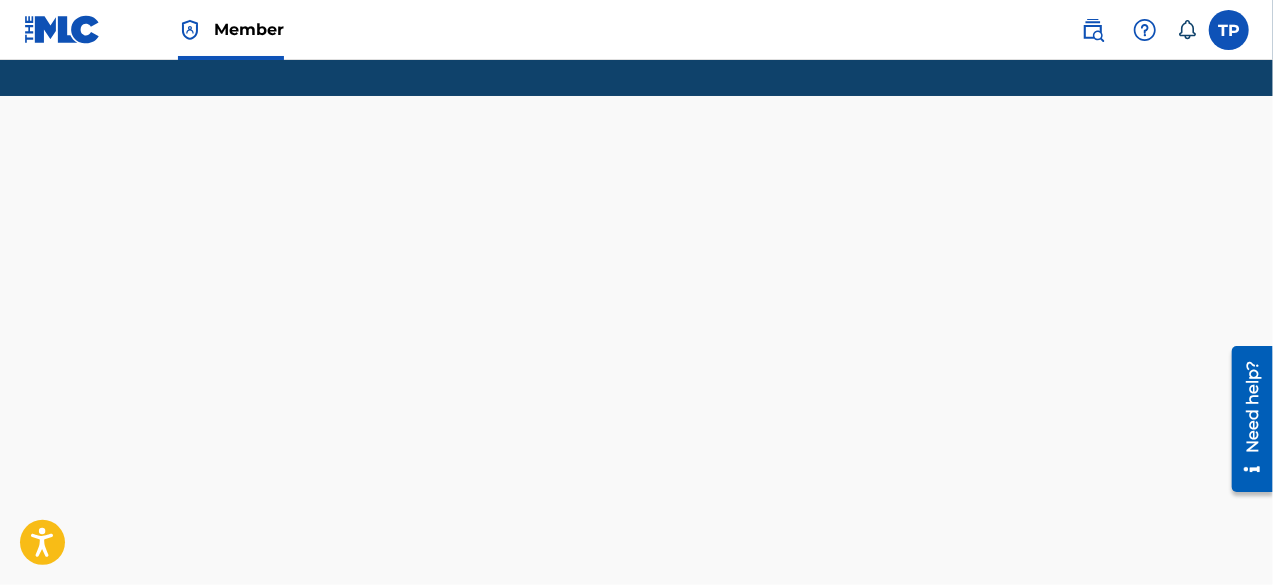 click on "Member TP TP Tanishq   [PERSON_NAME] [EMAIL_ADDRESS][DOMAIN_NAME] Notification Preferences Profile Log out Mechanical Licensing Collective ©  2025 Need Help? The MLC Website Portal Terms of Use Privacy Policy" at bounding box center [636, 292] 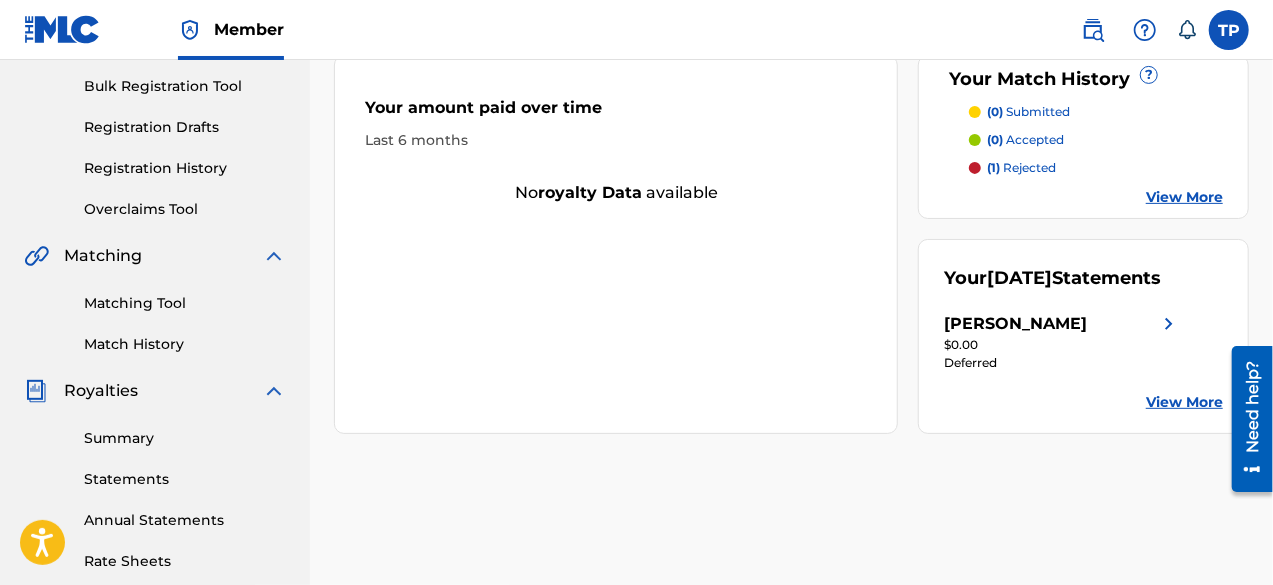 scroll, scrollTop: 265, scrollLeft: 0, axis: vertical 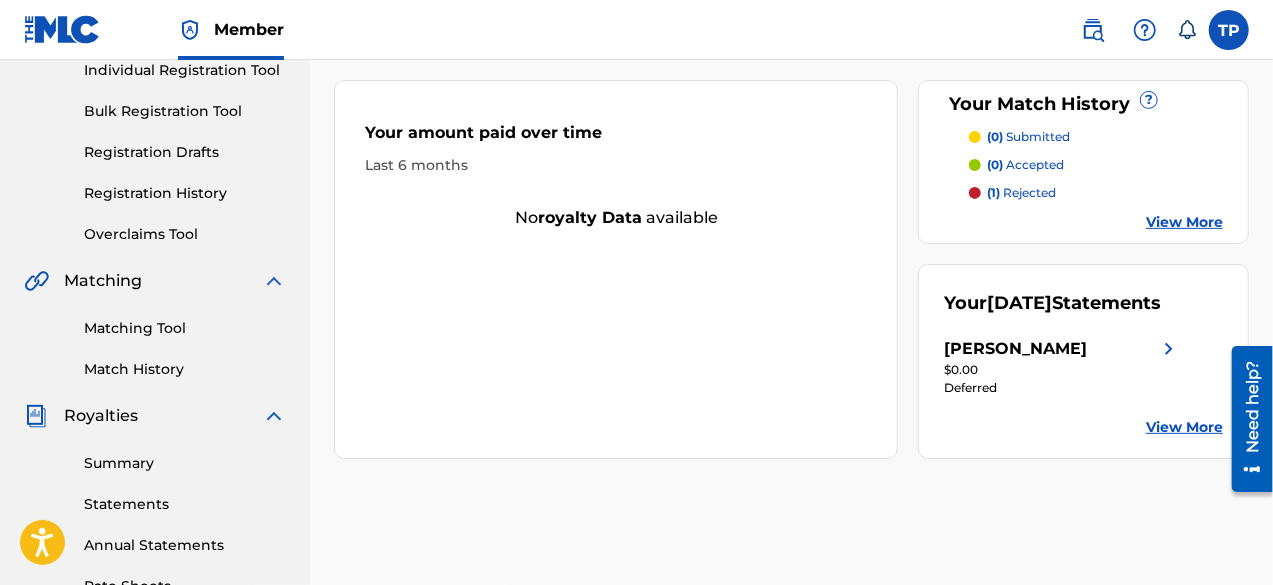 click at bounding box center [1229, 30] 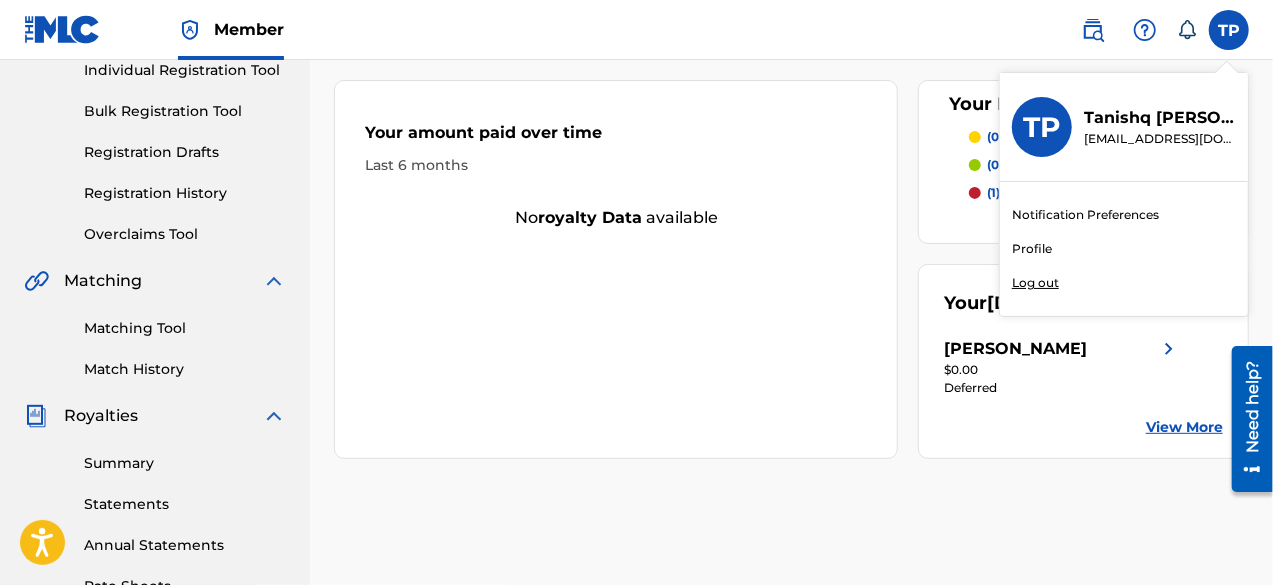 click on "Profile" at bounding box center (1032, 249) 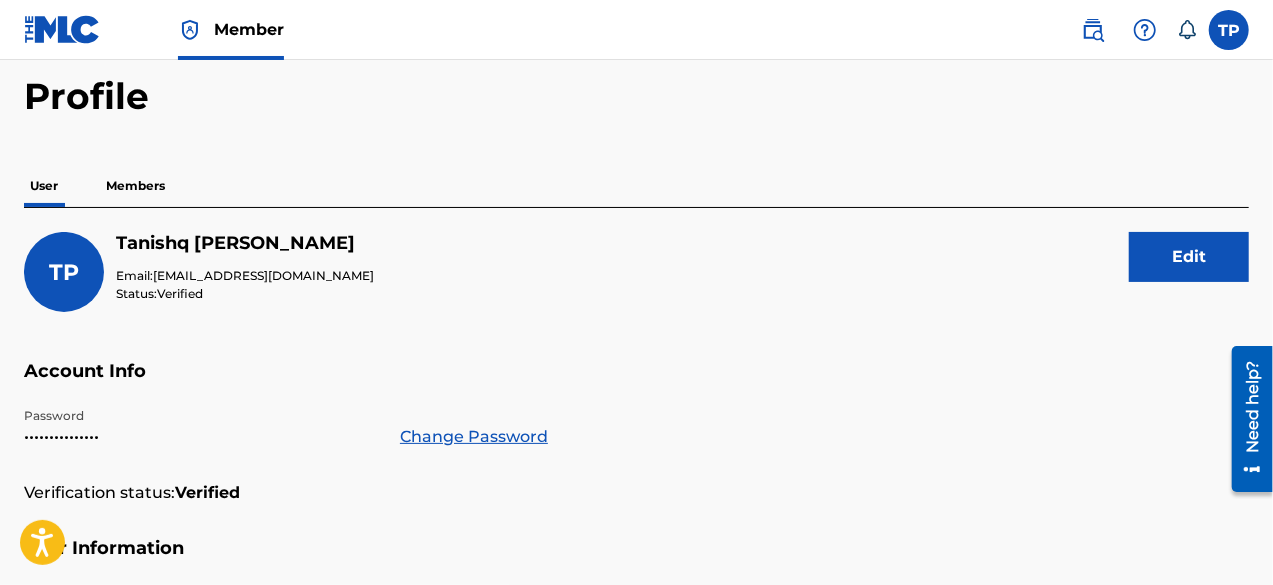scroll, scrollTop: 107, scrollLeft: 0, axis: vertical 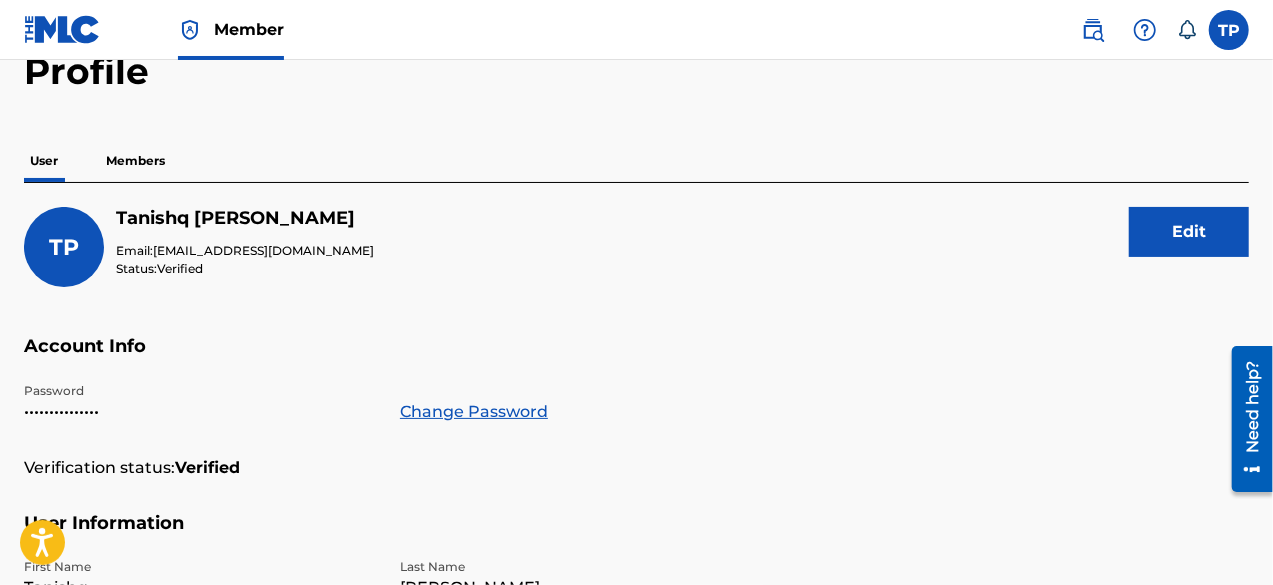 click on "Members" at bounding box center (135, 161) 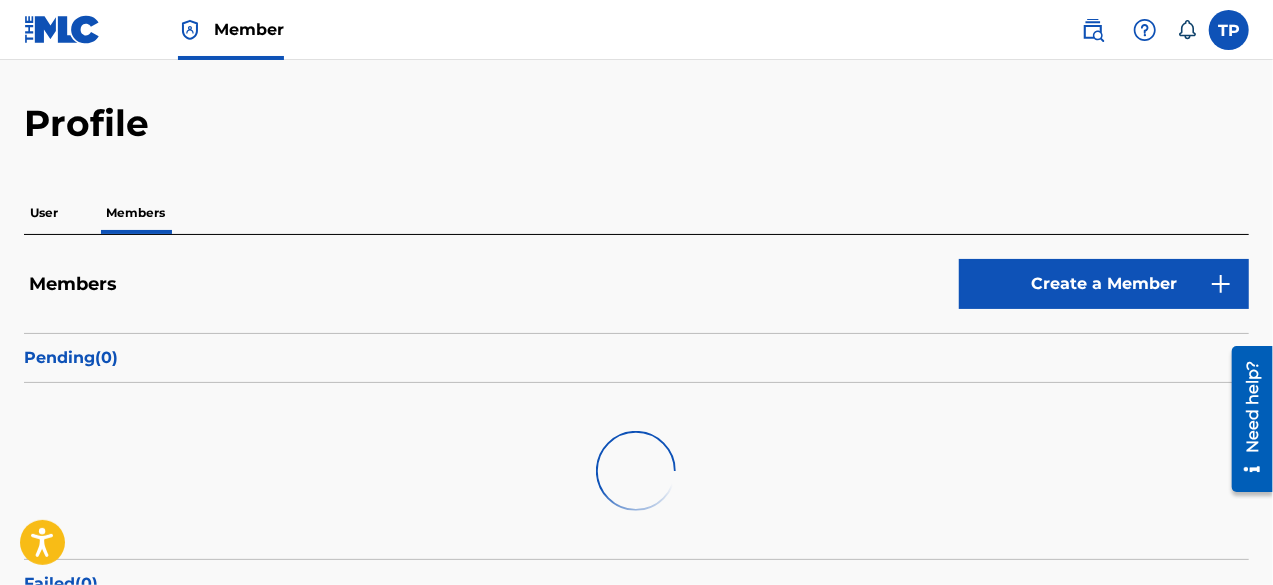 scroll, scrollTop: 56, scrollLeft: 0, axis: vertical 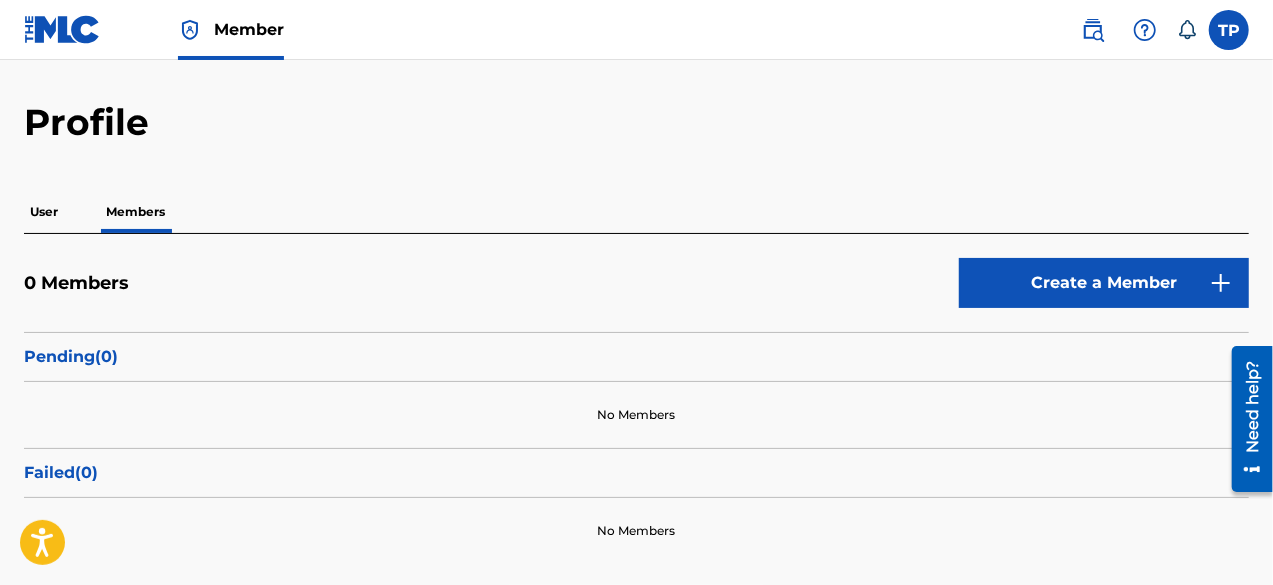 click on "Create a Member" at bounding box center (1104, 283) 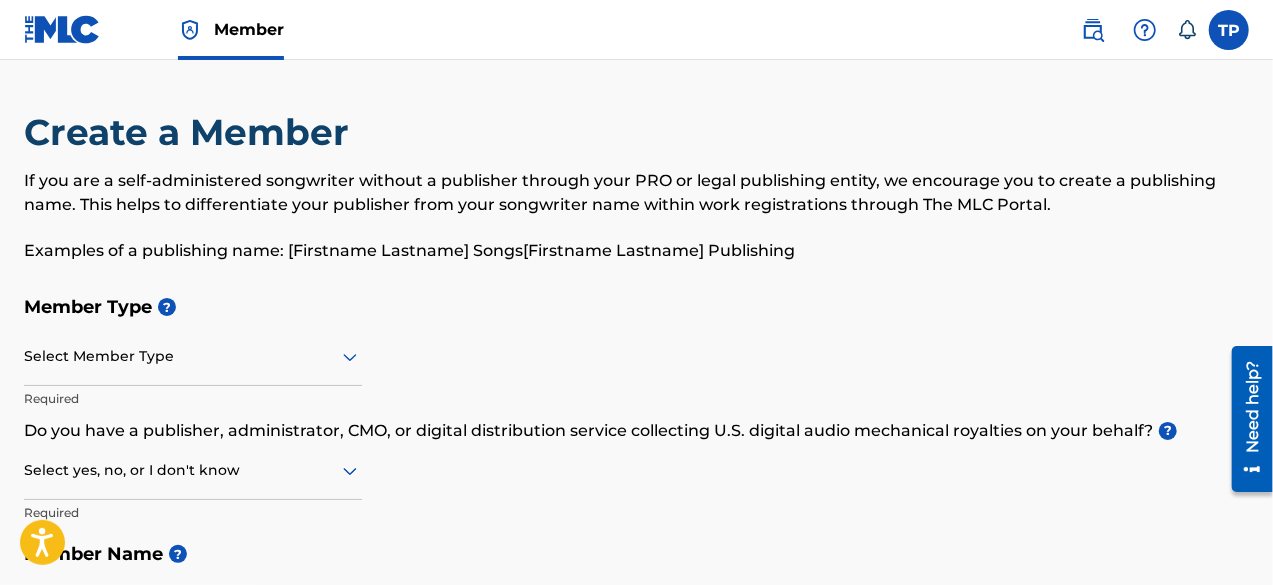 scroll, scrollTop: 194, scrollLeft: 0, axis: vertical 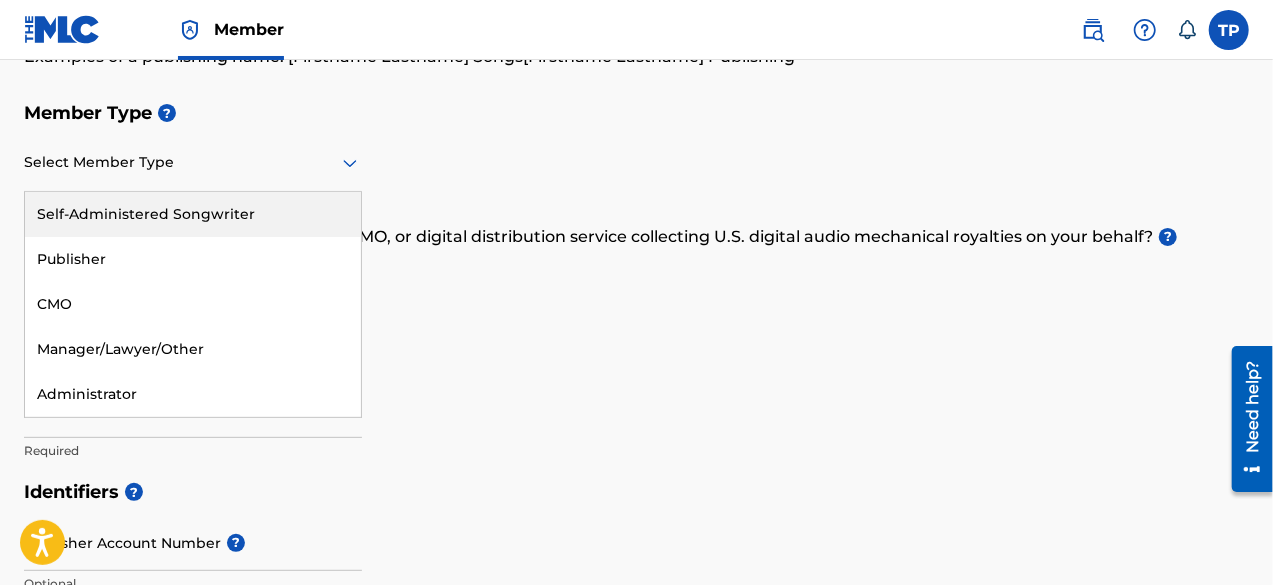 click at bounding box center [193, 162] 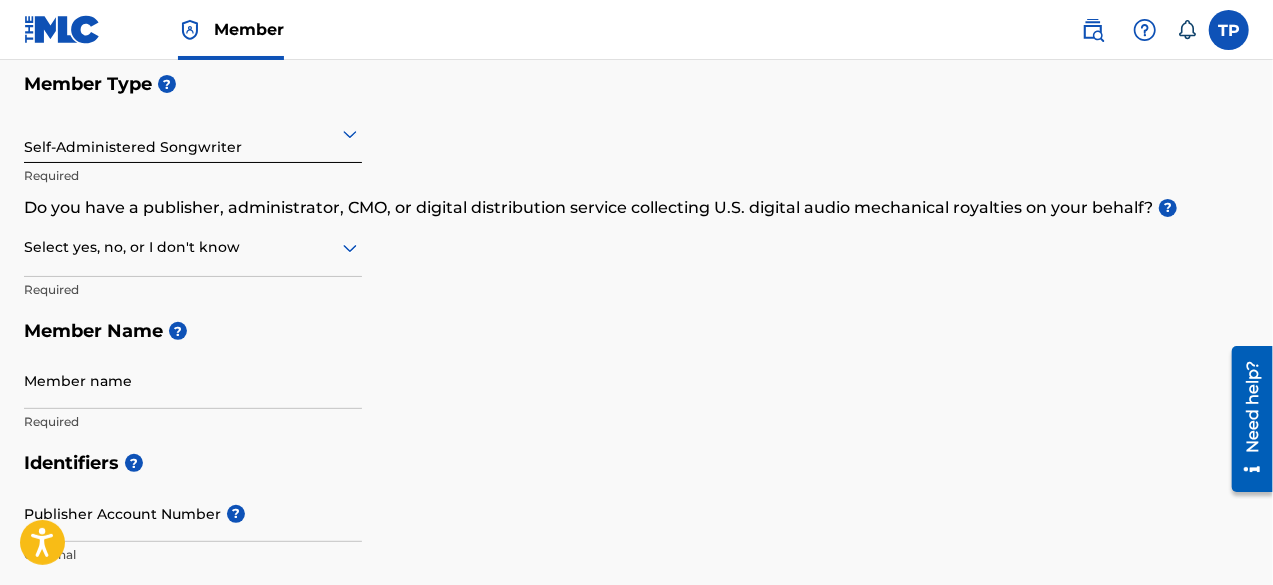 scroll, scrollTop: 224, scrollLeft: 0, axis: vertical 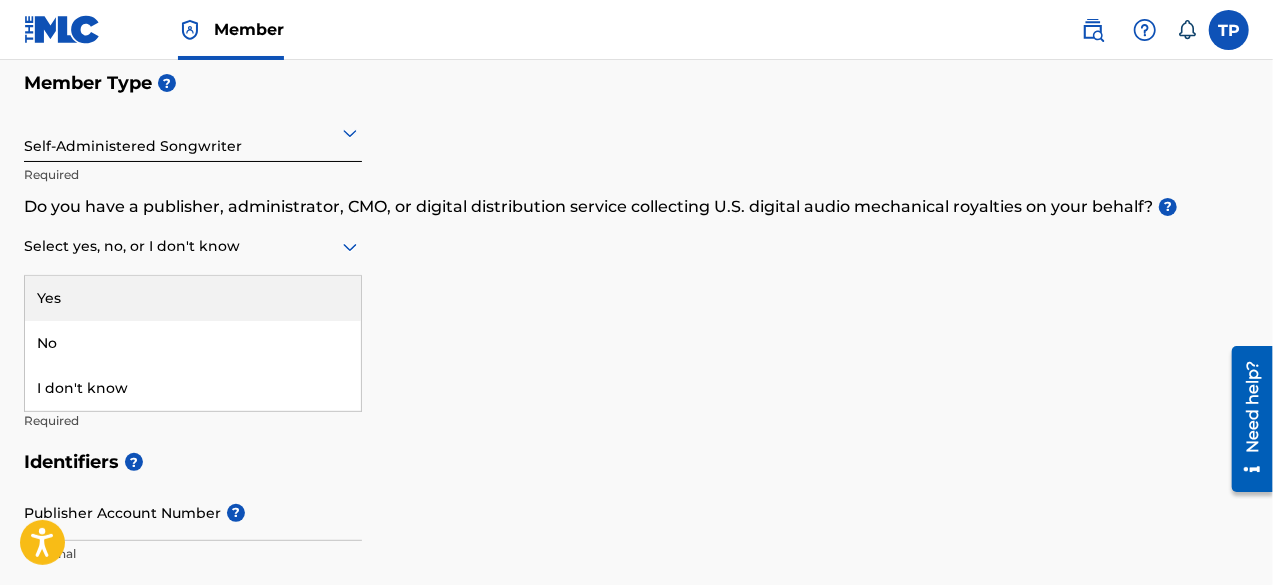 click at bounding box center (193, 246) 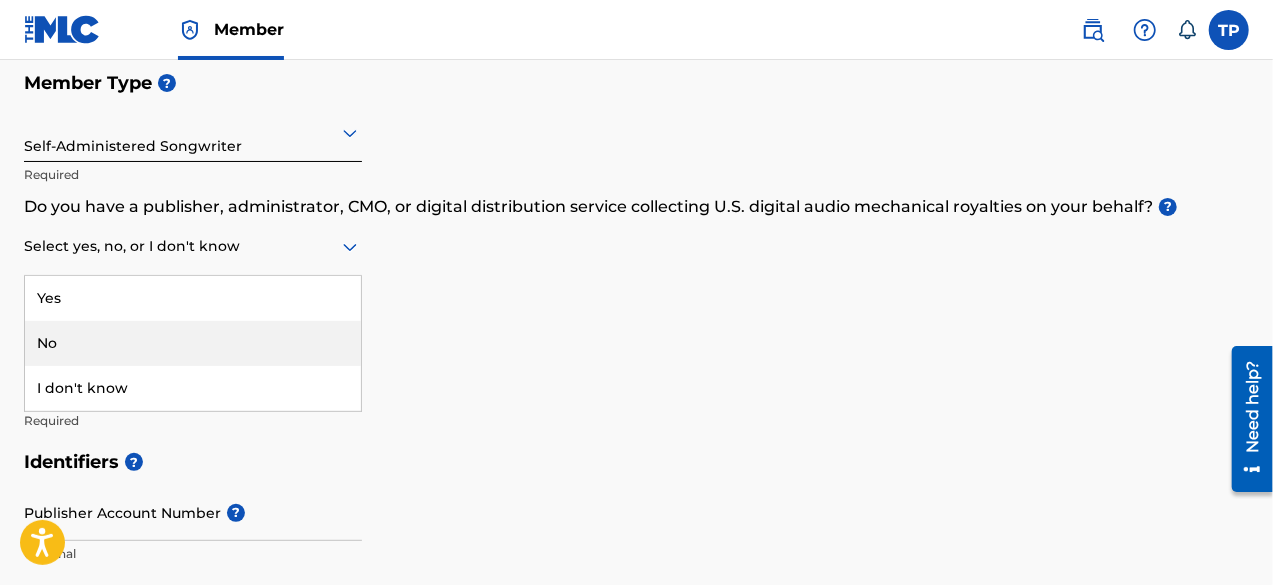 click on "No" at bounding box center [193, 343] 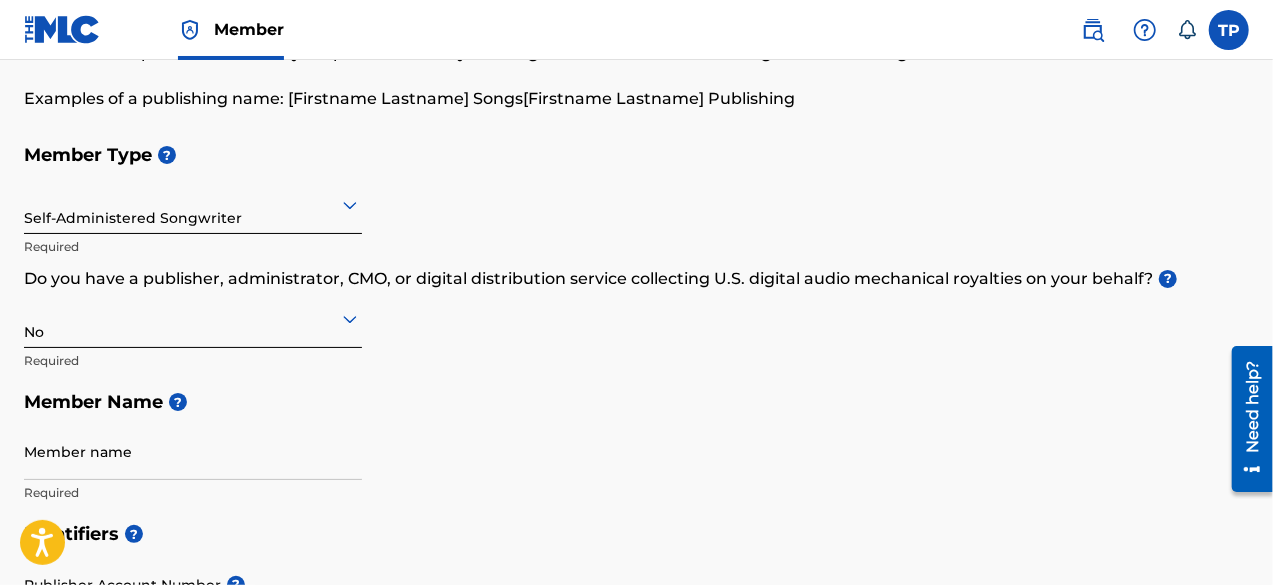 scroll, scrollTop: 166, scrollLeft: 0, axis: vertical 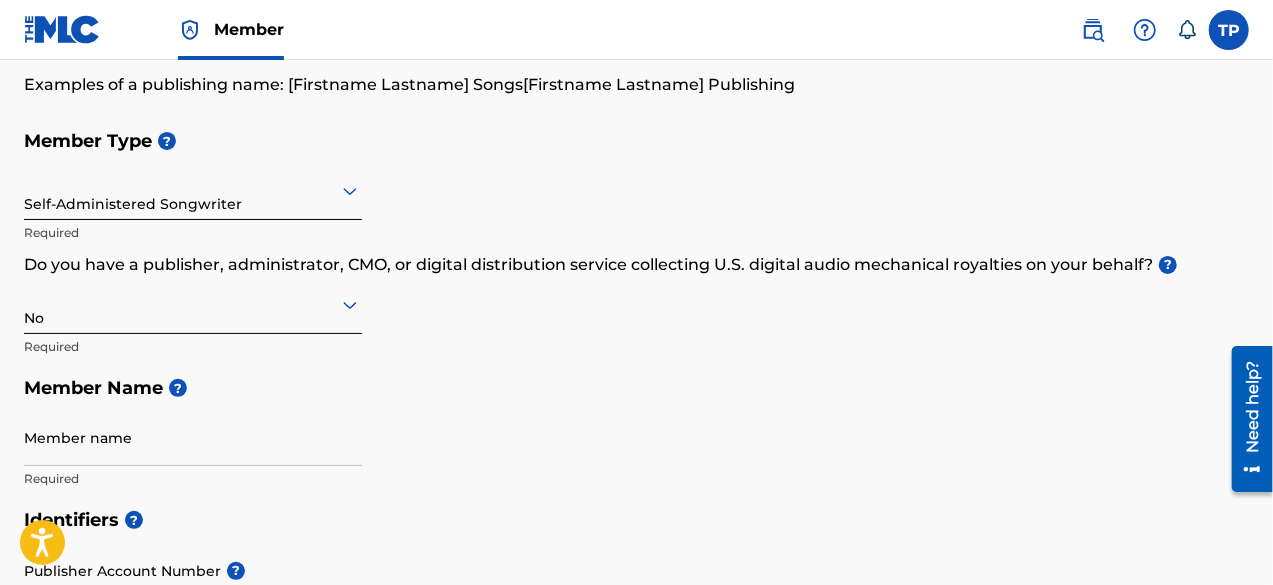 drag, startPoint x: 201, startPoint y: 328, endPoint x: 610, endPoint y: 303, distance: 409.76334 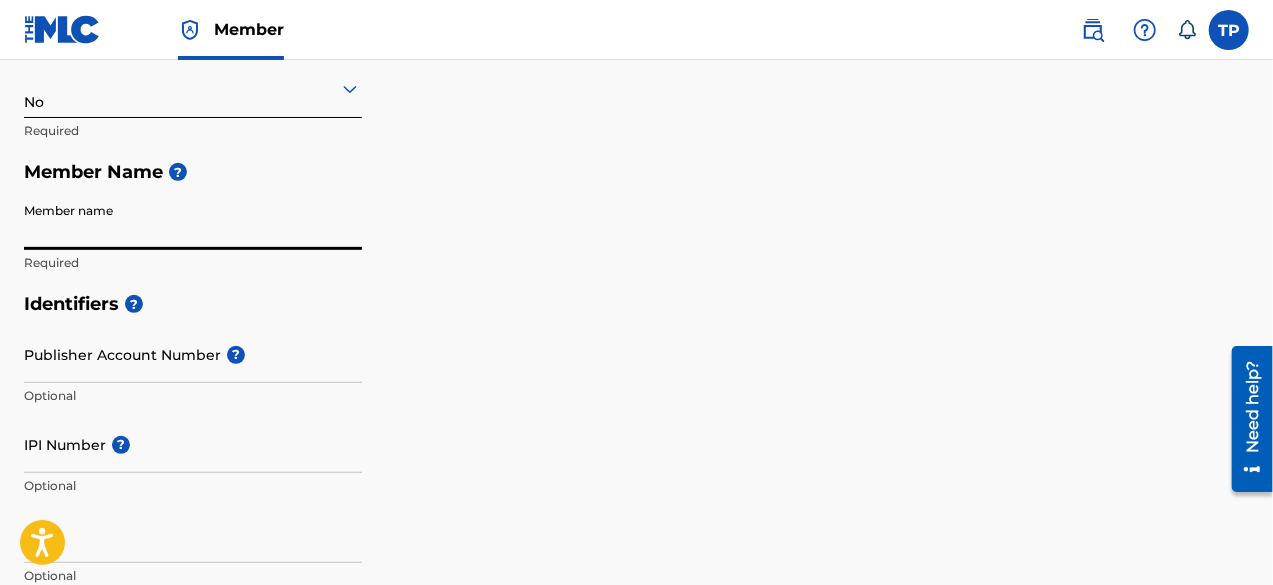 click on "Member name" at bounding box center (193, 221) 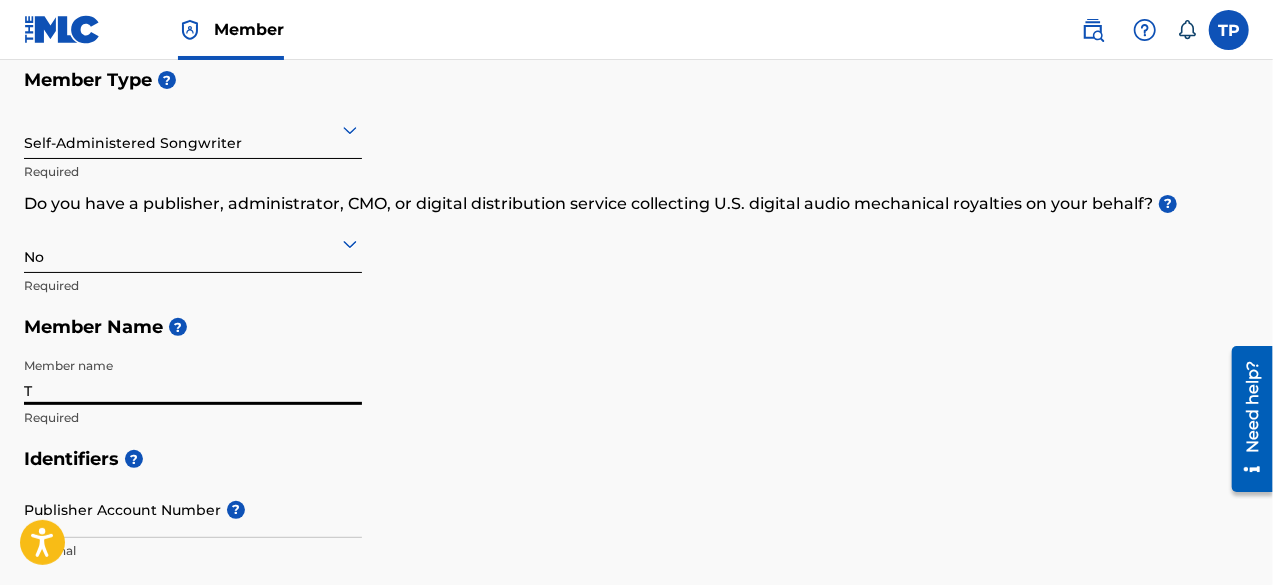 scroll, scrollTop: 231, scrollLeft: 0, axis: vertical 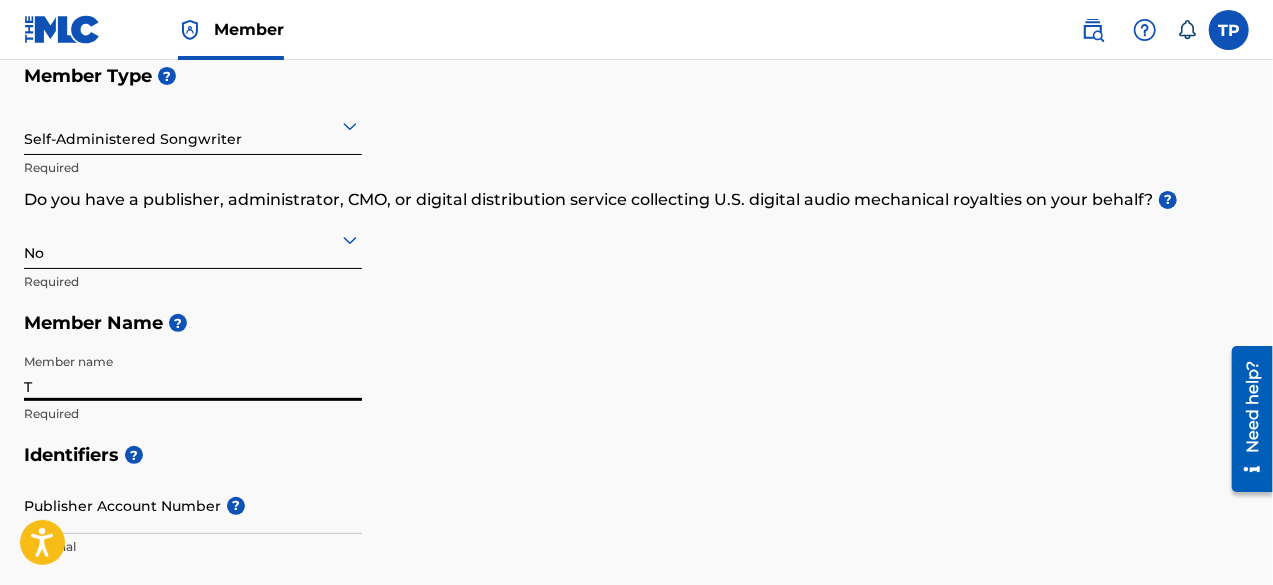 click on "T" at bounding box center (193, 372) 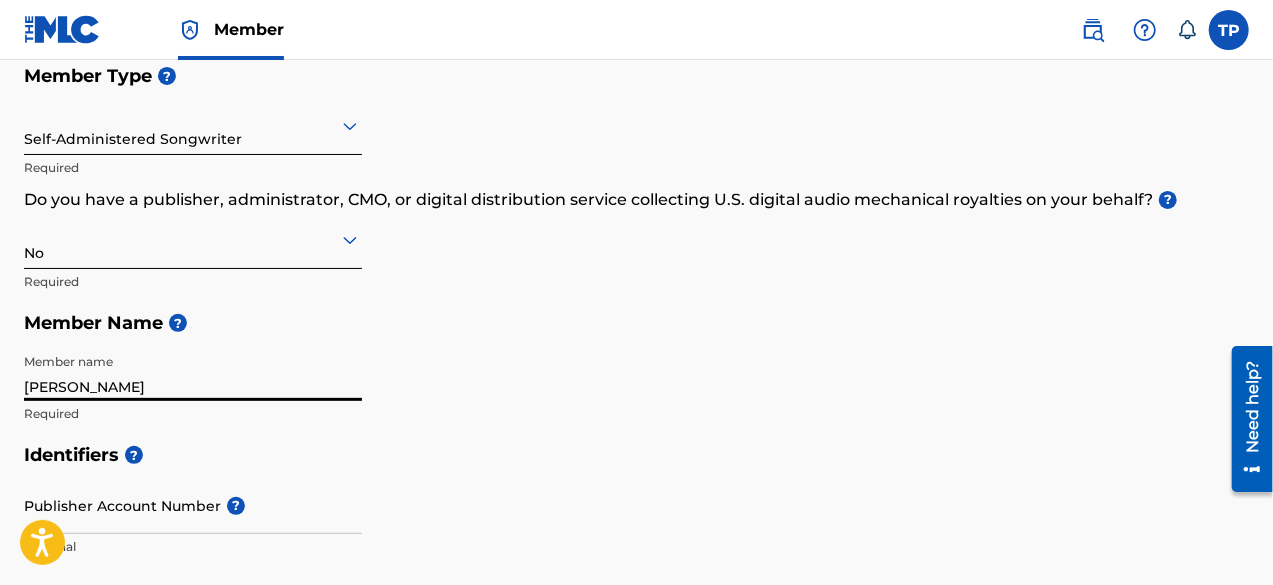 type on "vpo [PERSON_NAME], distt jhajjar" 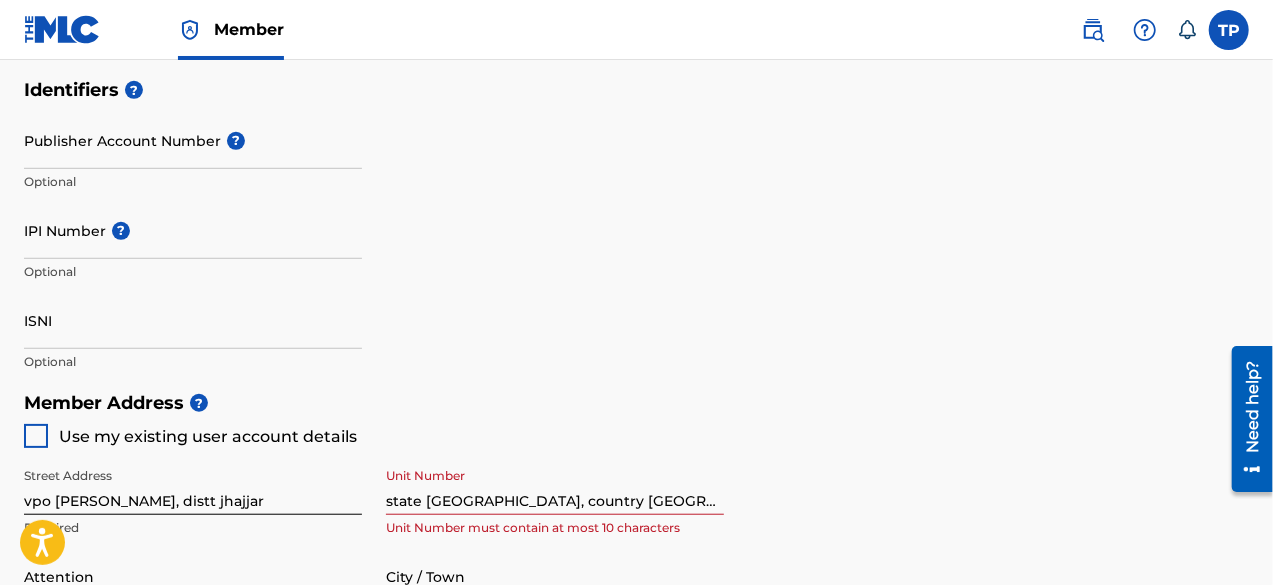 scroll, scrollTop: 816, scrollLeft: 0, axis: vertical 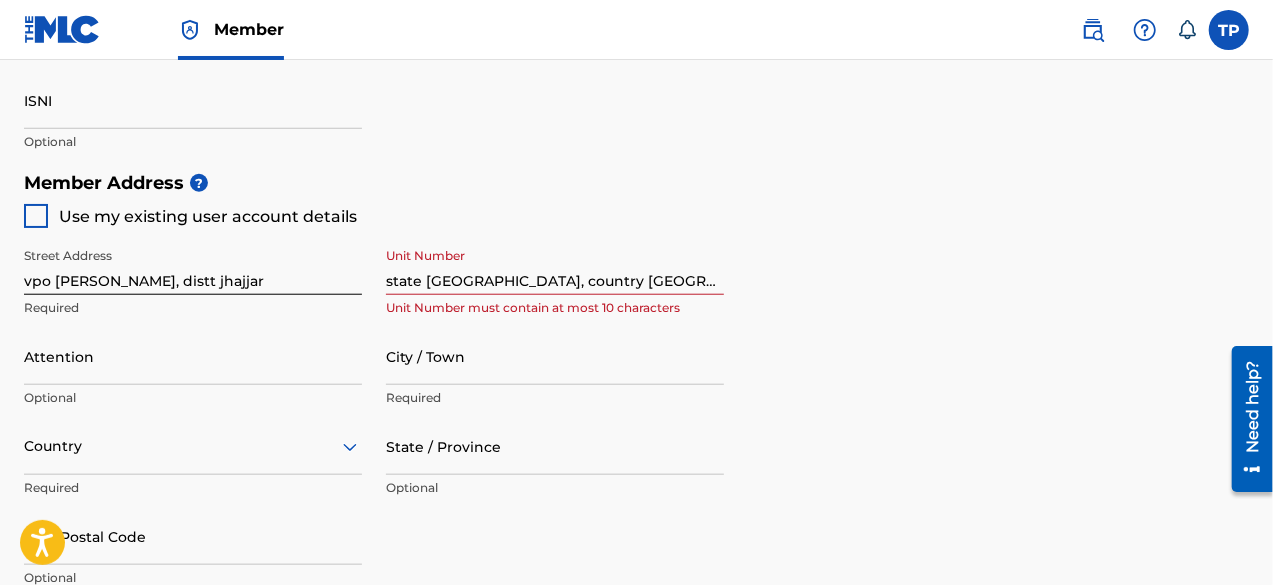 click on "Use my existing user account details" at bounding box center [208, 216] 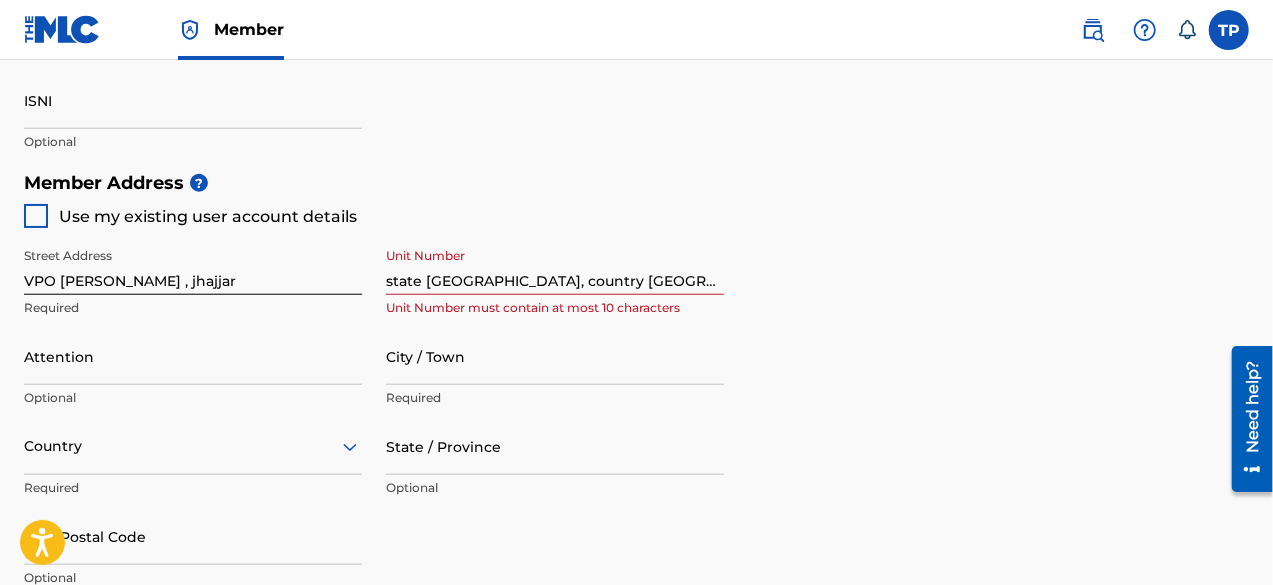 type on "JHAJJAR" 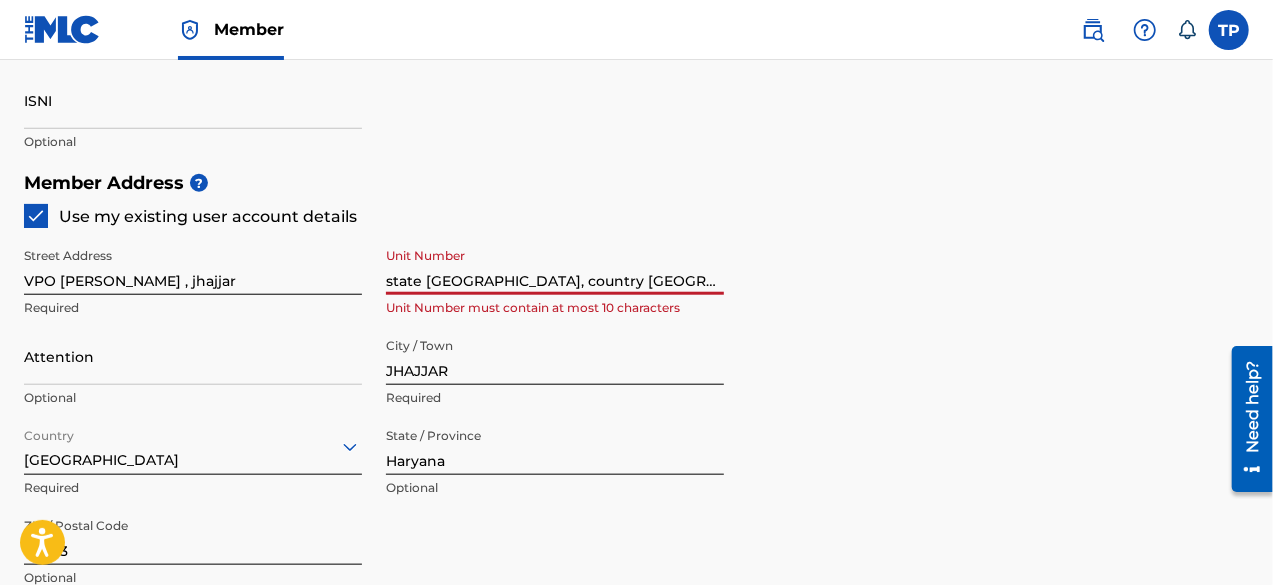 click on "state [GEOGRAPHIC_DATA], country [GEOGRAPHIC_DATA]" at bounding box center (555, 266) 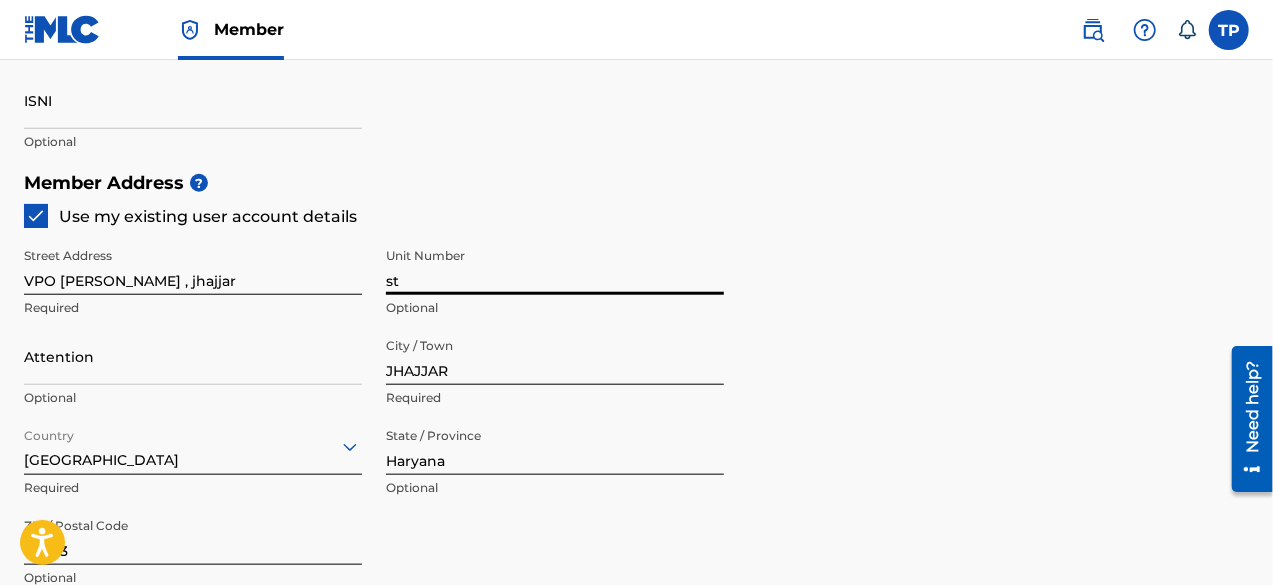 type on "s" 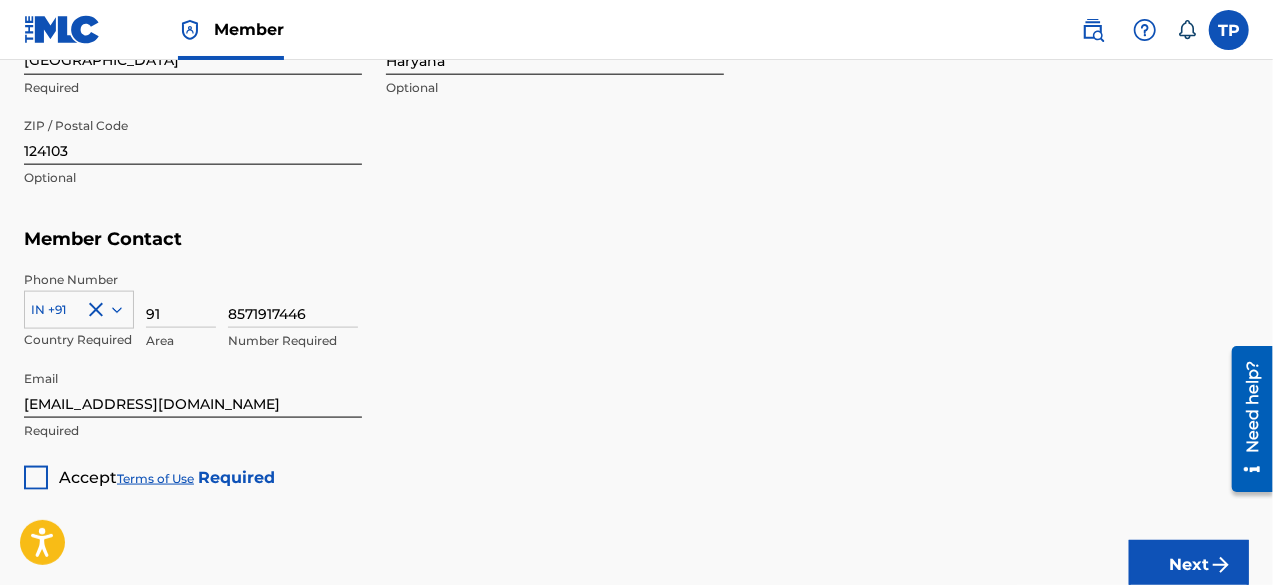 scroll, scrollTop: 1231, scrollLeft: 0, axis: vertical 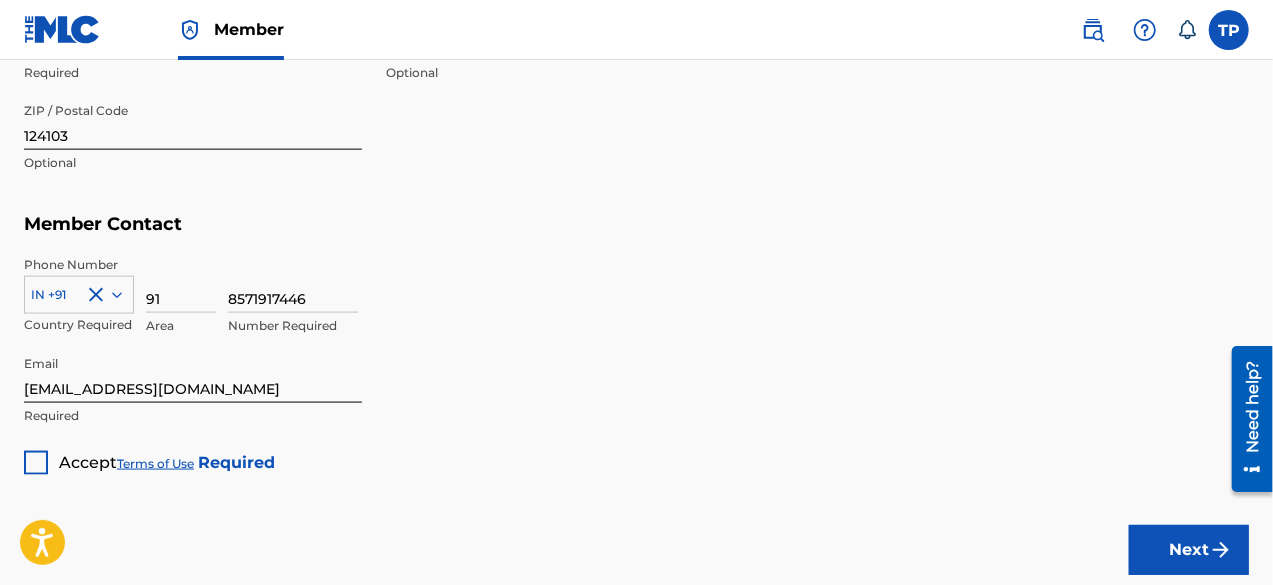 type 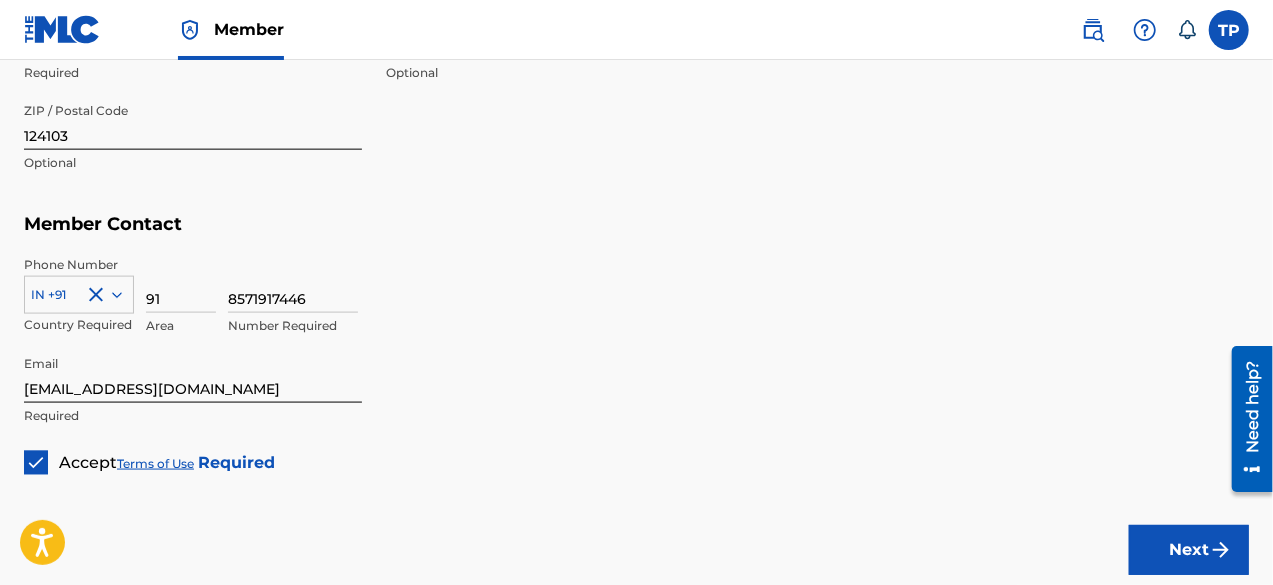 click on "Next" at bounding box center [1189, 550] 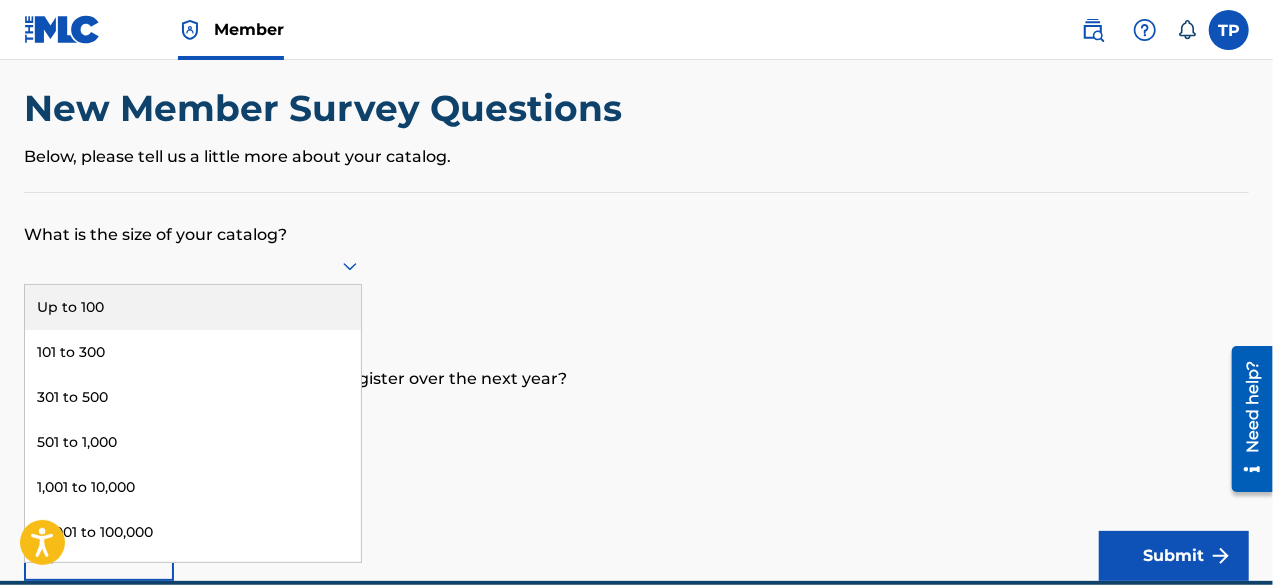 click on "9 results available. Use Up and Down to choose options, press Enter to select the currently focused option, press Escape to exit the menu, press Tab to select the option and exit the menu. Up to 100 101 to 300 301 to 500 501 to 1,000 1,001 to 10,000 10,001 to 100,000 100,001 to 300,000 301,000 to 500,000 Over 500,000" at bounding box center [193, 266] 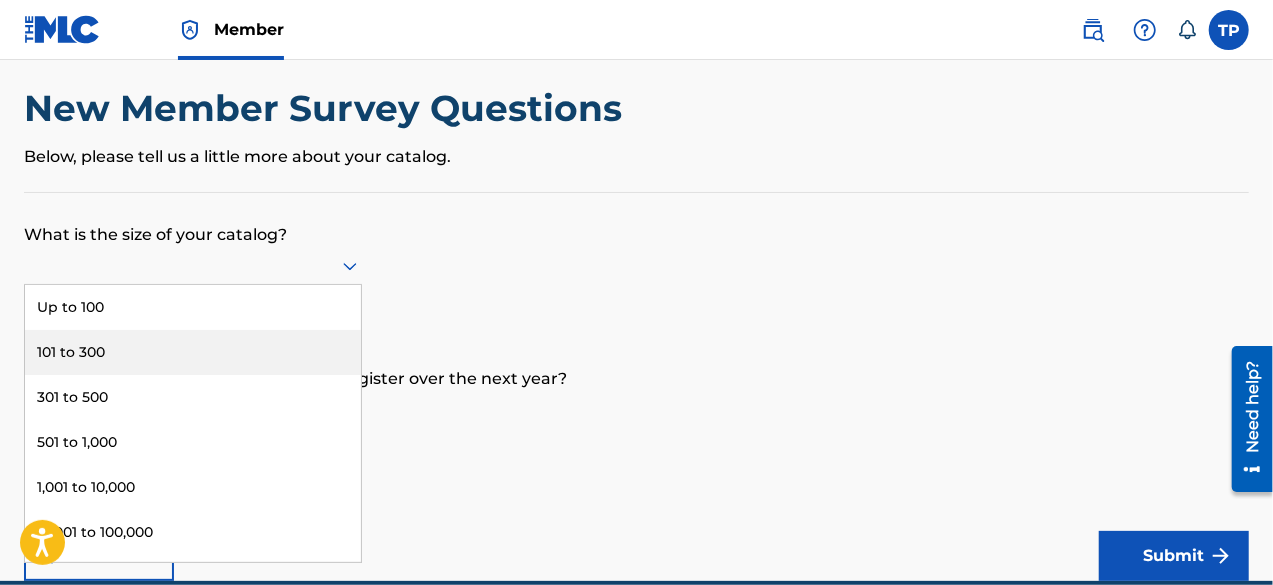 click on "101 to 300" at bounding box center (193, 352) 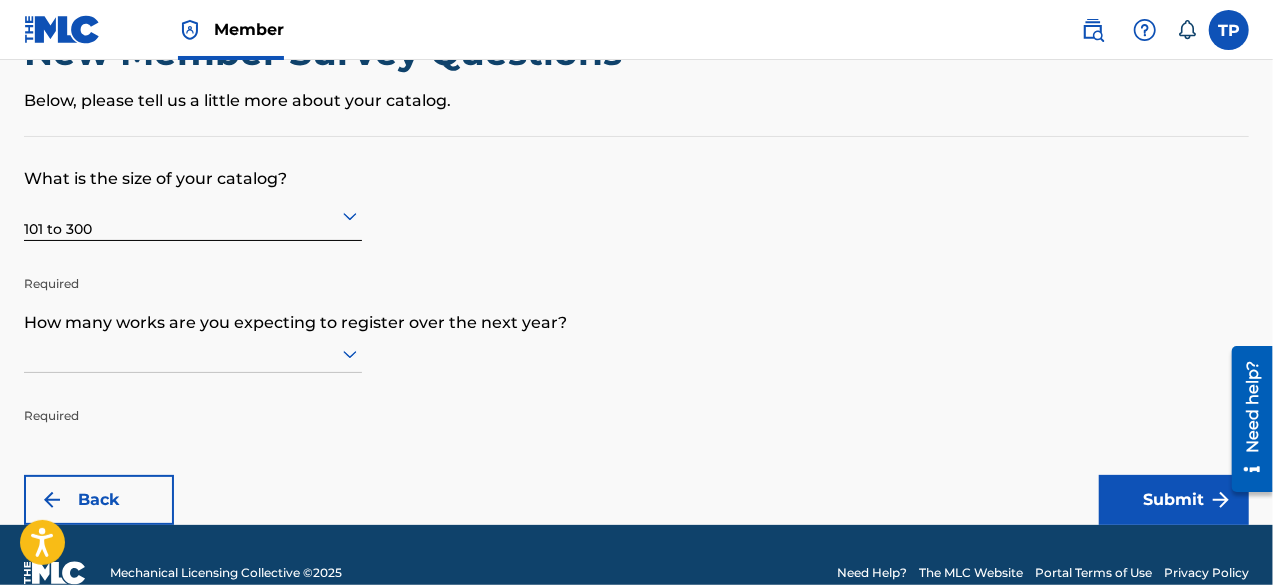 scroll, scrollTop: 168, scrollLeft: 0, axis: vertical 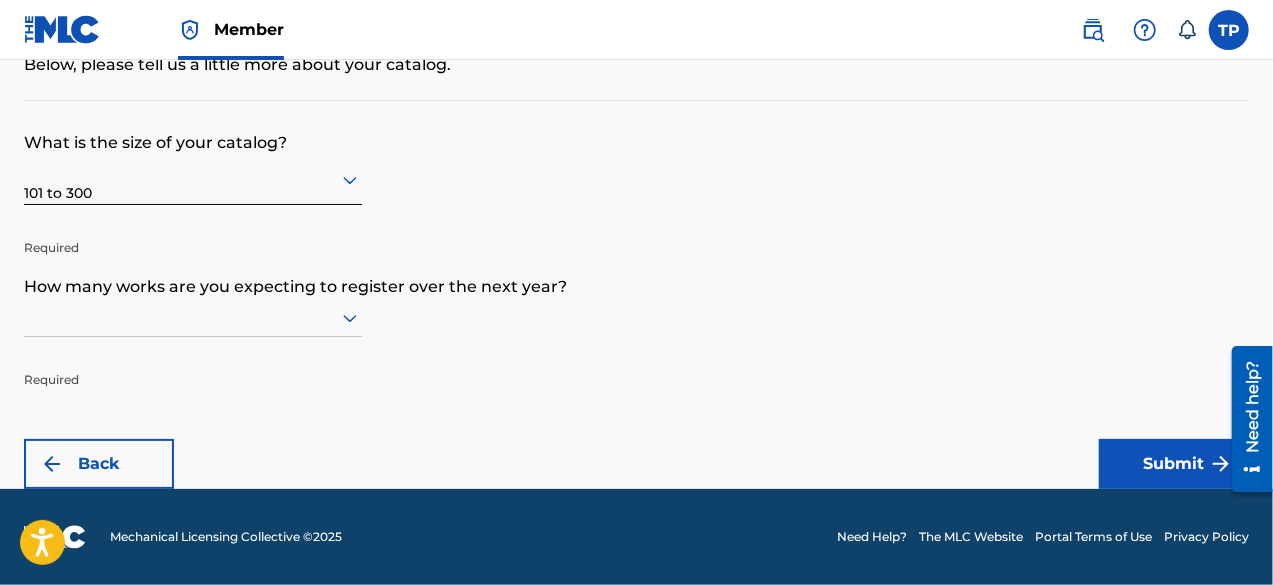 click at bounding box center [193, 318] 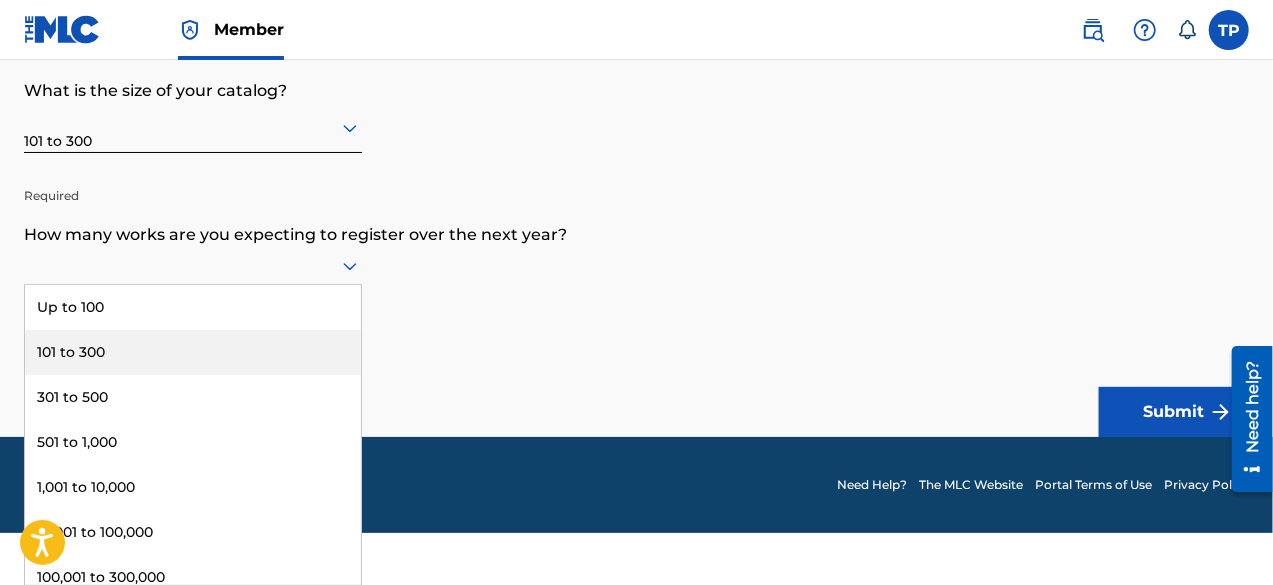 click on "101 to 300" at bounding box center [193, 352] 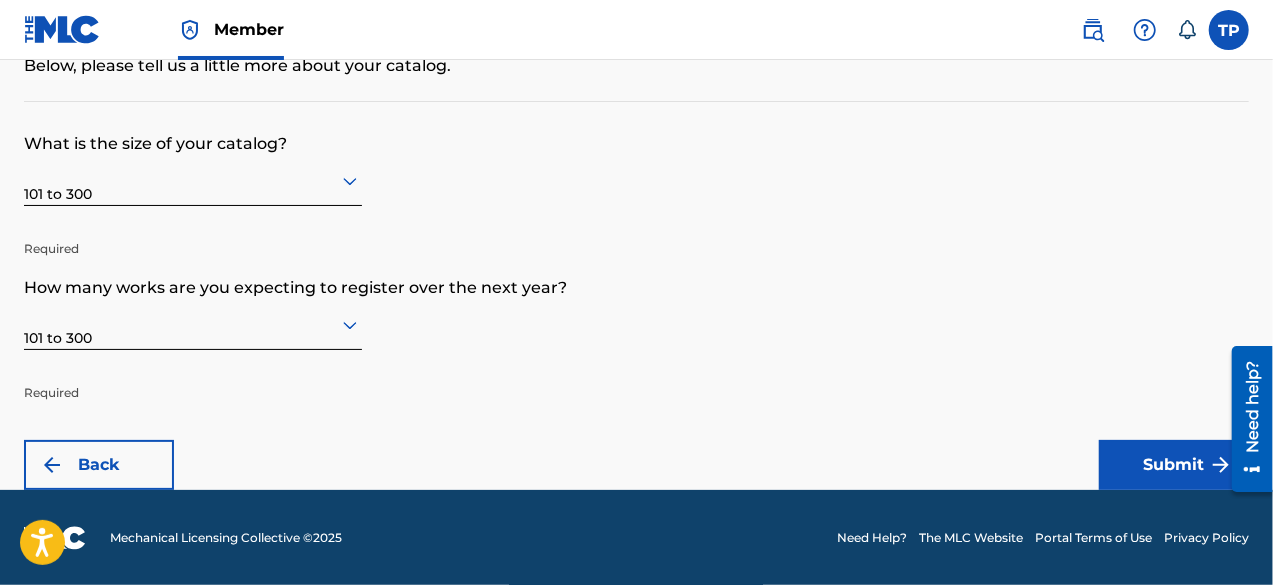 click on "Submit" at bounding box center (1174, 465) 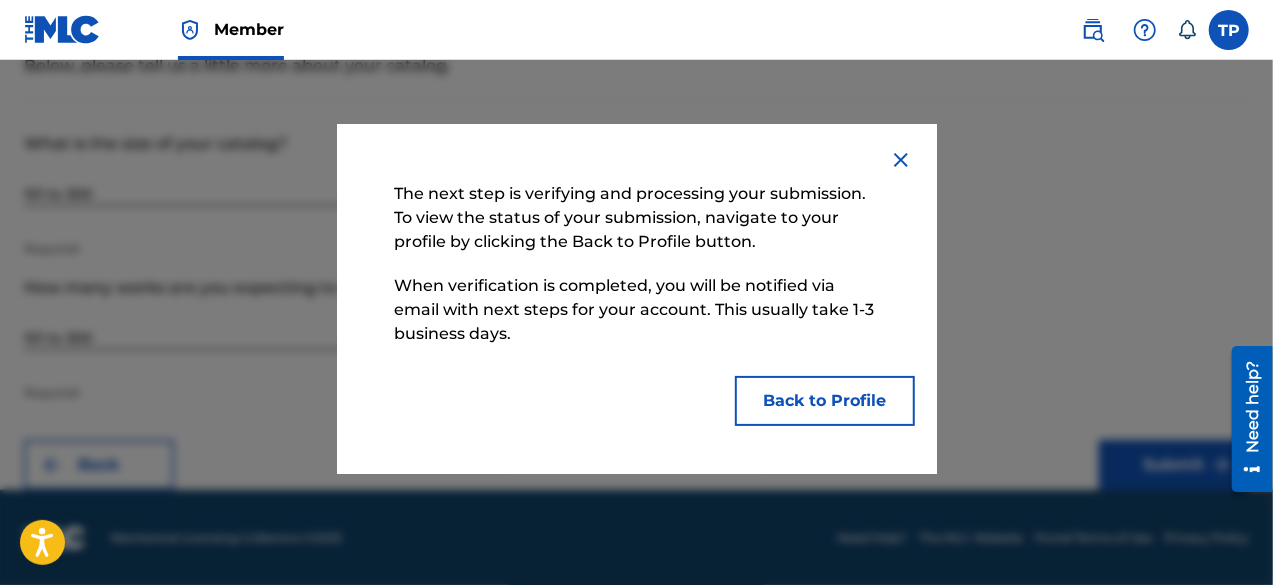 click on "Back to Profile" at bounding box center (825, 401) 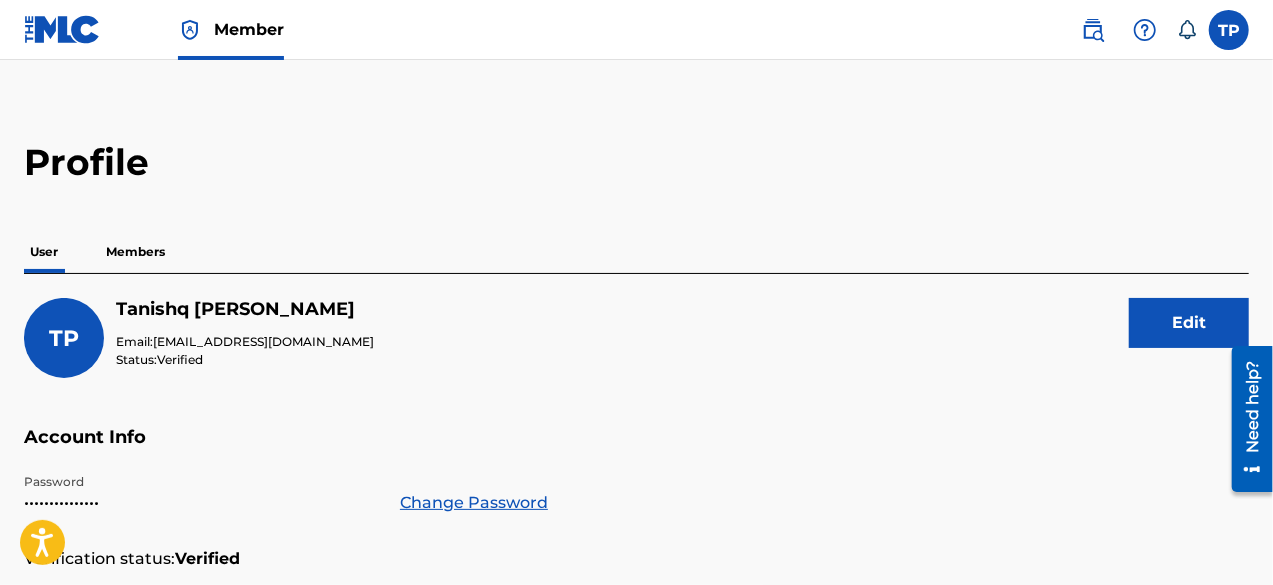 scroll, scrollTop: 0, scrollLeft: 0, axis: both 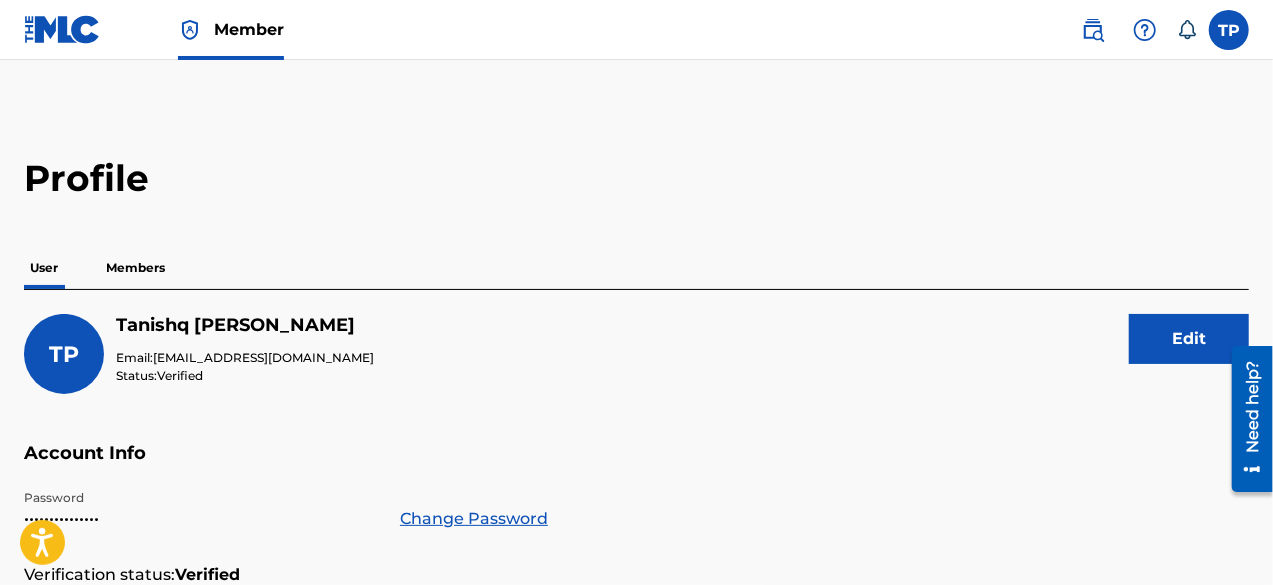 click on "Members" at bounding box center [135, 268] 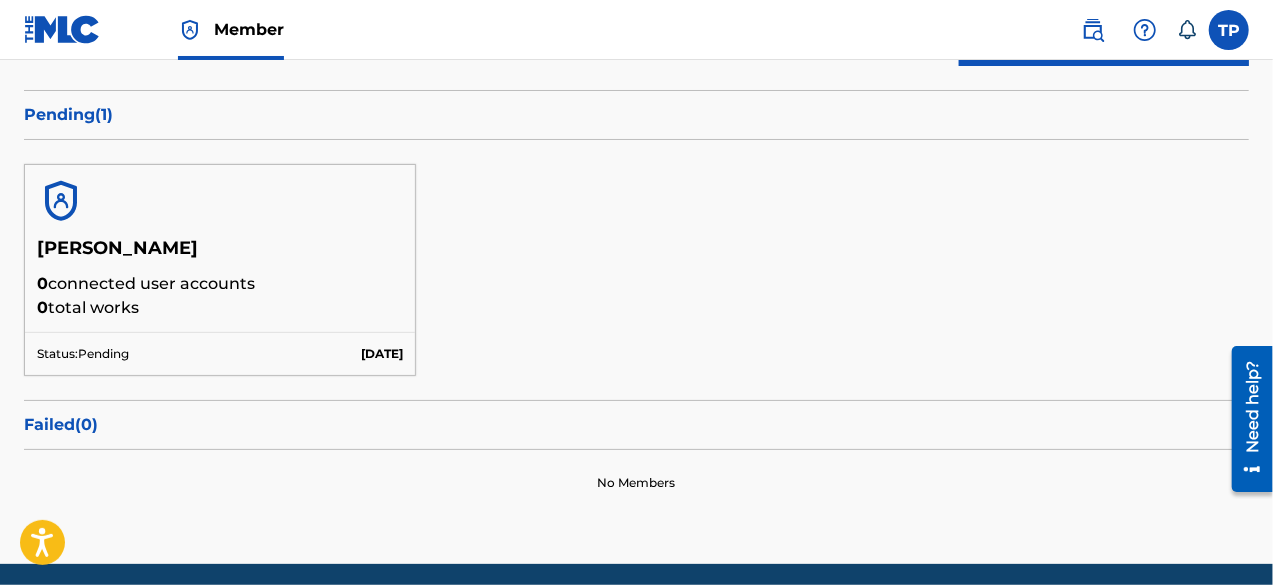scroll, scrollTop: 0, scrollLeft: 0, axis: both 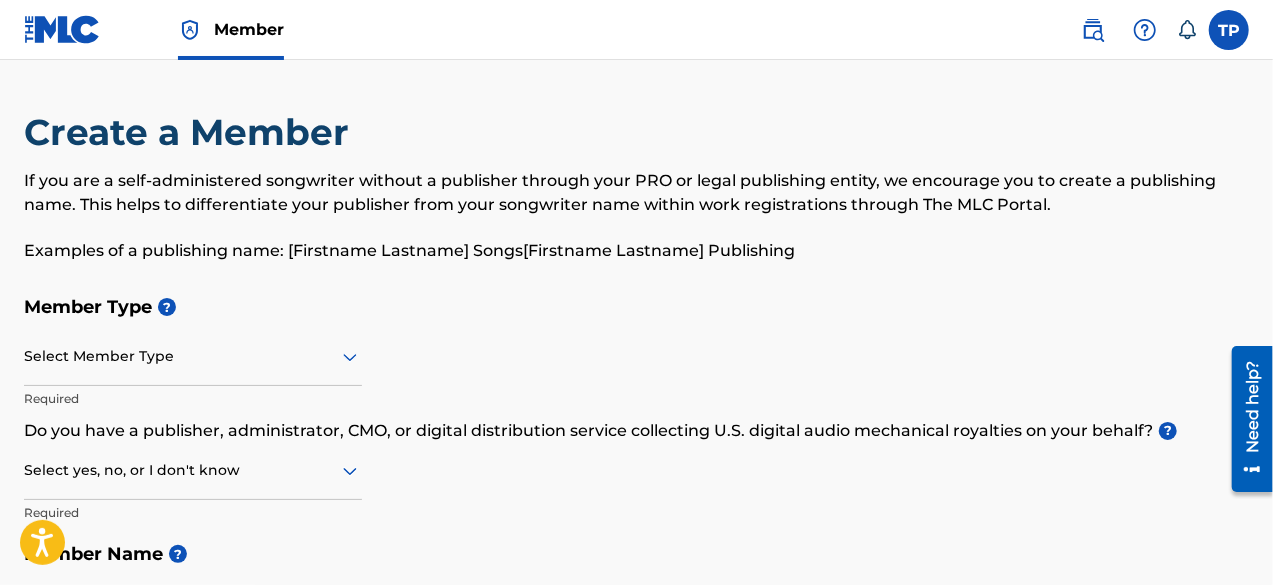 click on "Member" at bounding box center [231, 29] 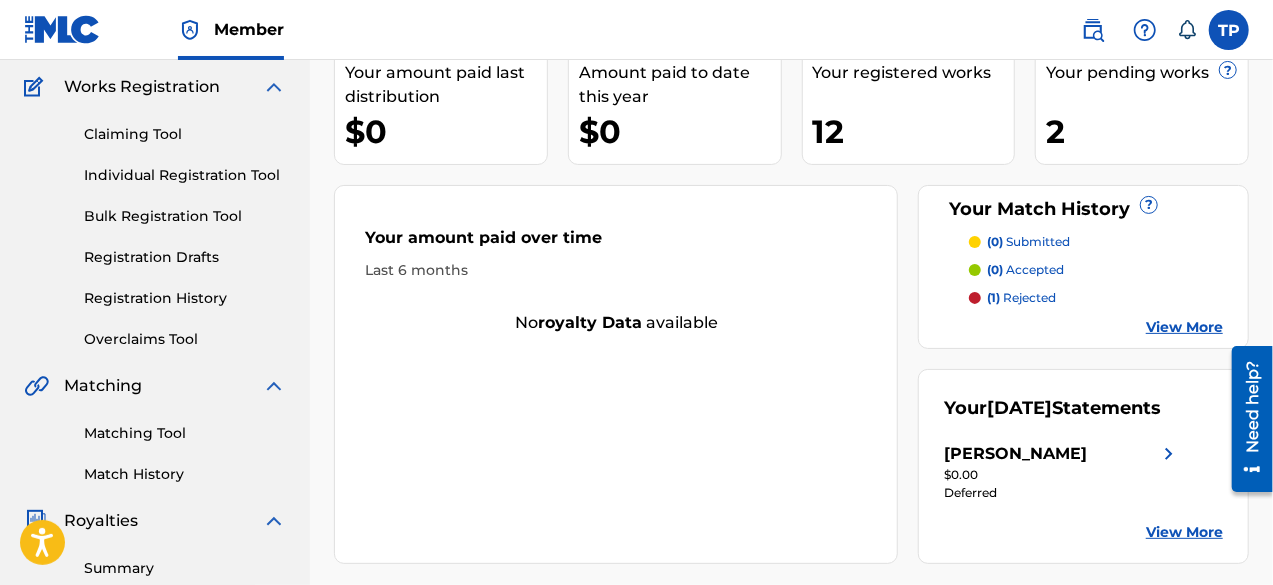 scroll, scrollTop: 164, scrollLeft: 0, axis: vertical 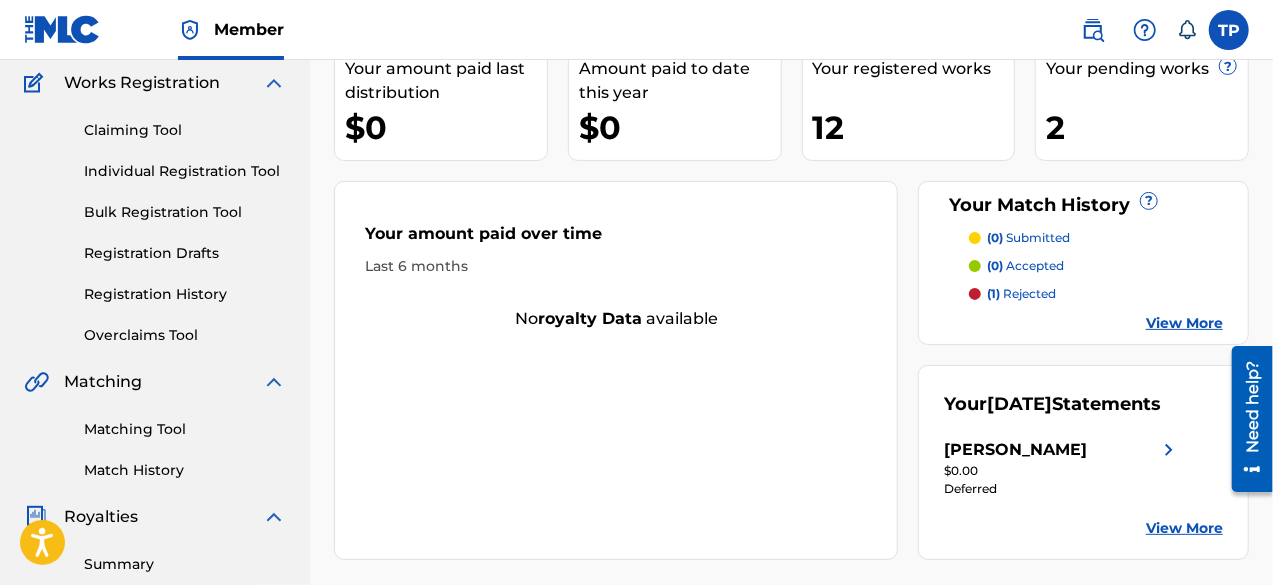 click on "Individual Registration Tool" at bounding box center [185, 171] 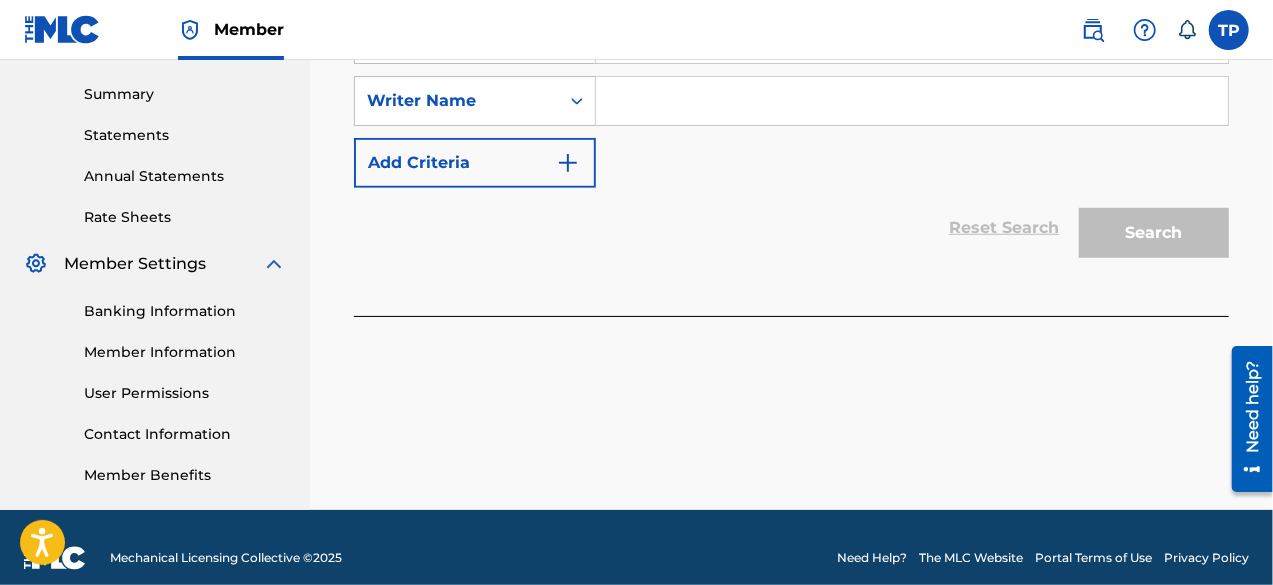 scroll, scrollTop: 637, scrollLeft: 0, axis: vertical 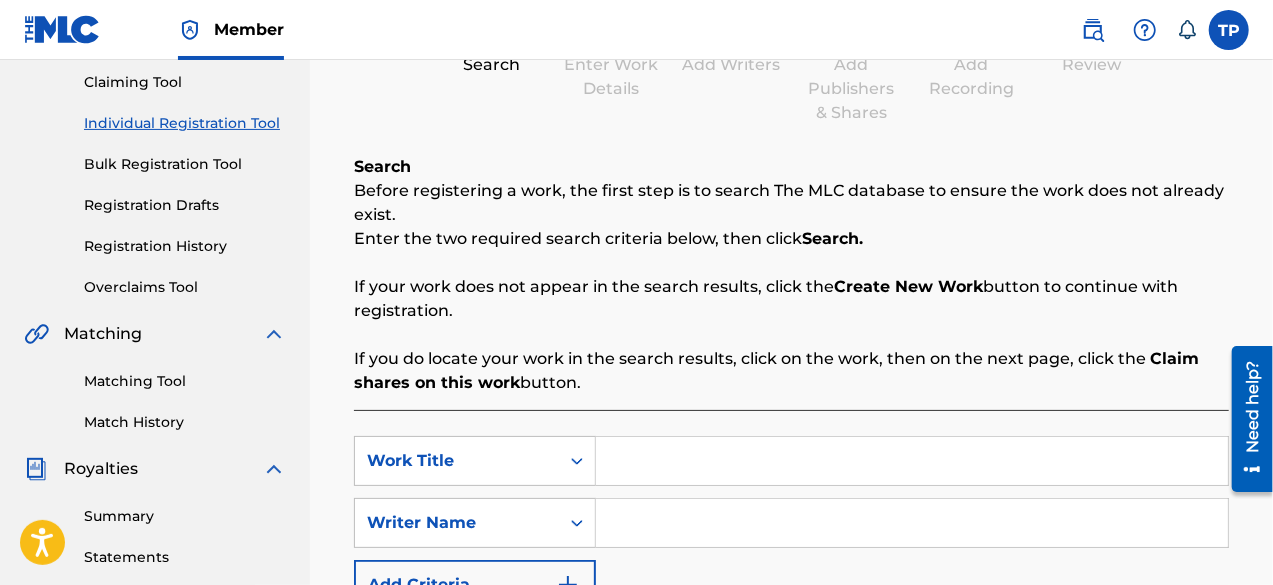 click on "Claiming Tool Individual Registration Tool Bulk Registration Tool Registration Drafts Registration History Overclaims Tool" at bounding box center (155, 172) 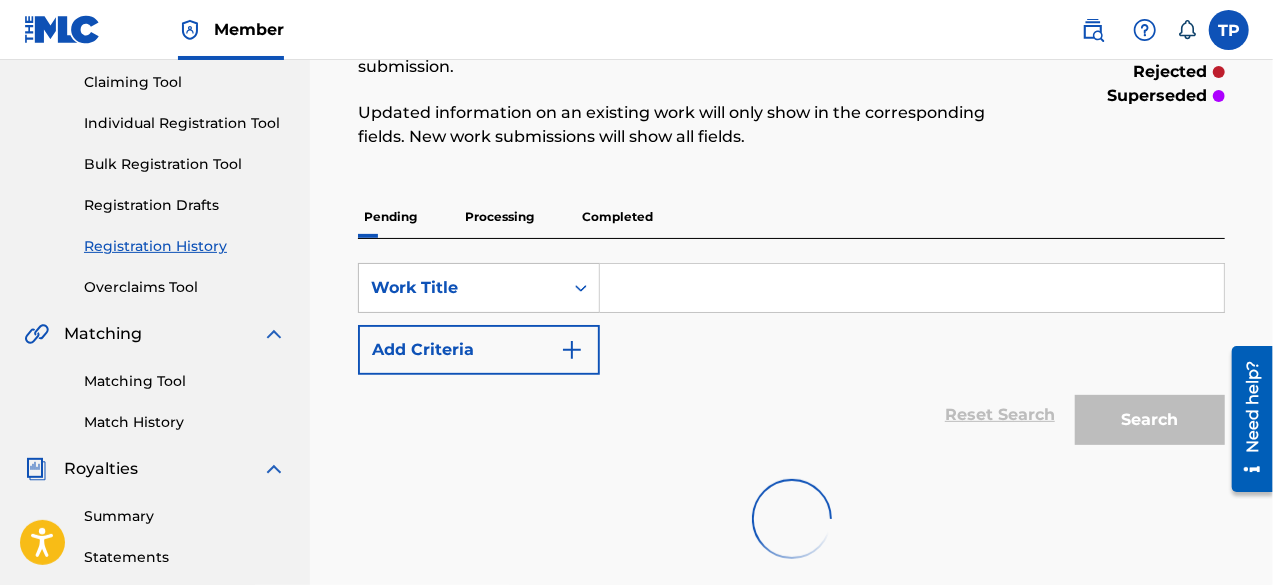 scroll, scrollTop: 0, scrollLeft: 0, axis: both 